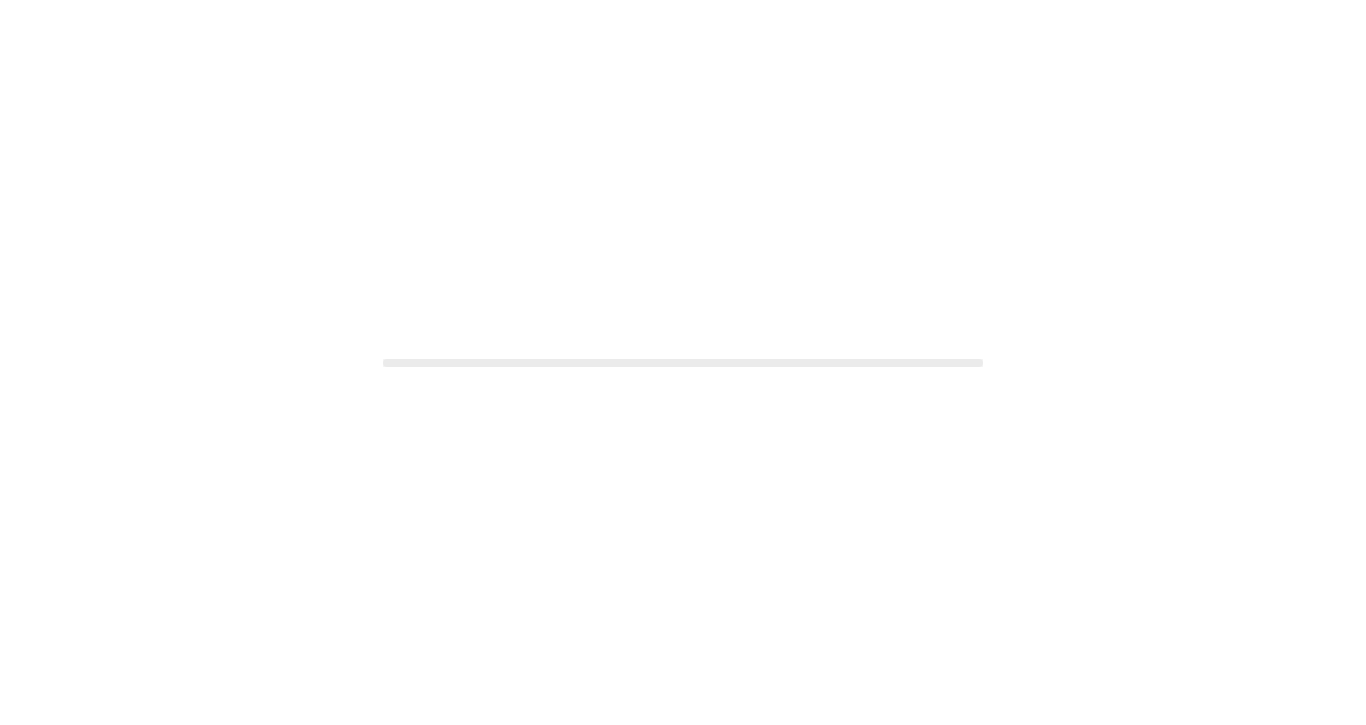 scroll, scrollTop: 0, scrollLeft: 0, axis: both 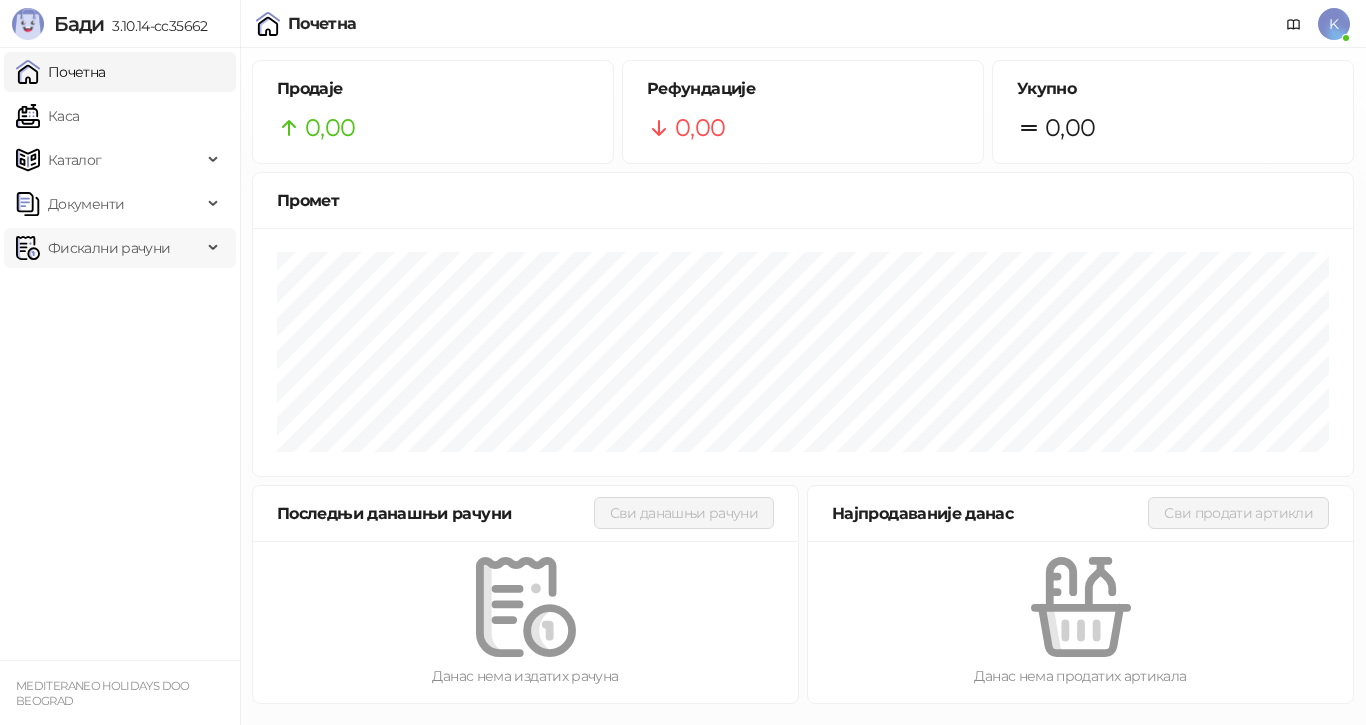 click on "Фискални рачуни" at bounding box center [109, 248] 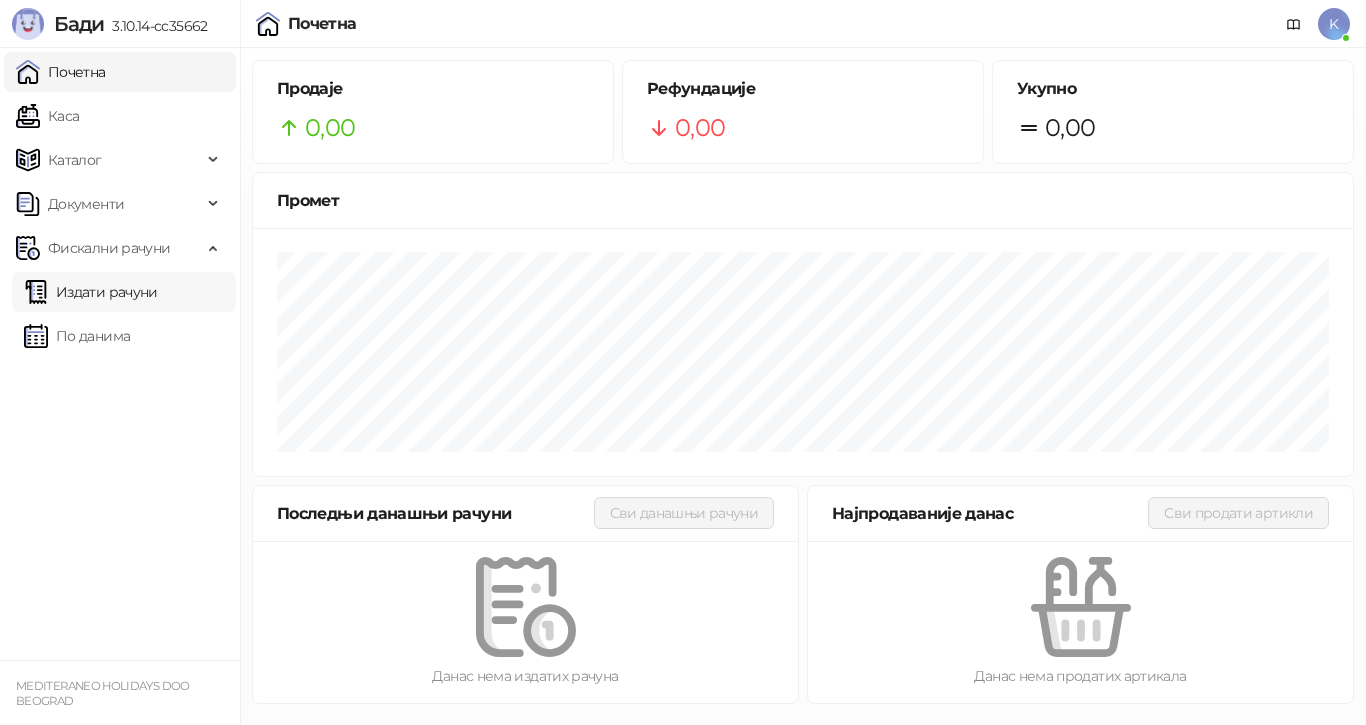 click on "Издати рачуни" at bounding box center (91, 292) 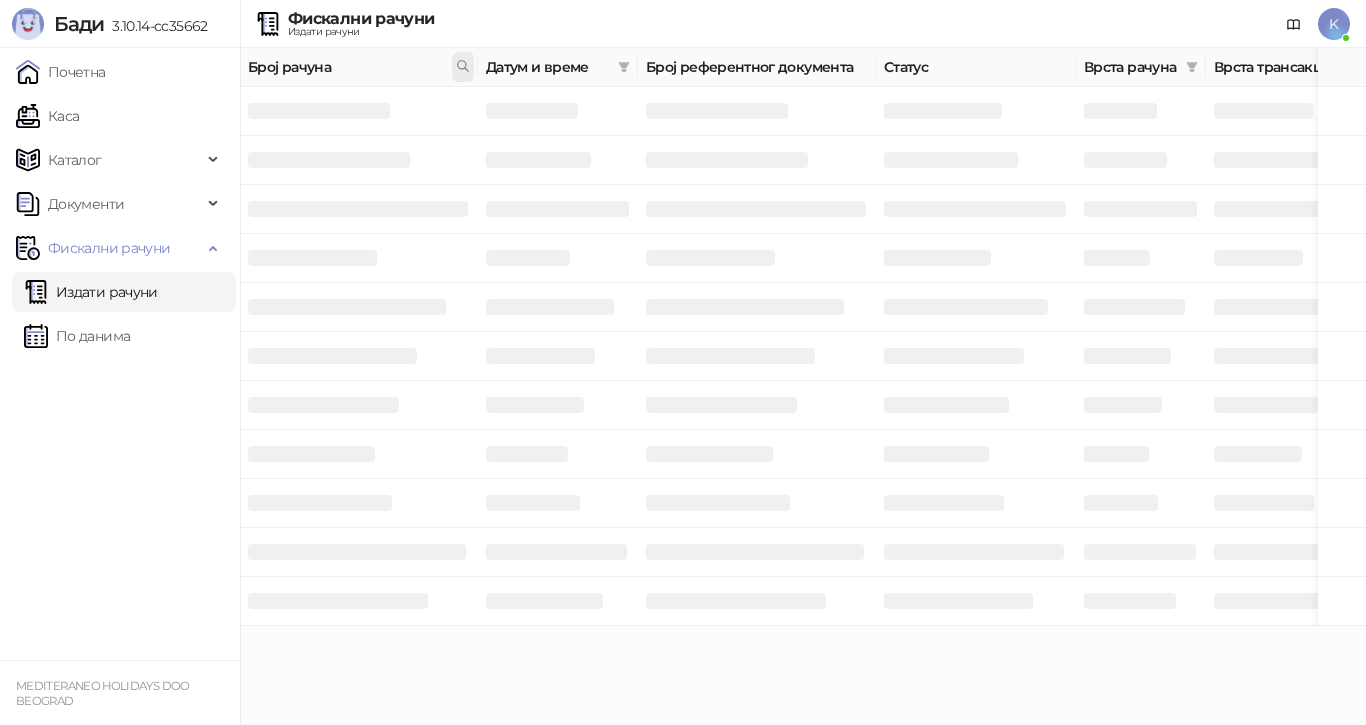 click 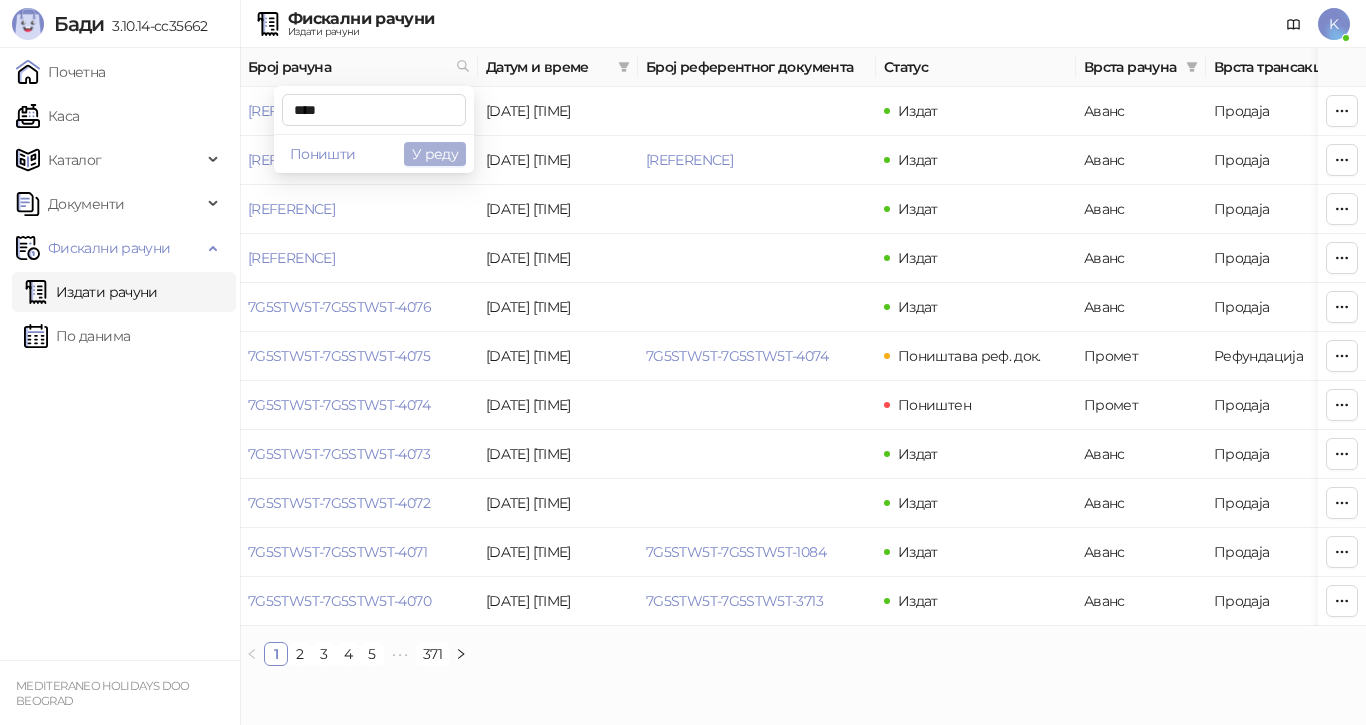 type on "****" 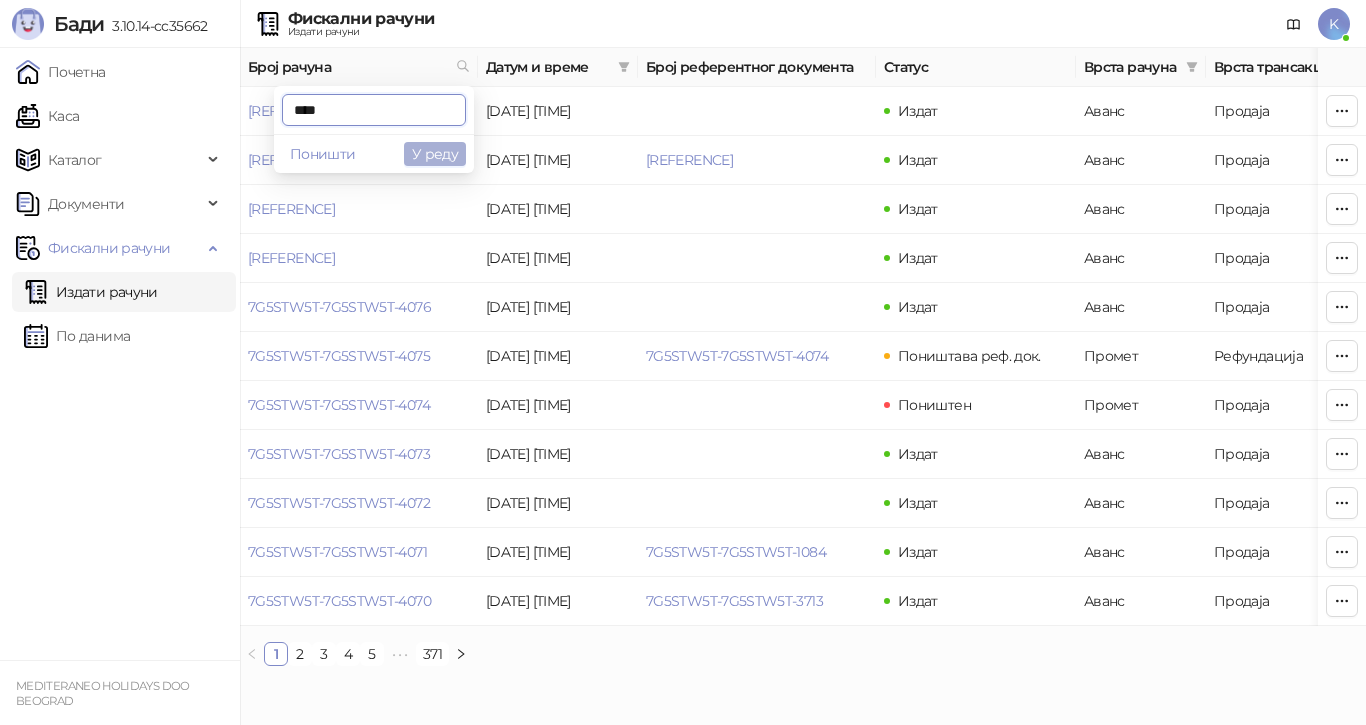 click on "У реду" at bounding box center (435, 154) 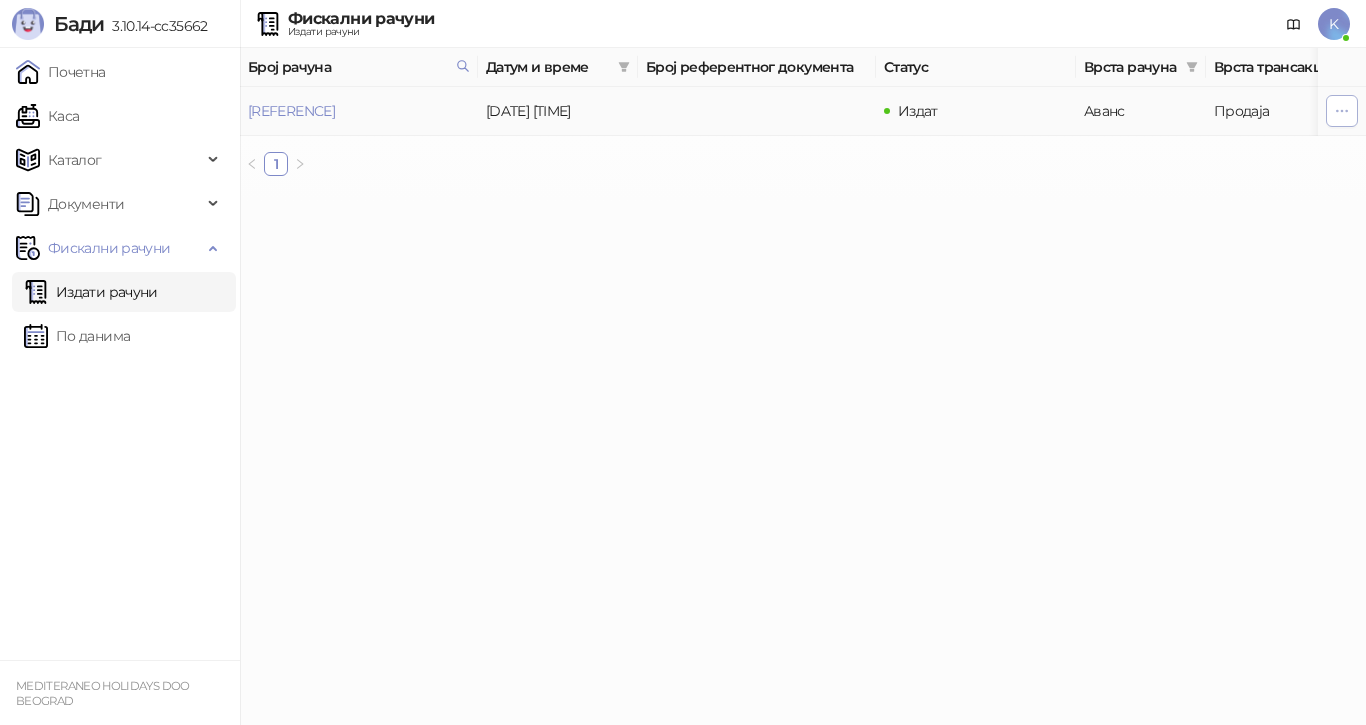 click at bounding box center (1342, 111) 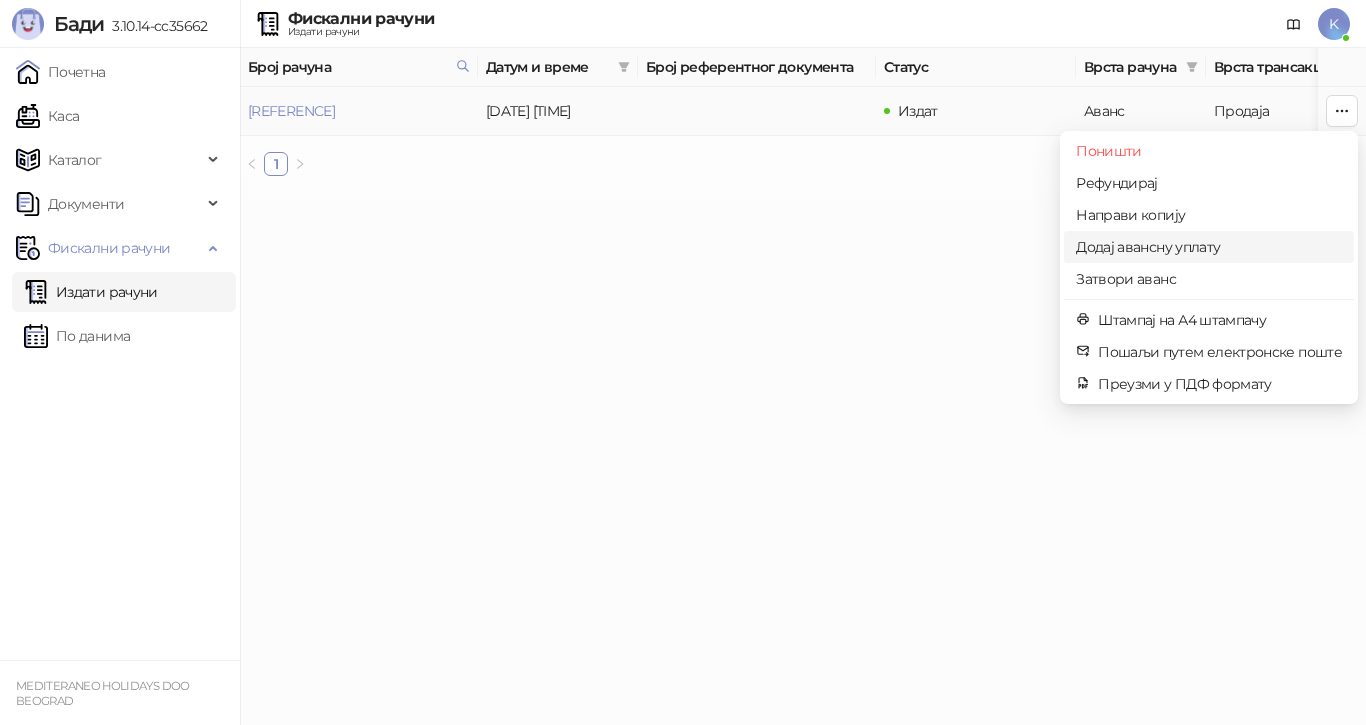 click on "Додај авансну уплату" at bounding box center (1209, 247) 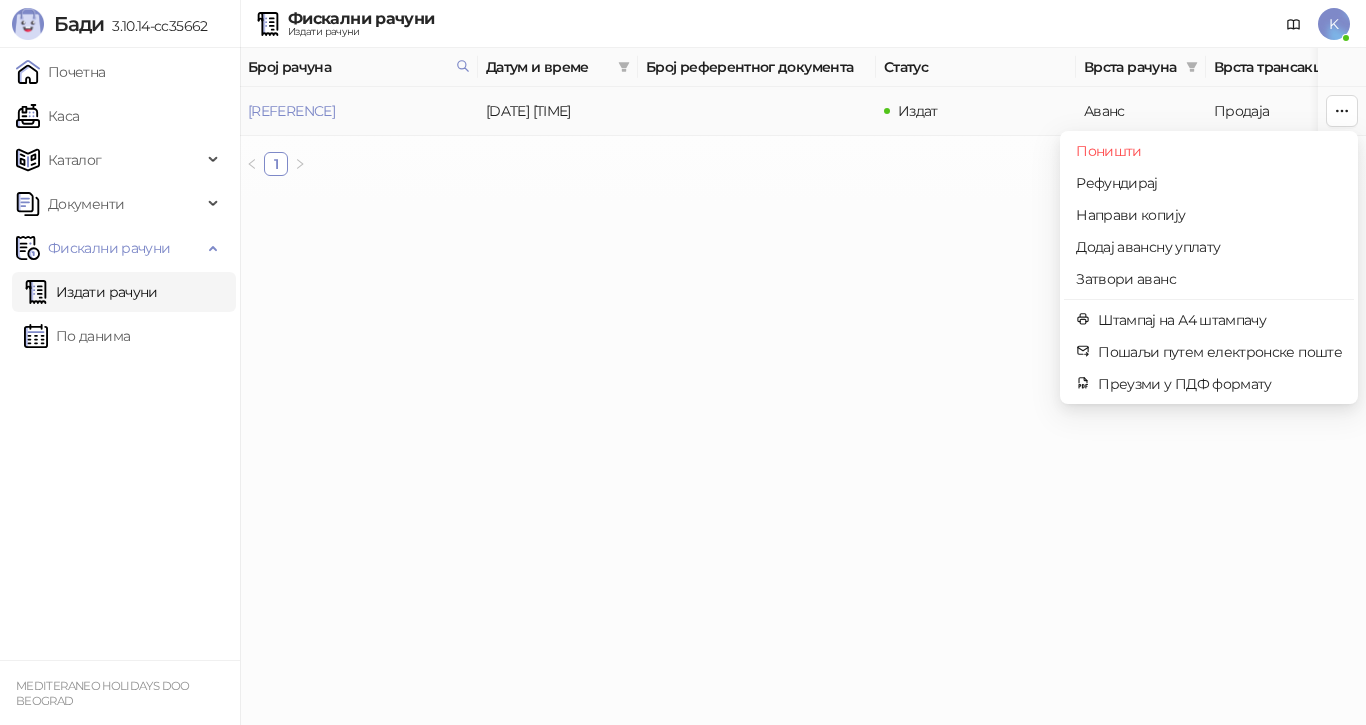 type on "**********" 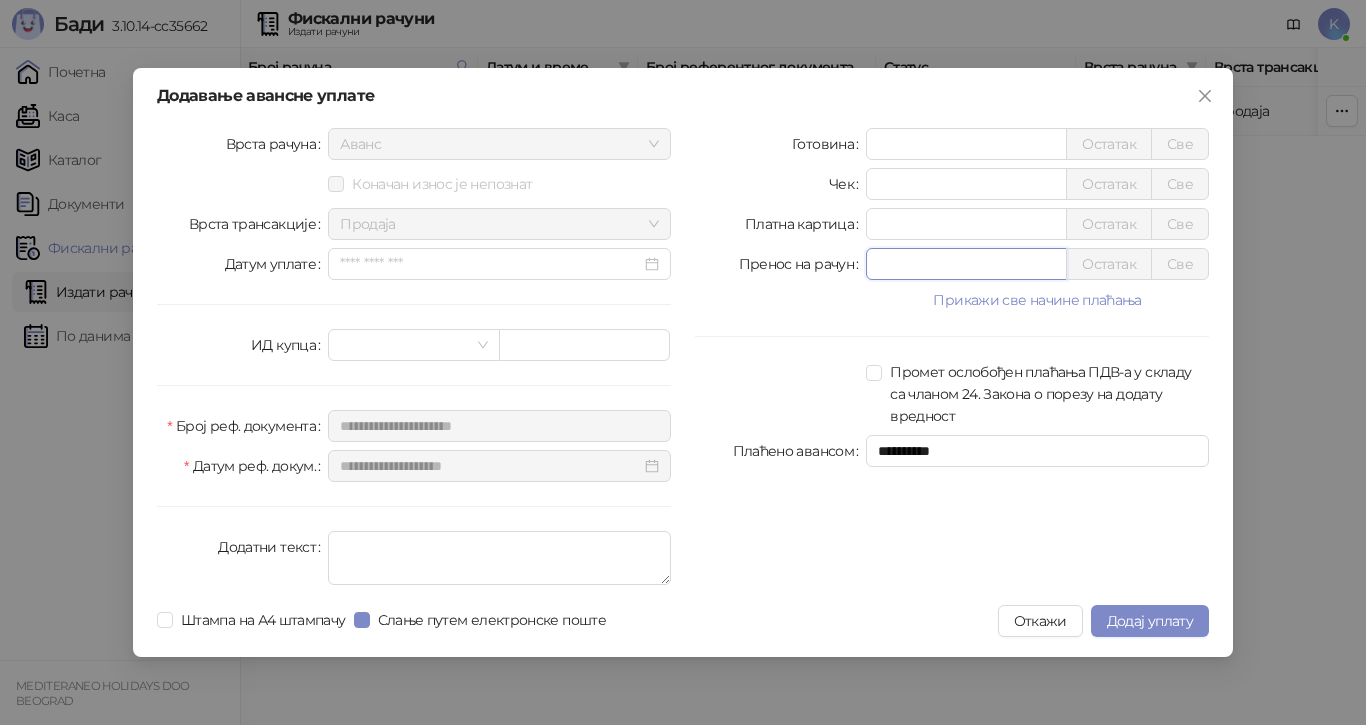 drag, startPoint x: 880, startPoint y: 265, endPoint x: 844, endPoint y: 273, distance: 36.878178 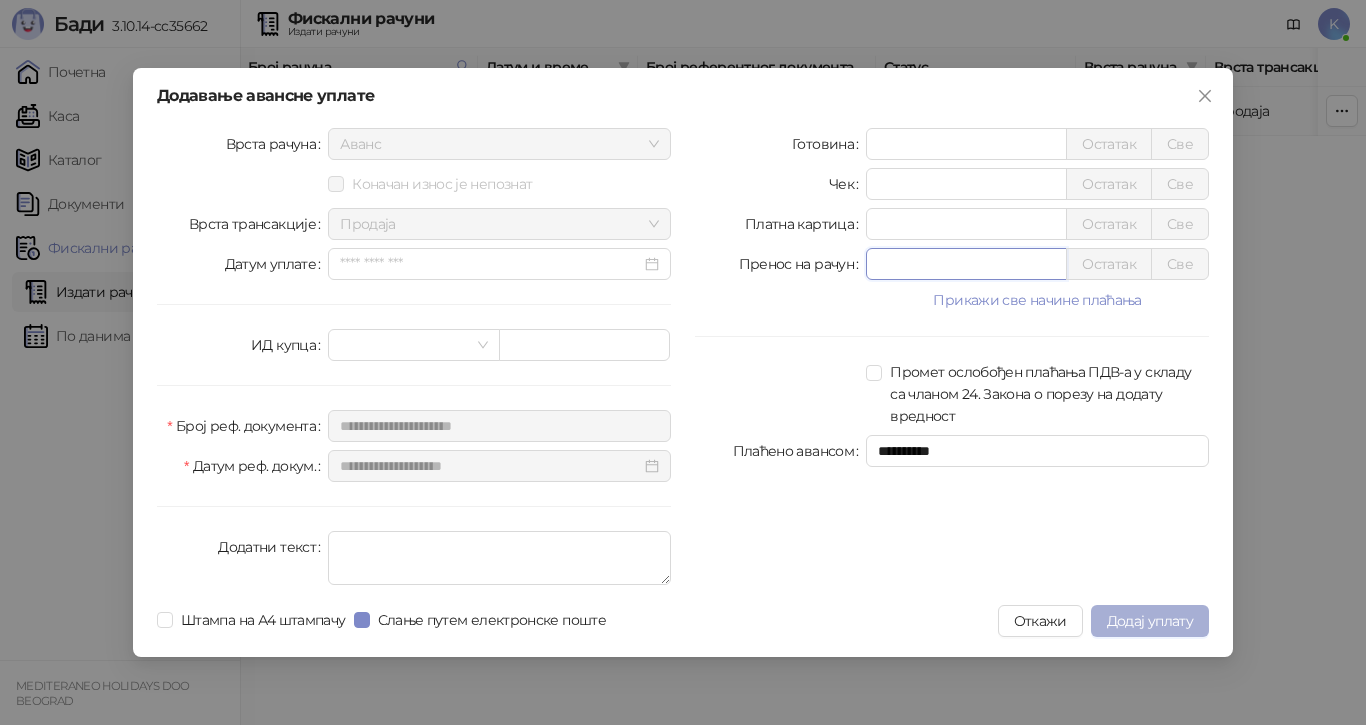 type on "******" 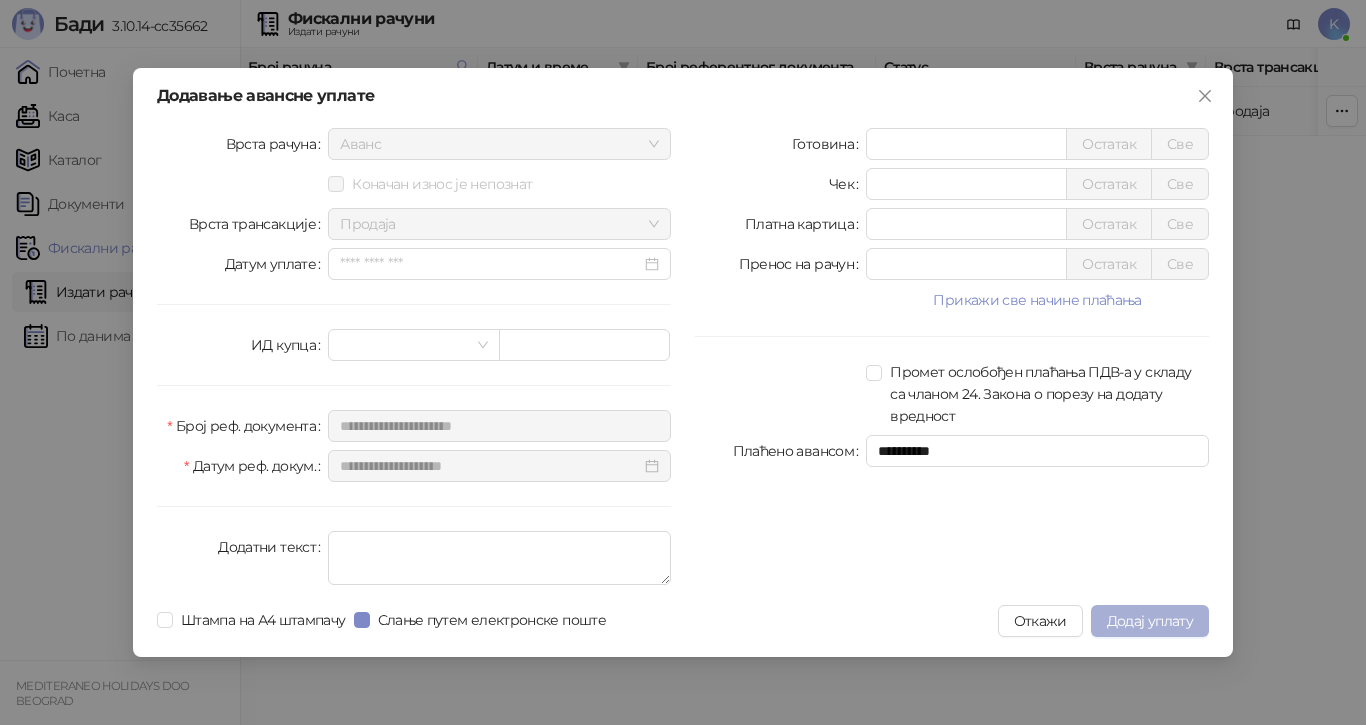 click on "Додај уплату" at bounding box center (1150, 621) 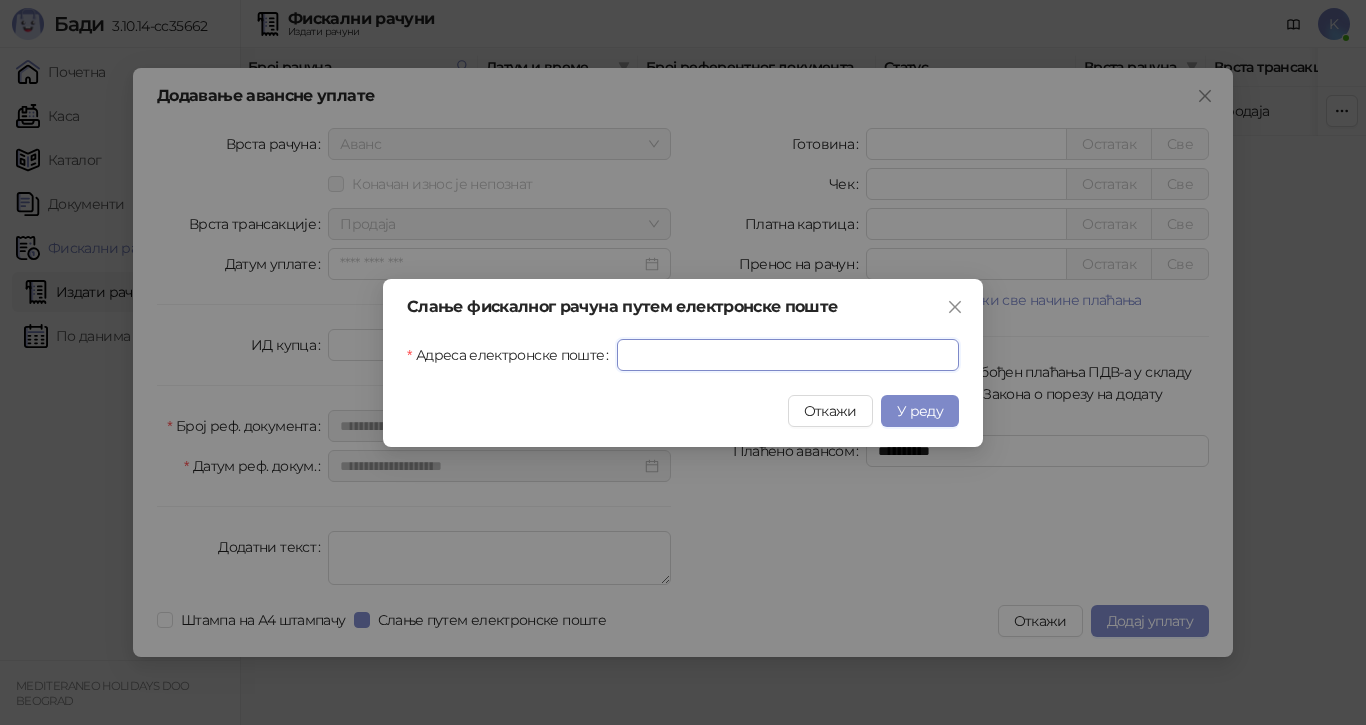 click on "Адреса електронске поште" at bounding box center [788, 355] 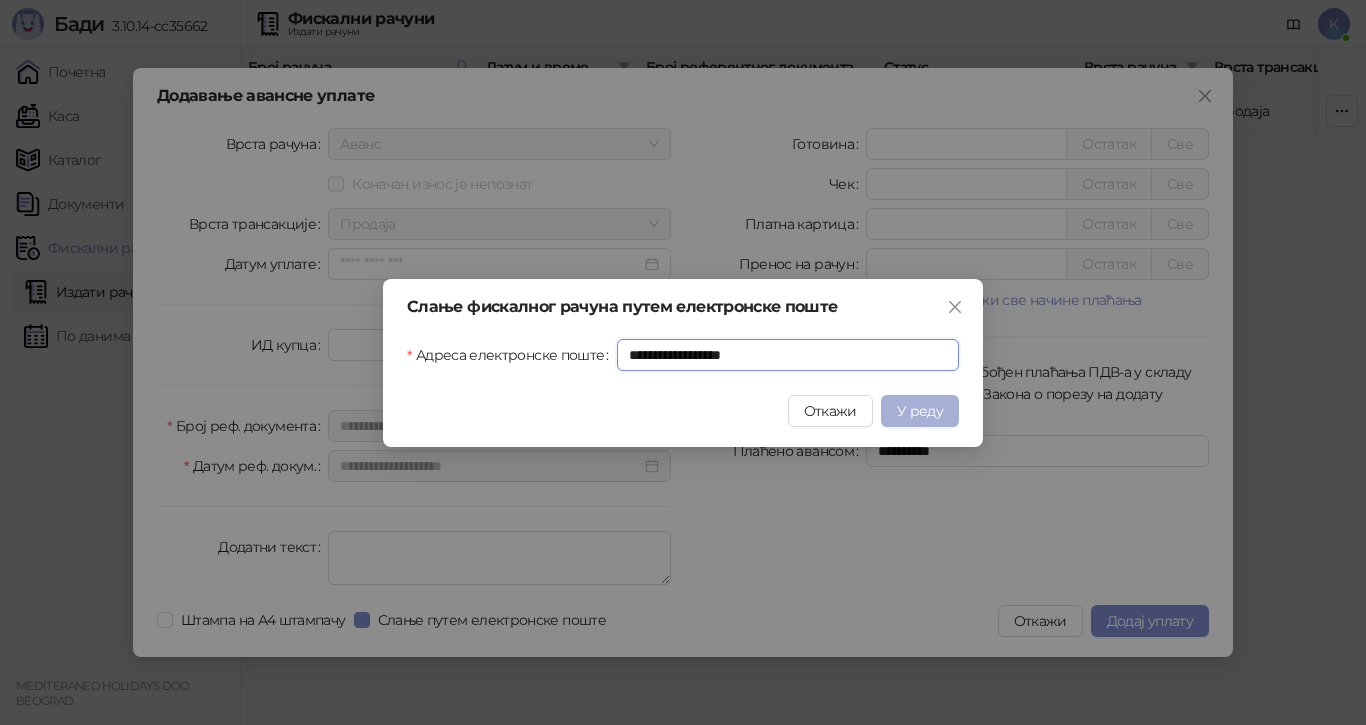 type on "**********" 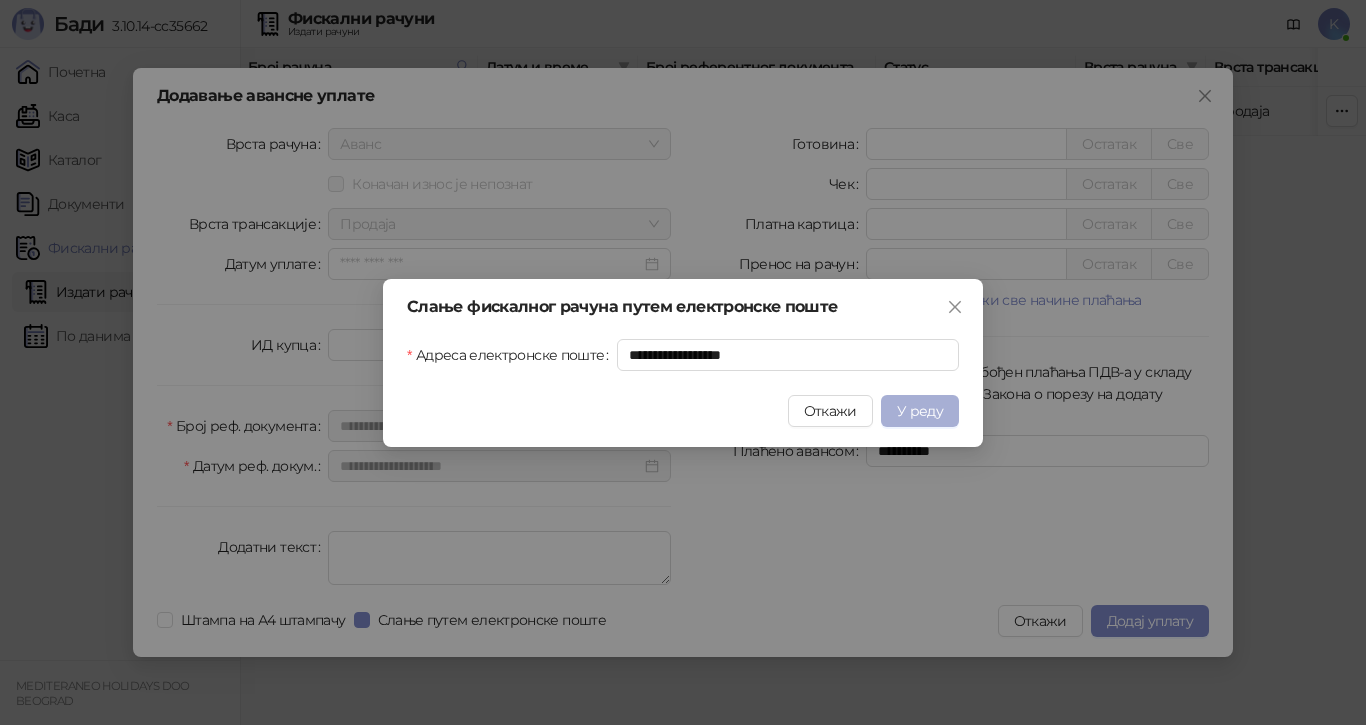 click on "У реду" at bounding box center [920, 411] 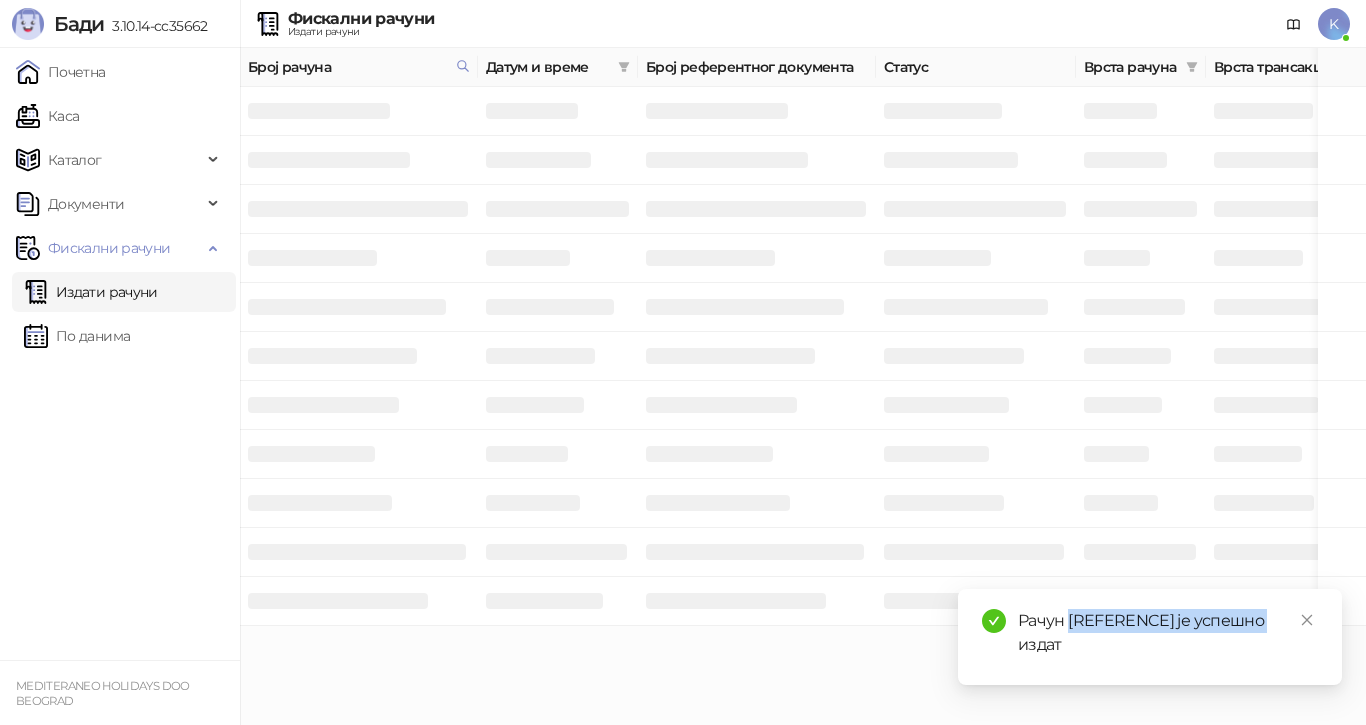 drag, startPoint x: 1275, startPoint y: 621, endPoint x: 1069, endPoint y: 616, distance: 206.06067 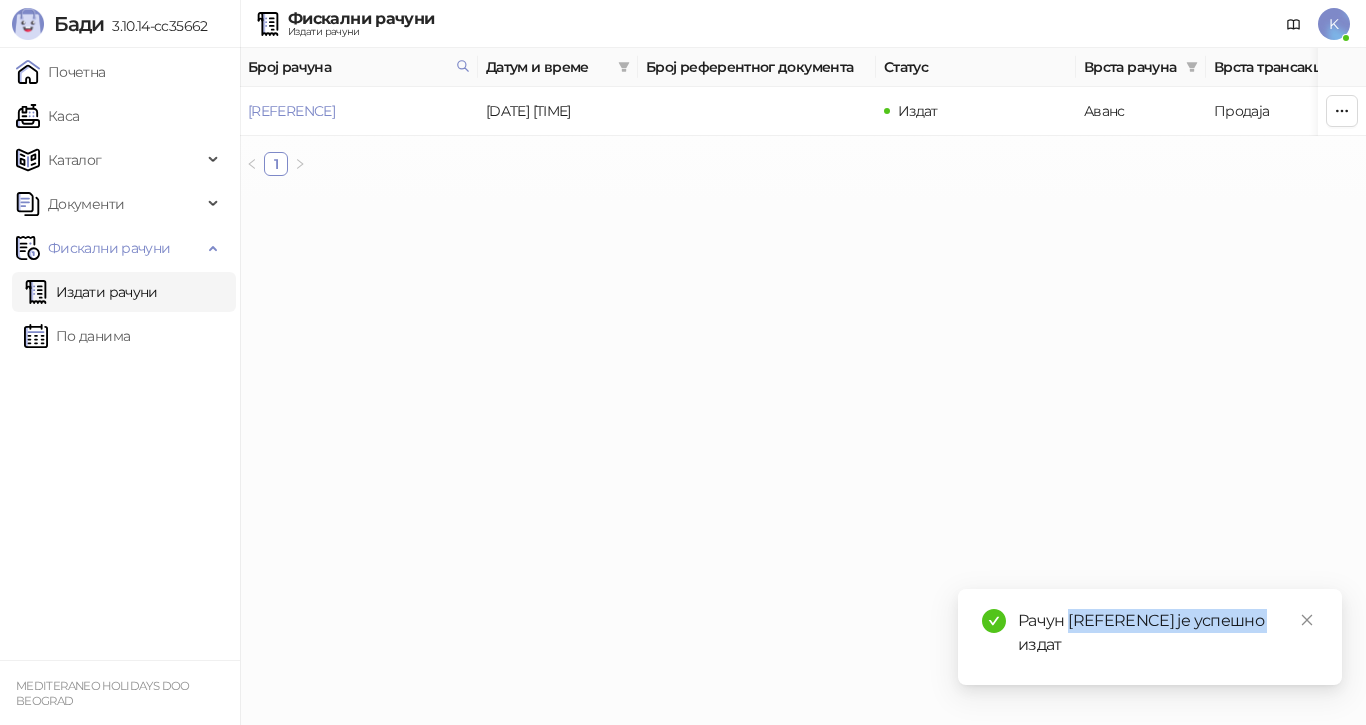 copy on "[REFERENCE]" 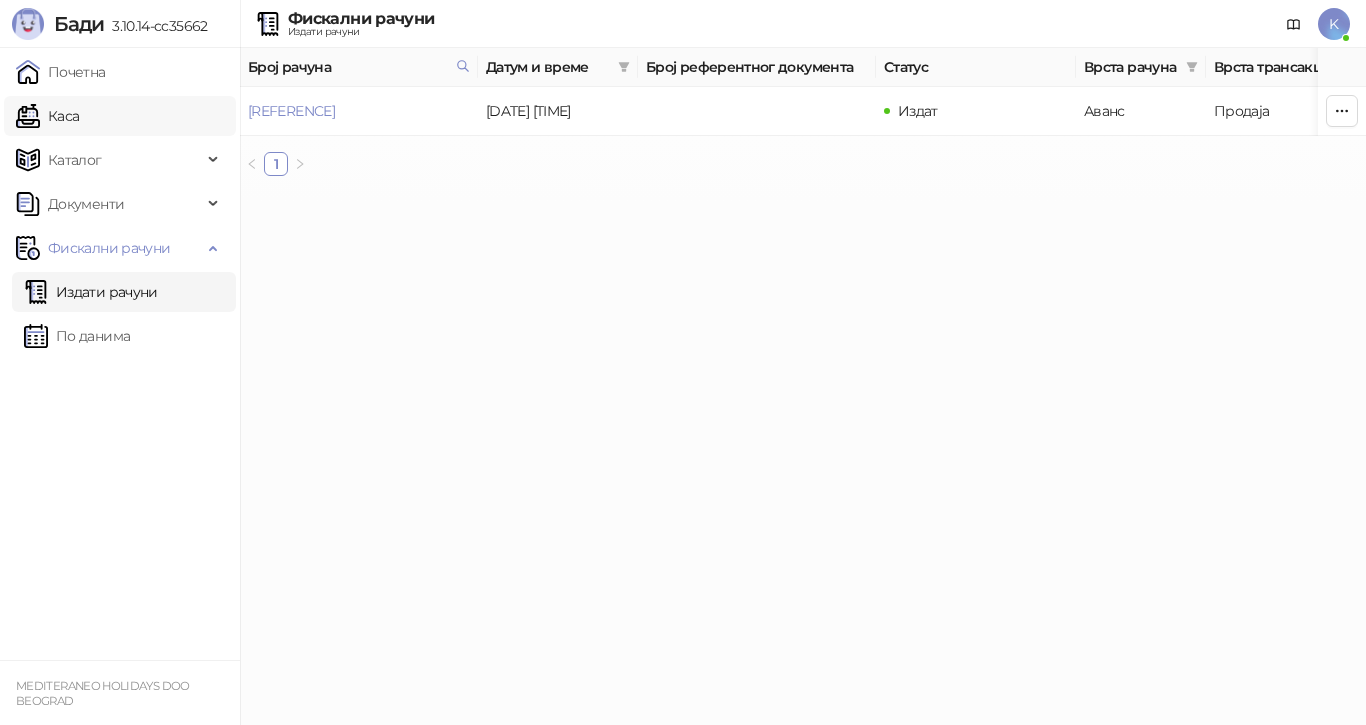 click on "Каса" at bounding box center [47, 116] 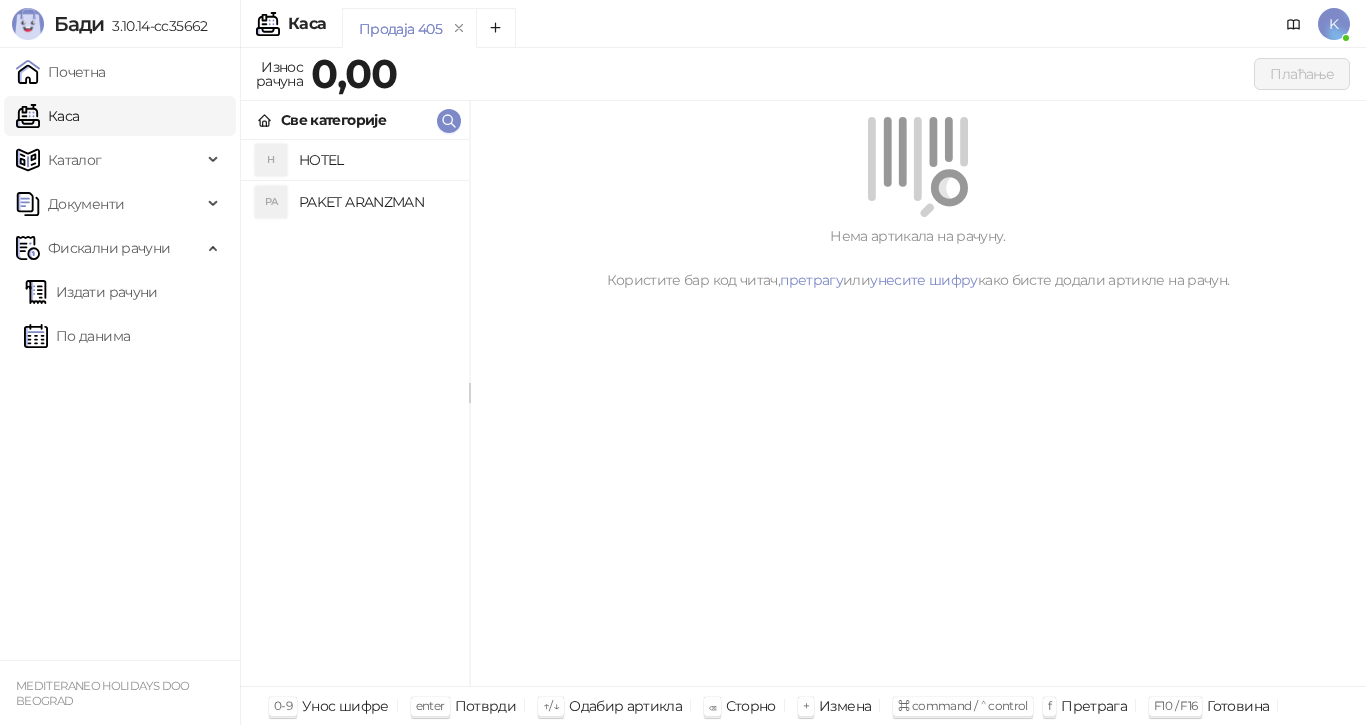 click on "PAKET ARANZMAN" at bounding box center [376, 202] 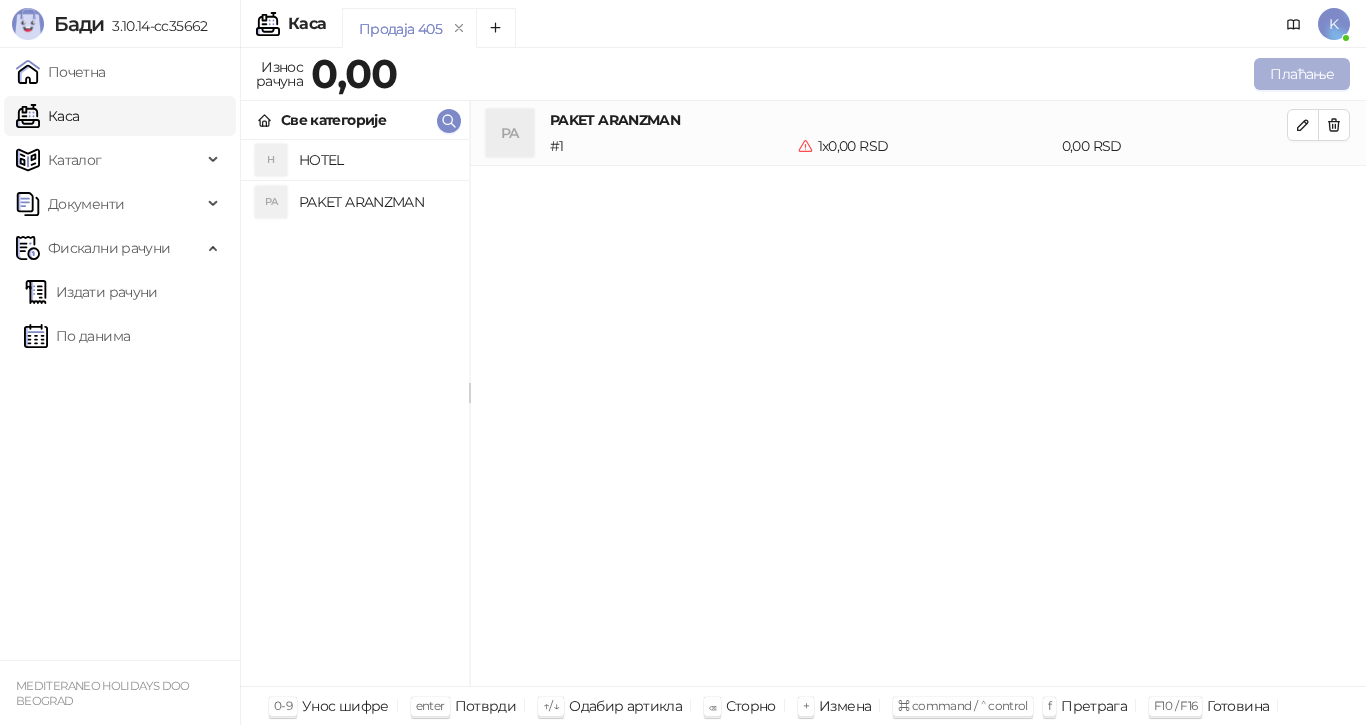 click on "Плаћање" at bounding box center [1302, 74] 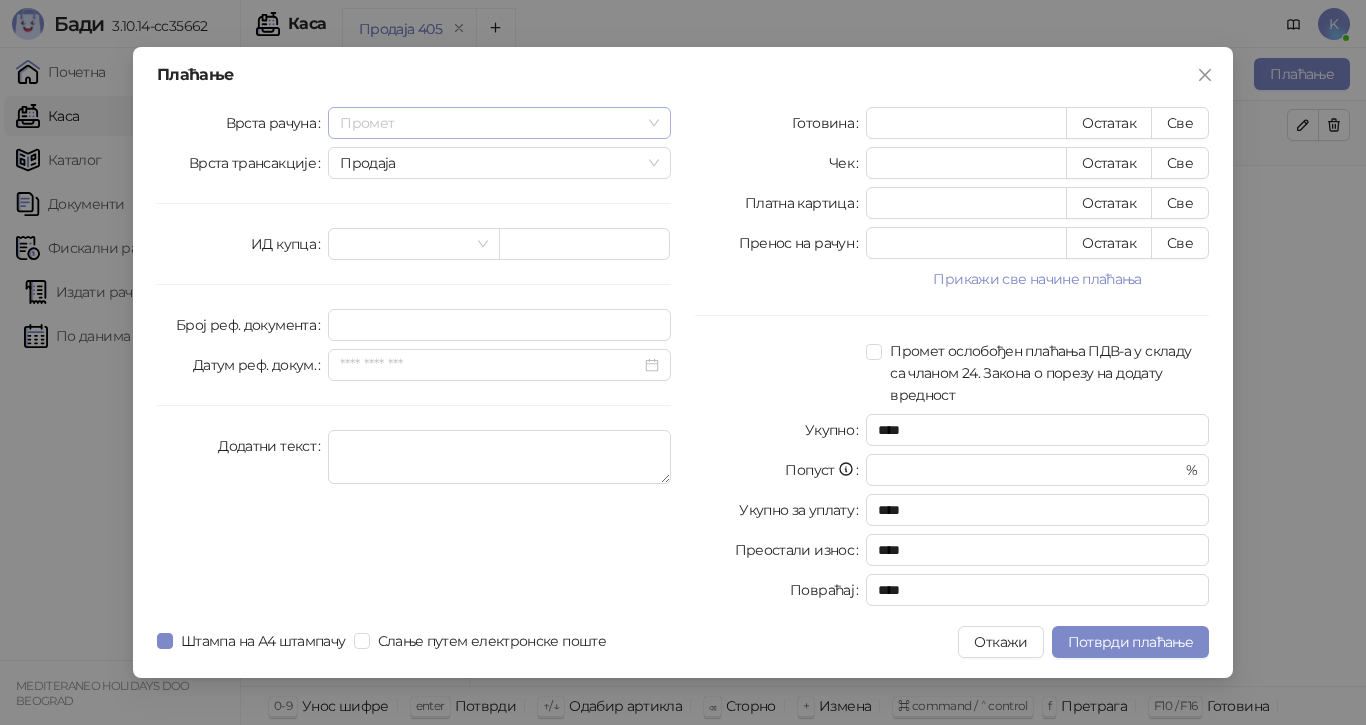 click on "Промет" at bounding box center (499, 123) 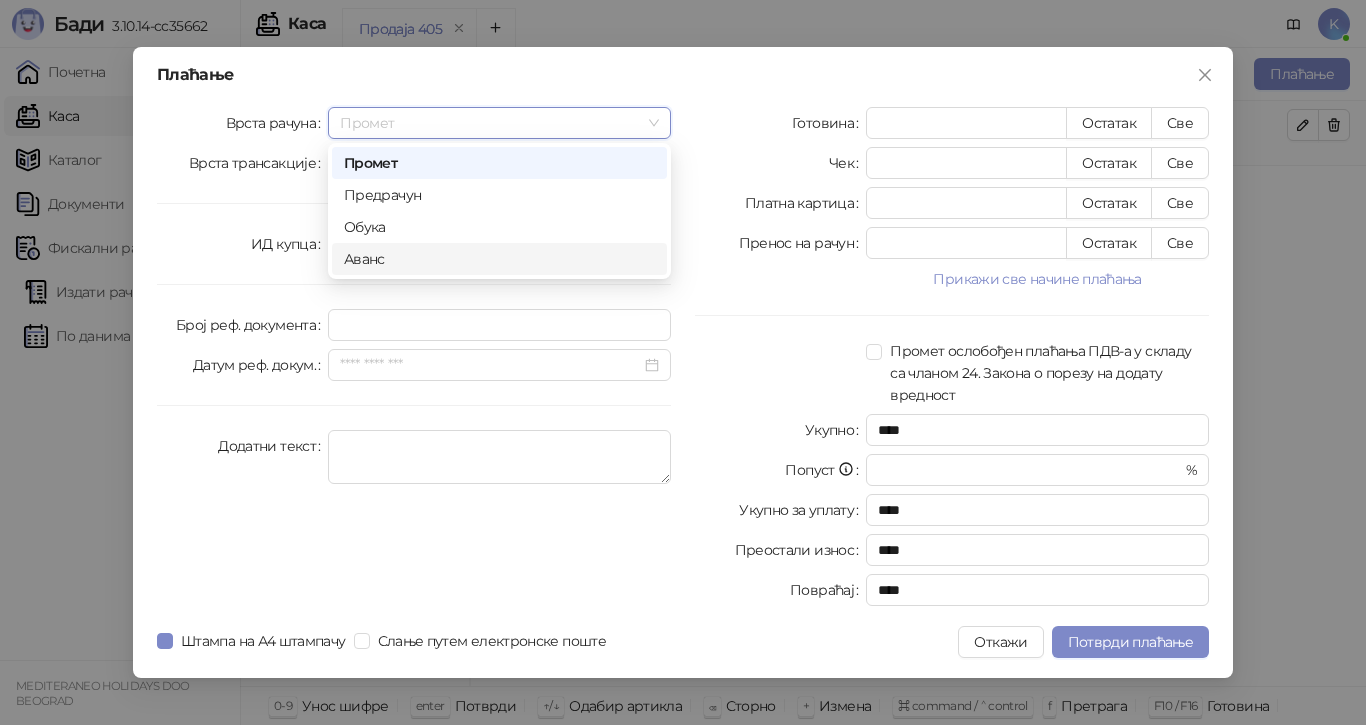 click on "Аванс" at bounding box center [499, 259] 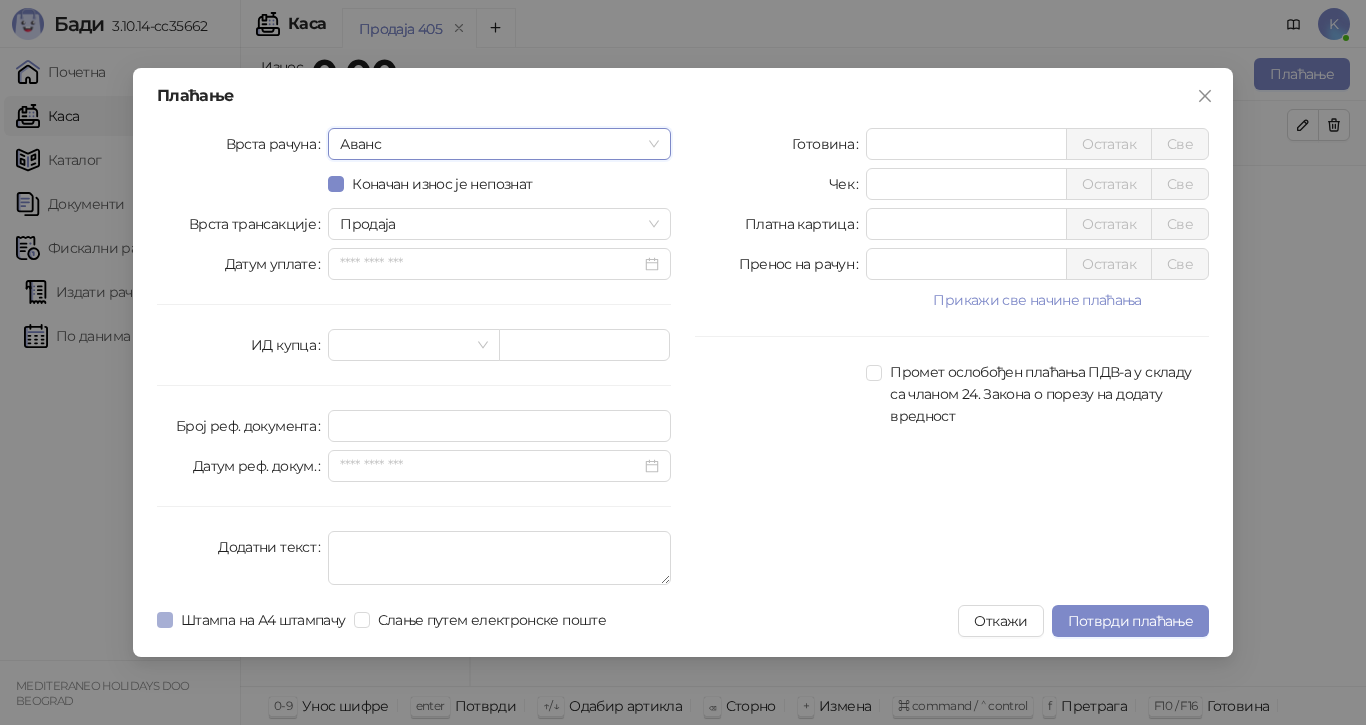 drag, startPoint x: 176, startPoint y: 617, endPoint x: 212, endPoint y: 628, distance: 37.64306 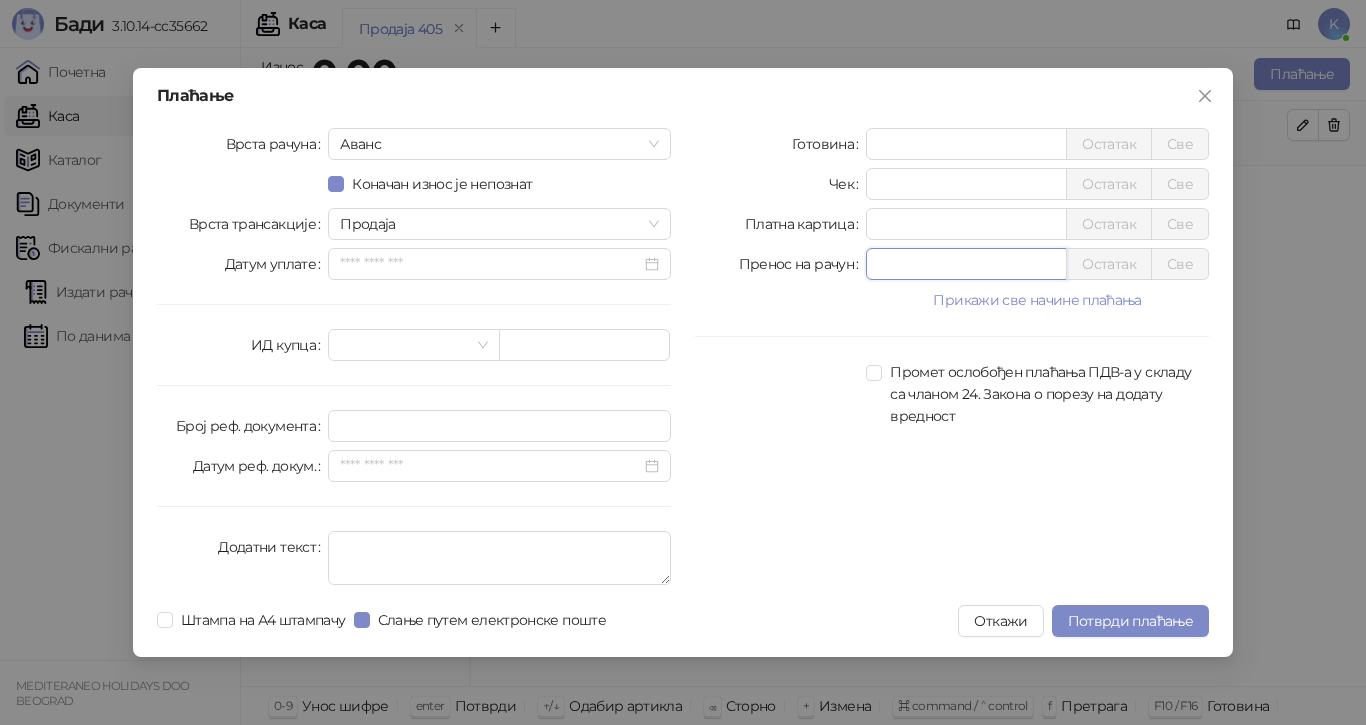click on "Пренос на рачун * Остатак Све" at bounding box center (952, 264) 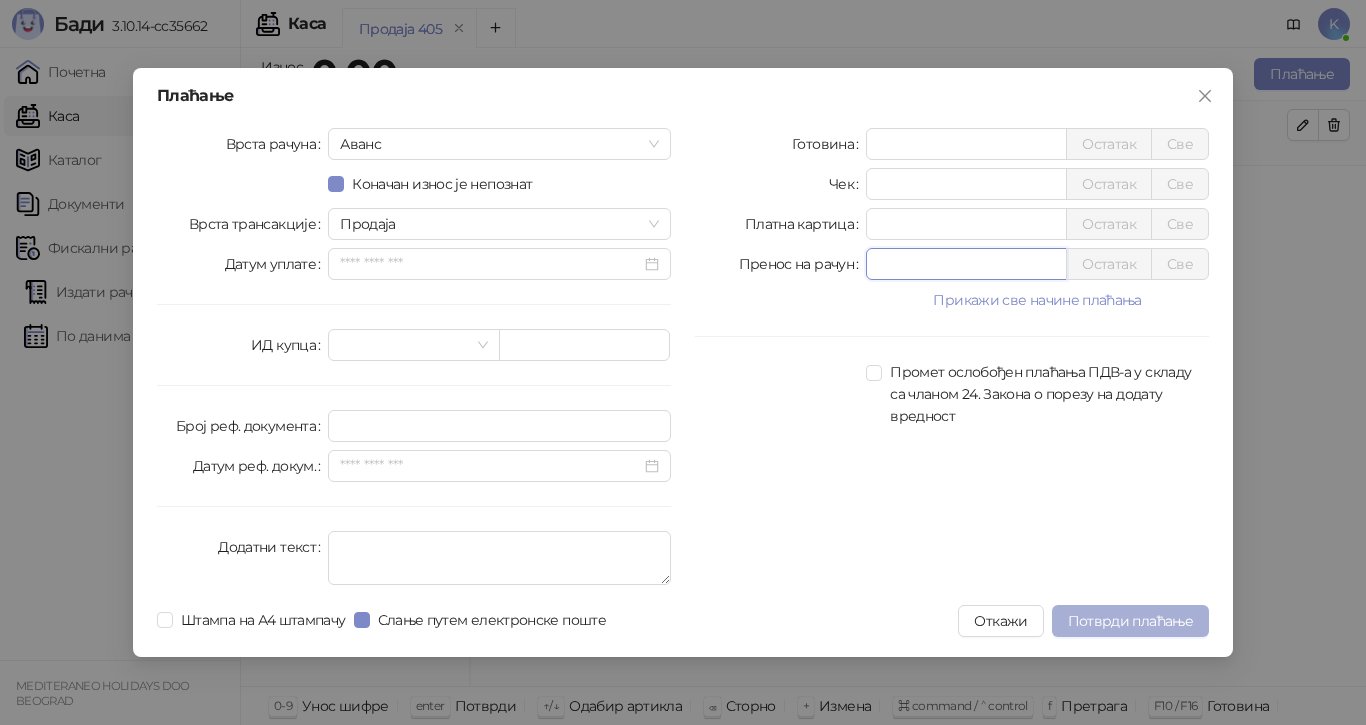 type on "******" 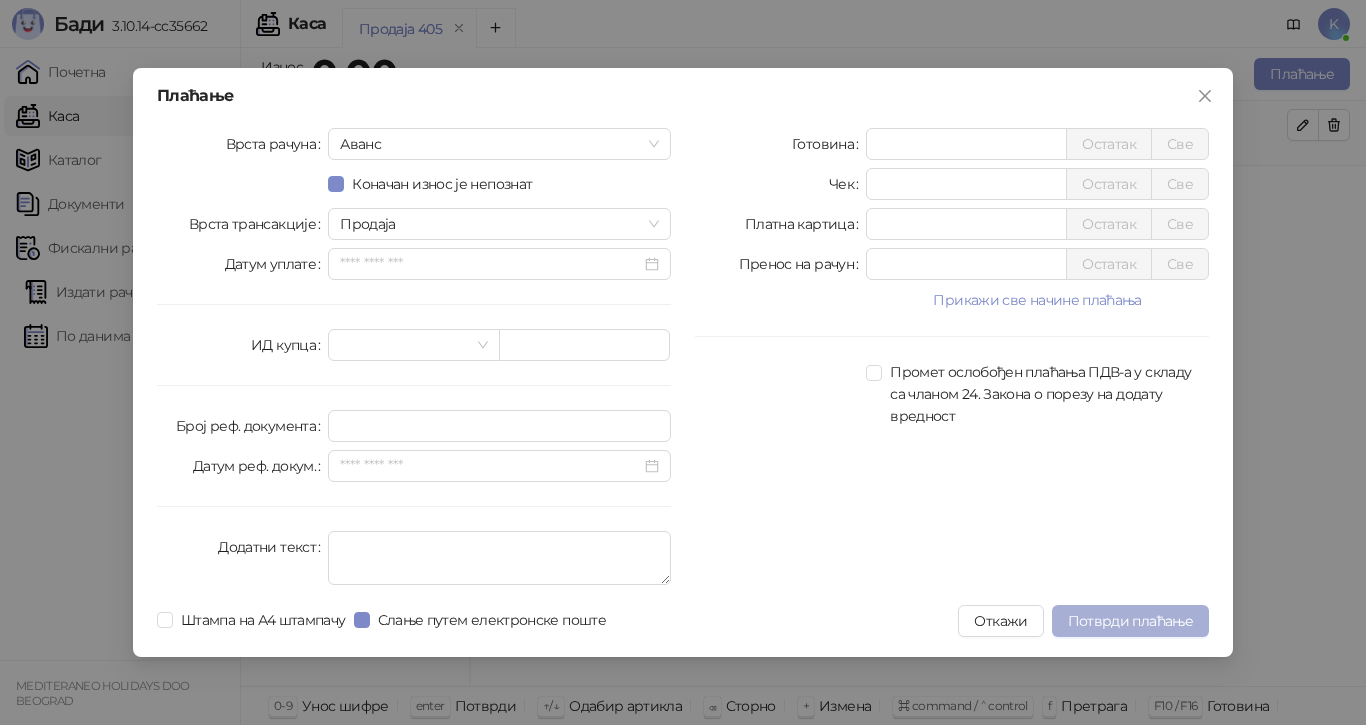 click on "Потврди плаћање" at bounding box center [1130, 621] 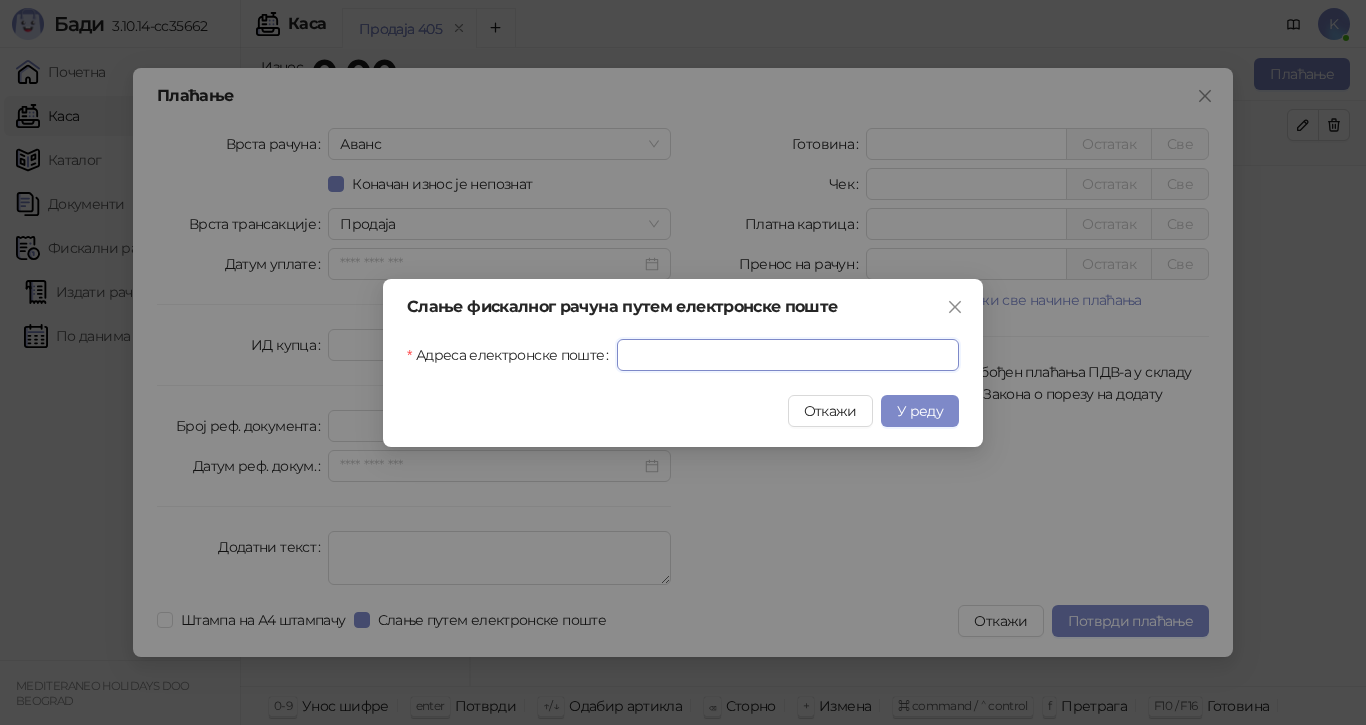click on "Адреса електронске поште" at bounding box center (788, 355) 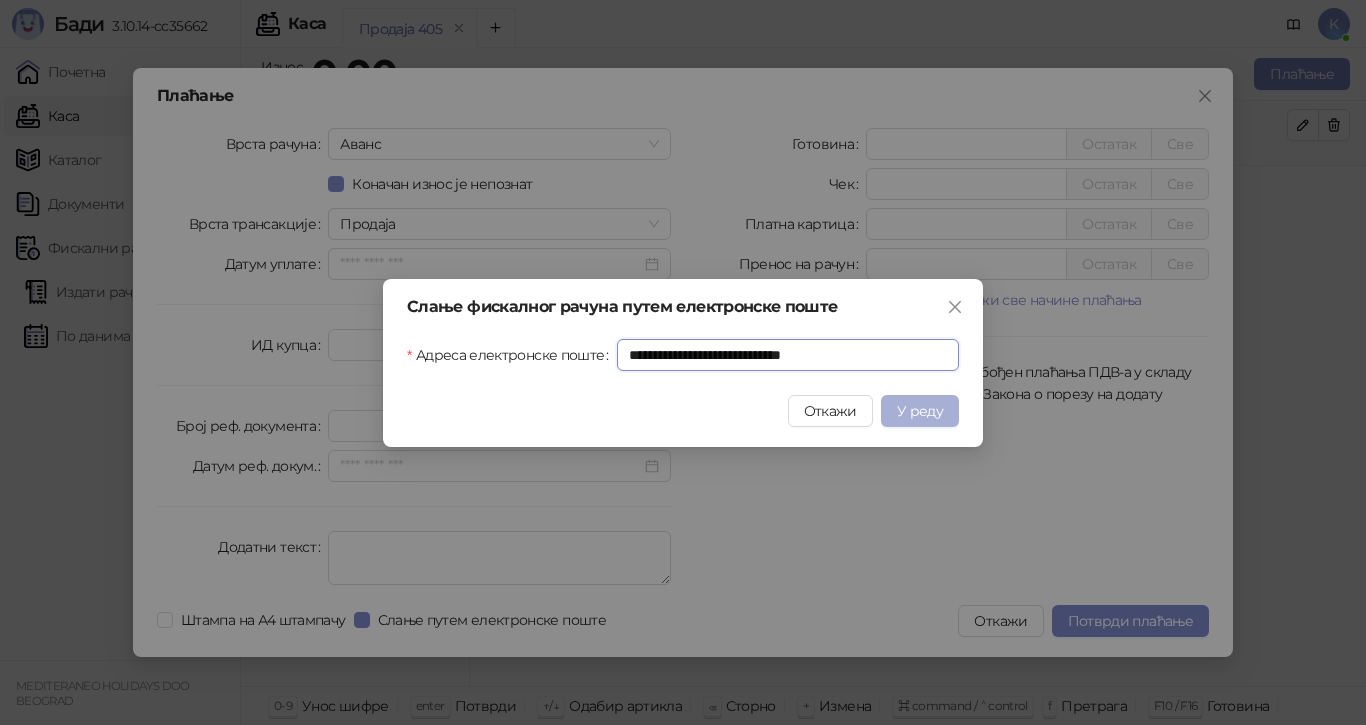 type on "**********" 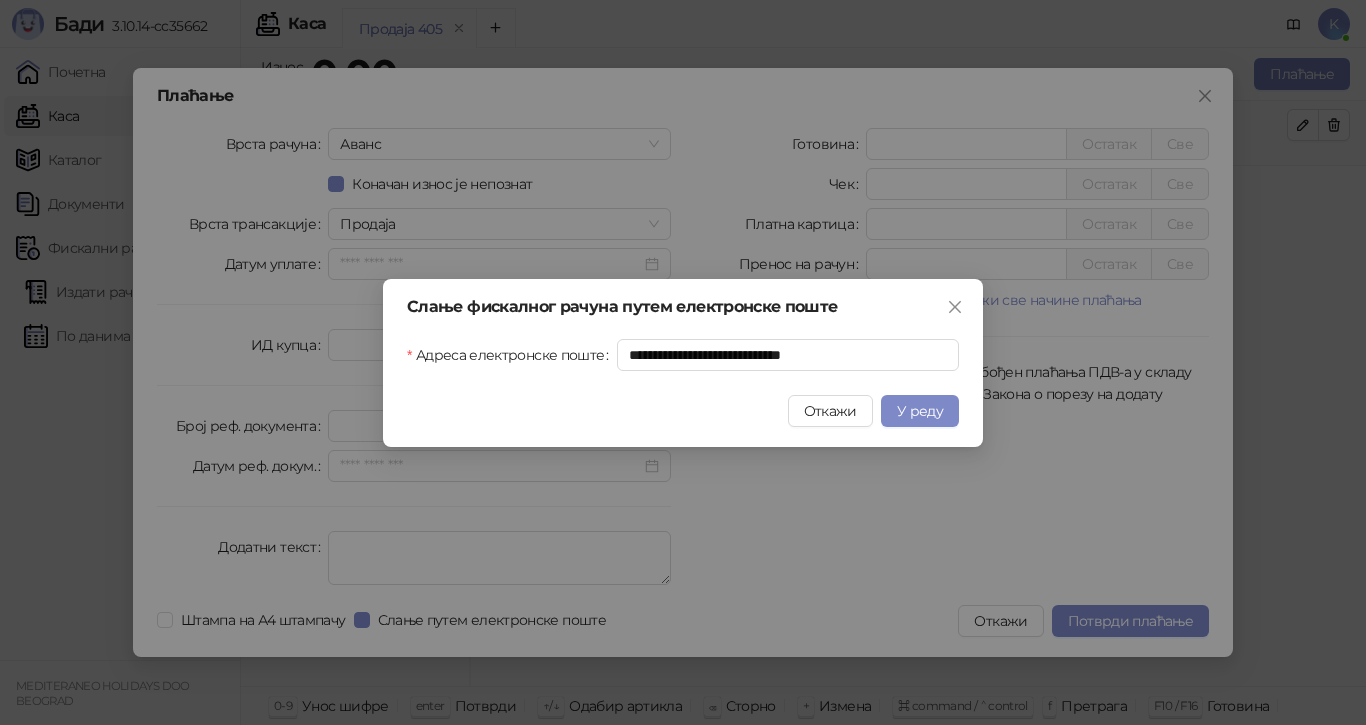 click on "У реду" at bounding box center (920, 411) 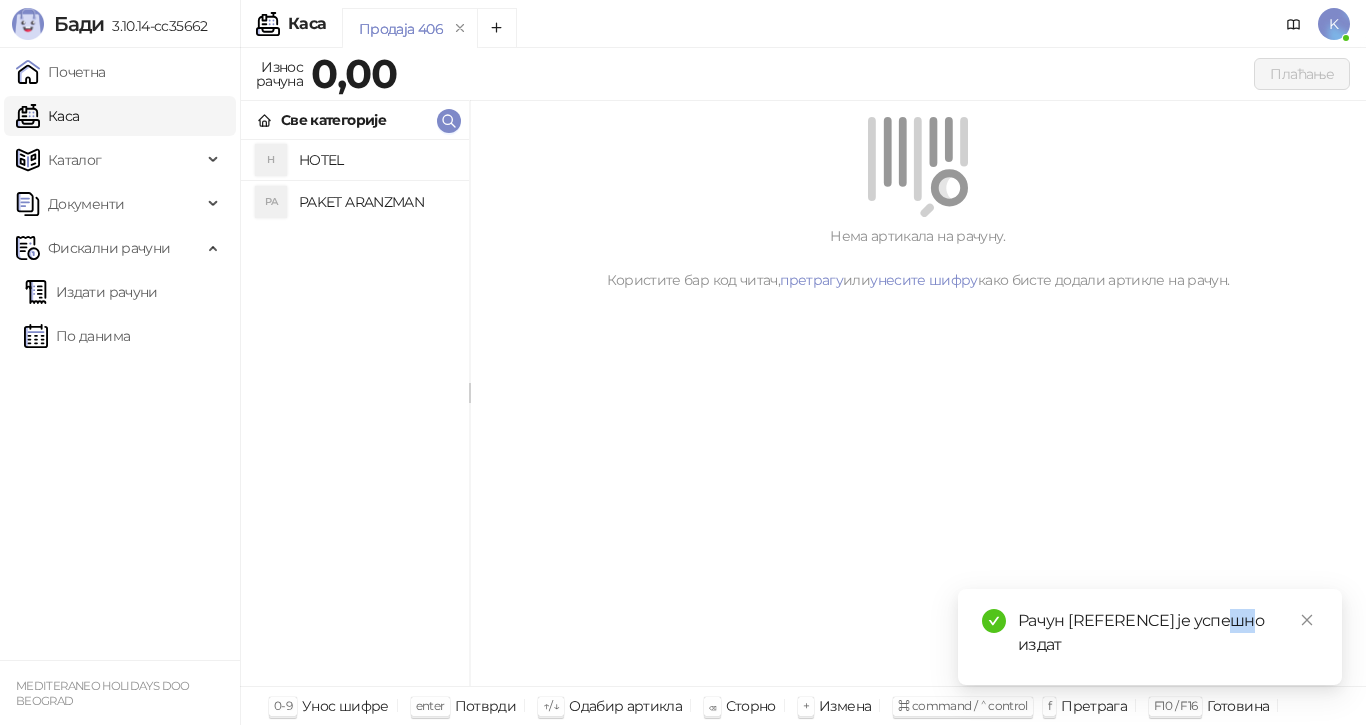 click on "Рачун [REFERENCE] је успешно издат" at bounding box center [1168, 633] 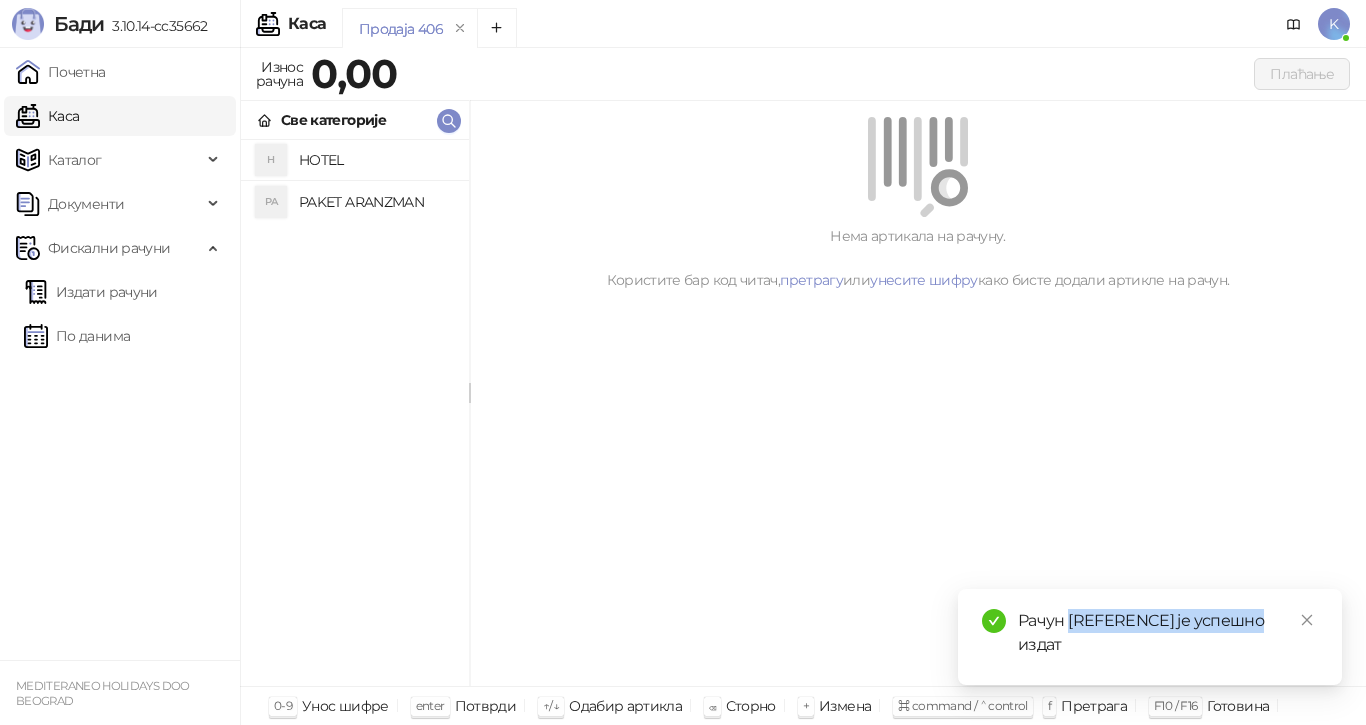 drag, startPoint x: 1274, startPoint y: 619, endPoint x: 1069, endPoint y: 619, distance: 205 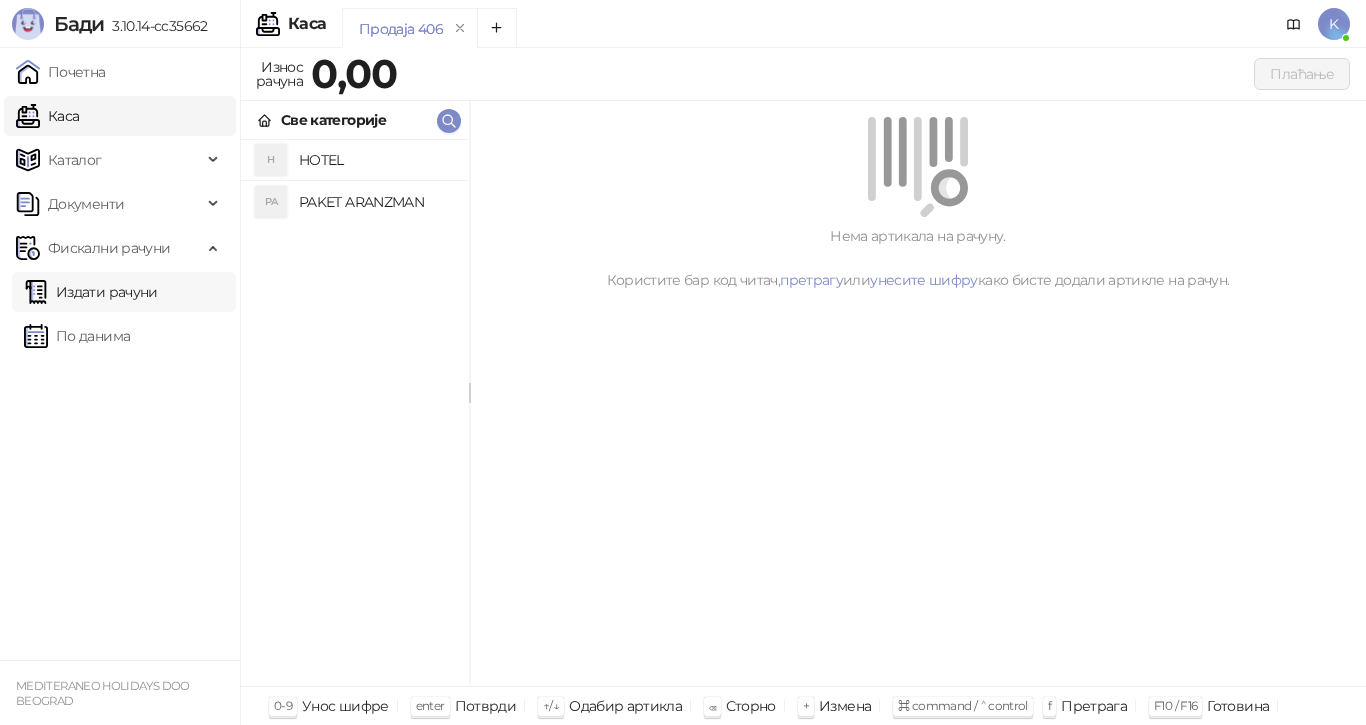 drag, startPoint x: 157, startPoint y: 288, endPoint x: 232, endPoint y: 293, distance: 75.16648 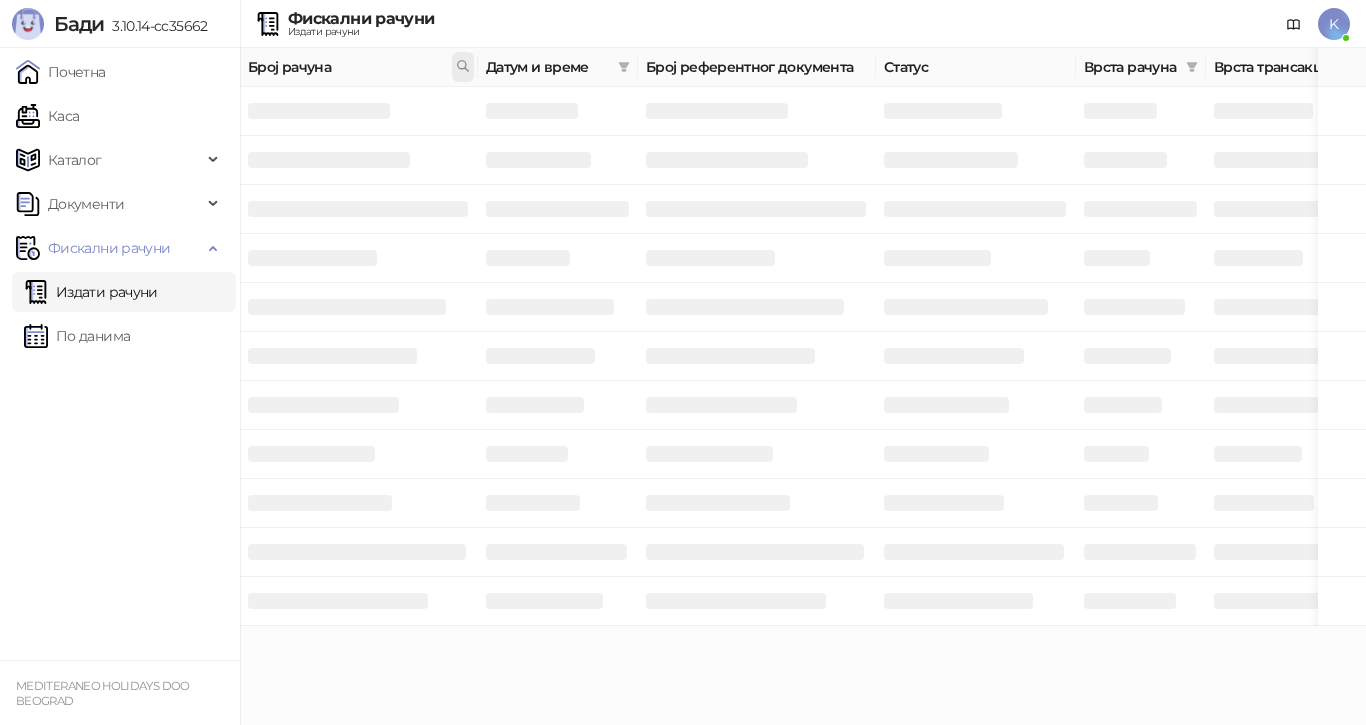 click 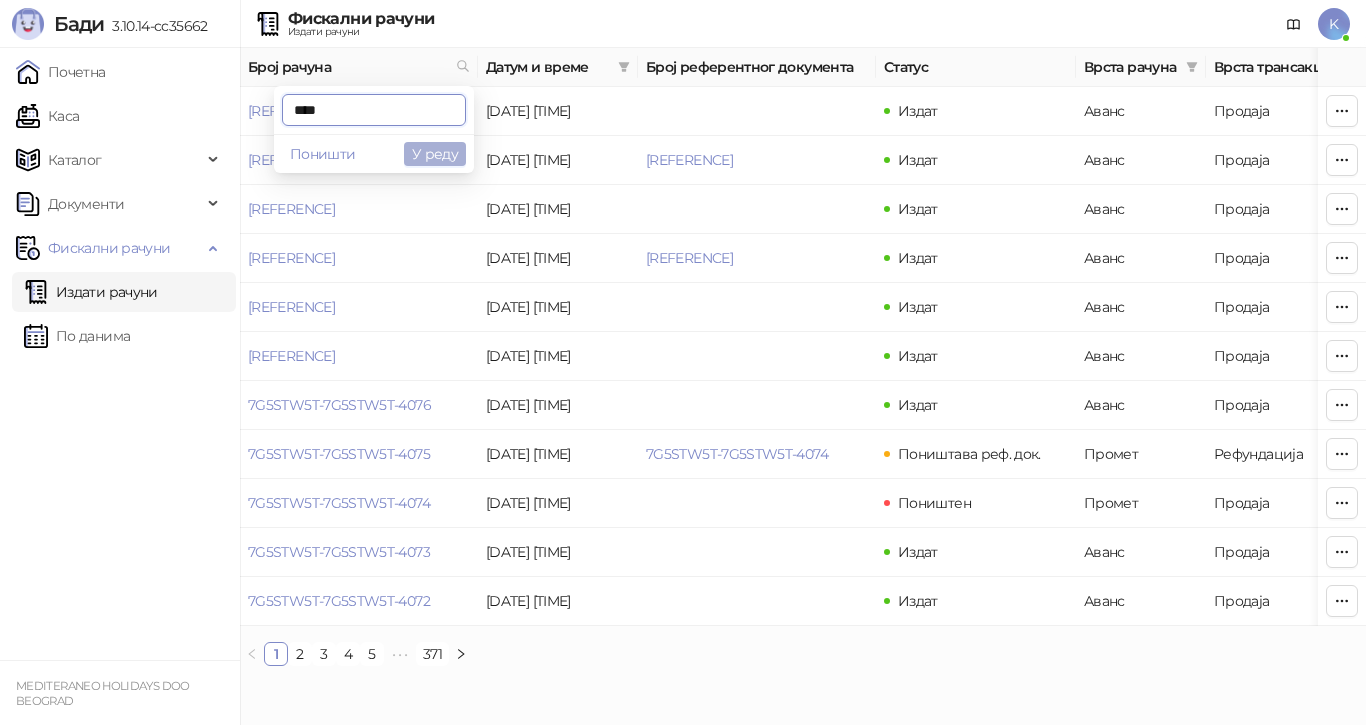 type on "****" 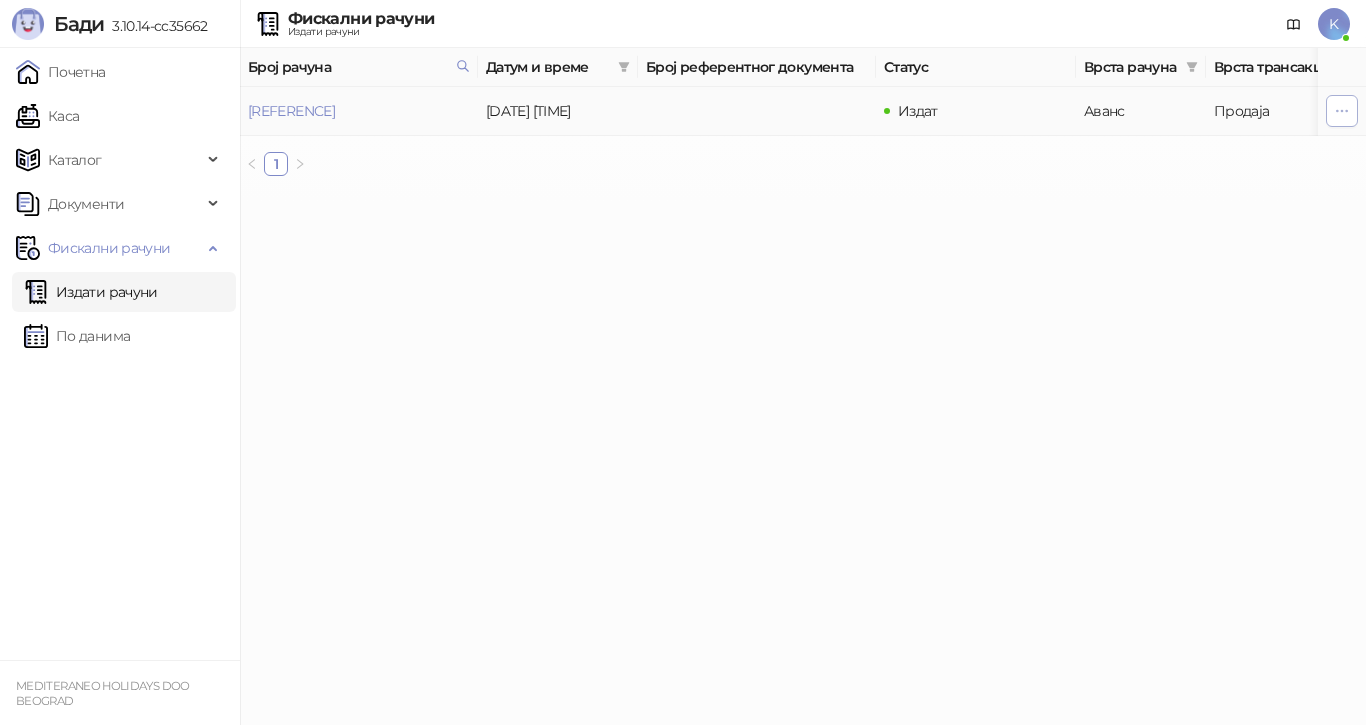 click 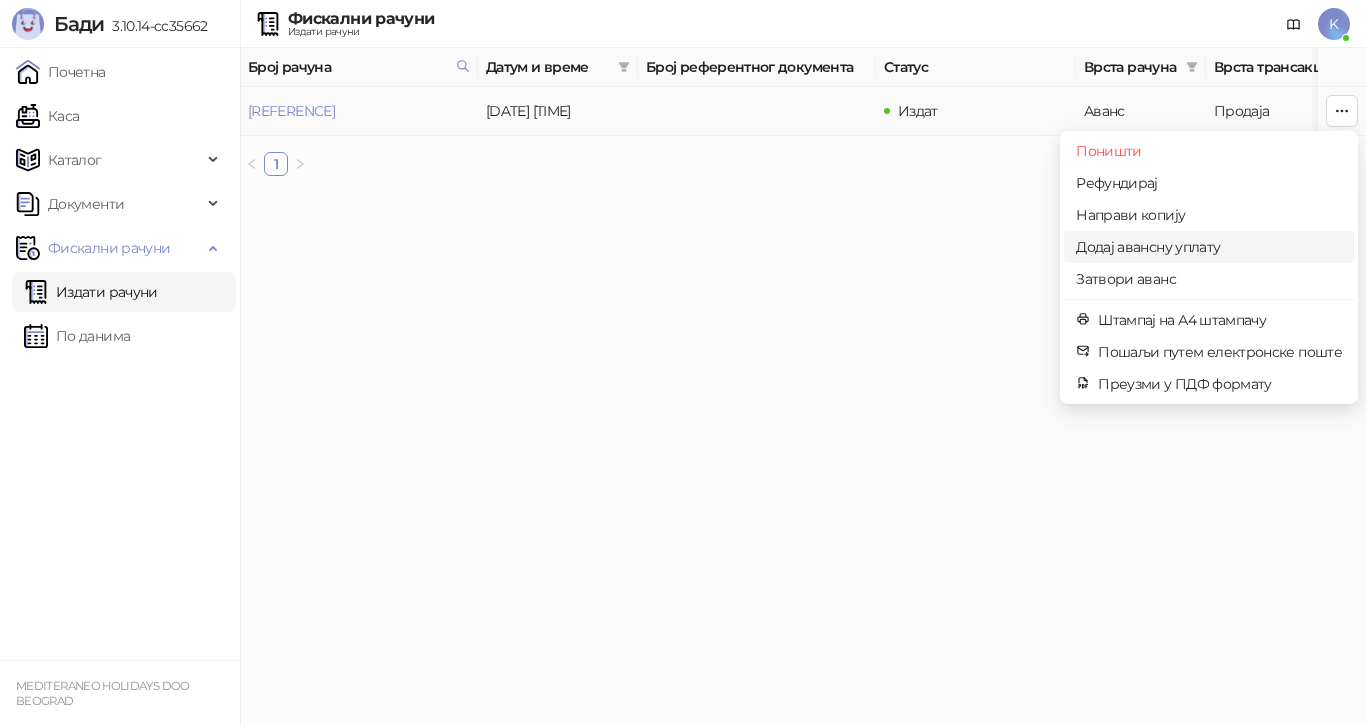 click on "Додај авансну уплату" at bounding box center [1209, 247] 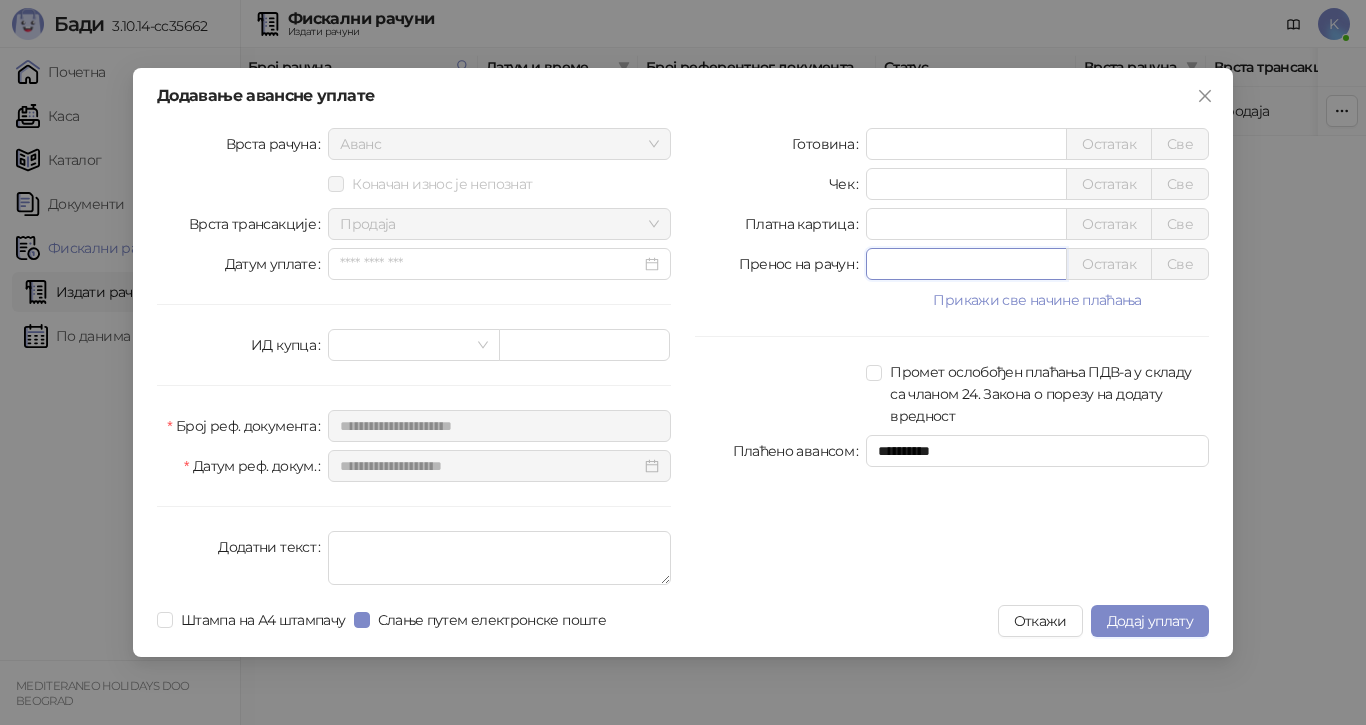 drag, startPoint x: 883, startPoint y: 264, endPoint x: 862, endPoint y: 272, distance: 22.472204 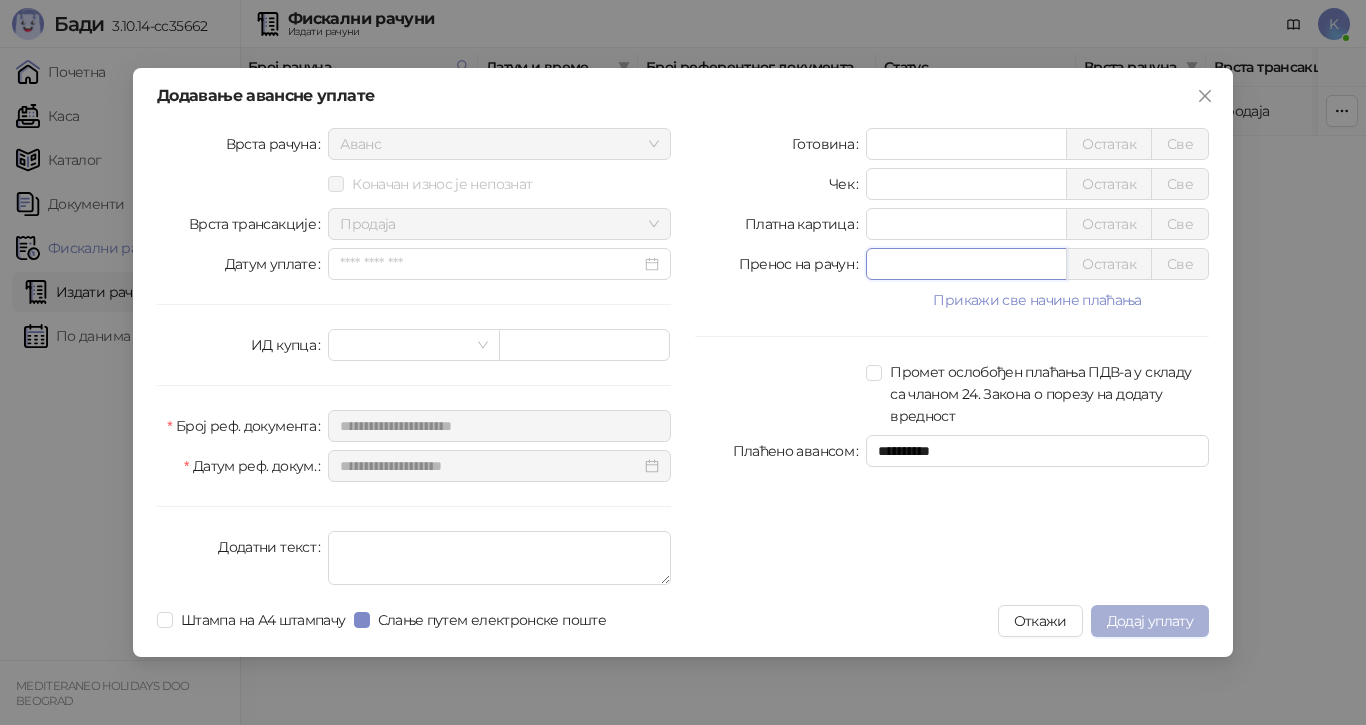 type on "******" 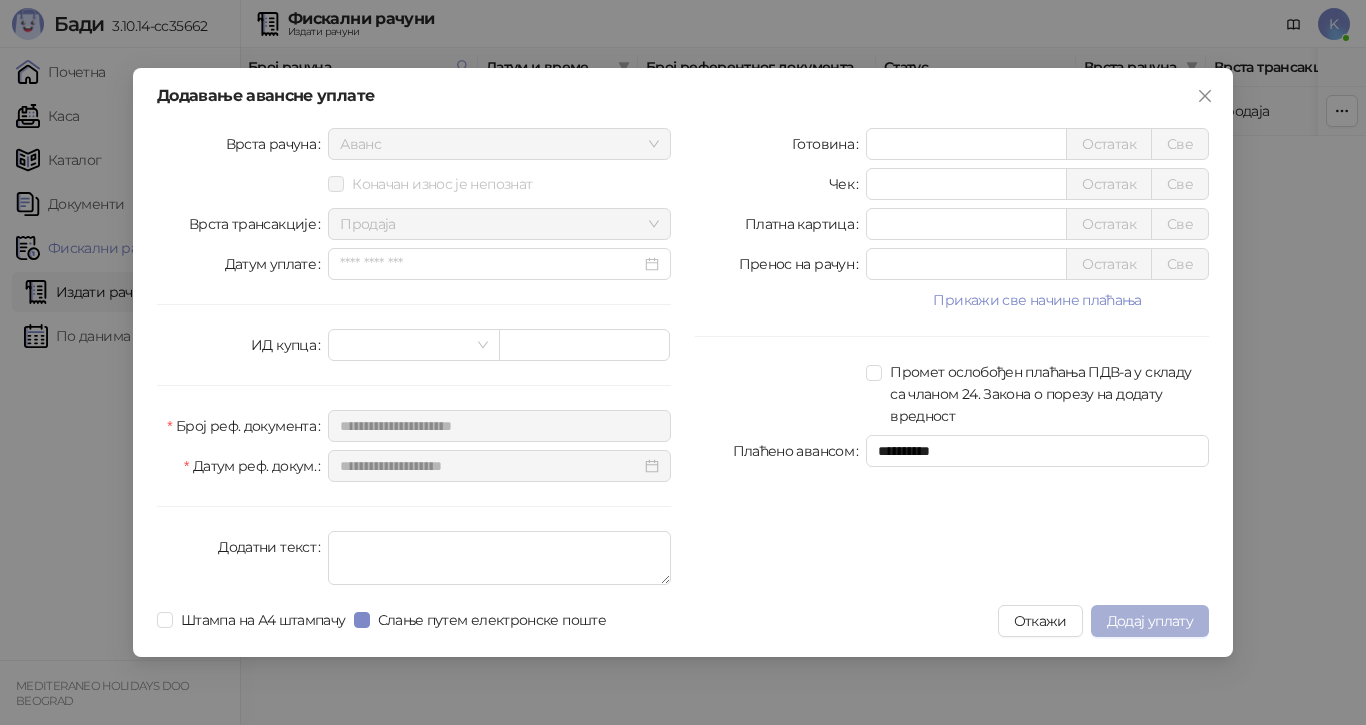 click on "Додај уплату" at bounding box center (1150, 621) 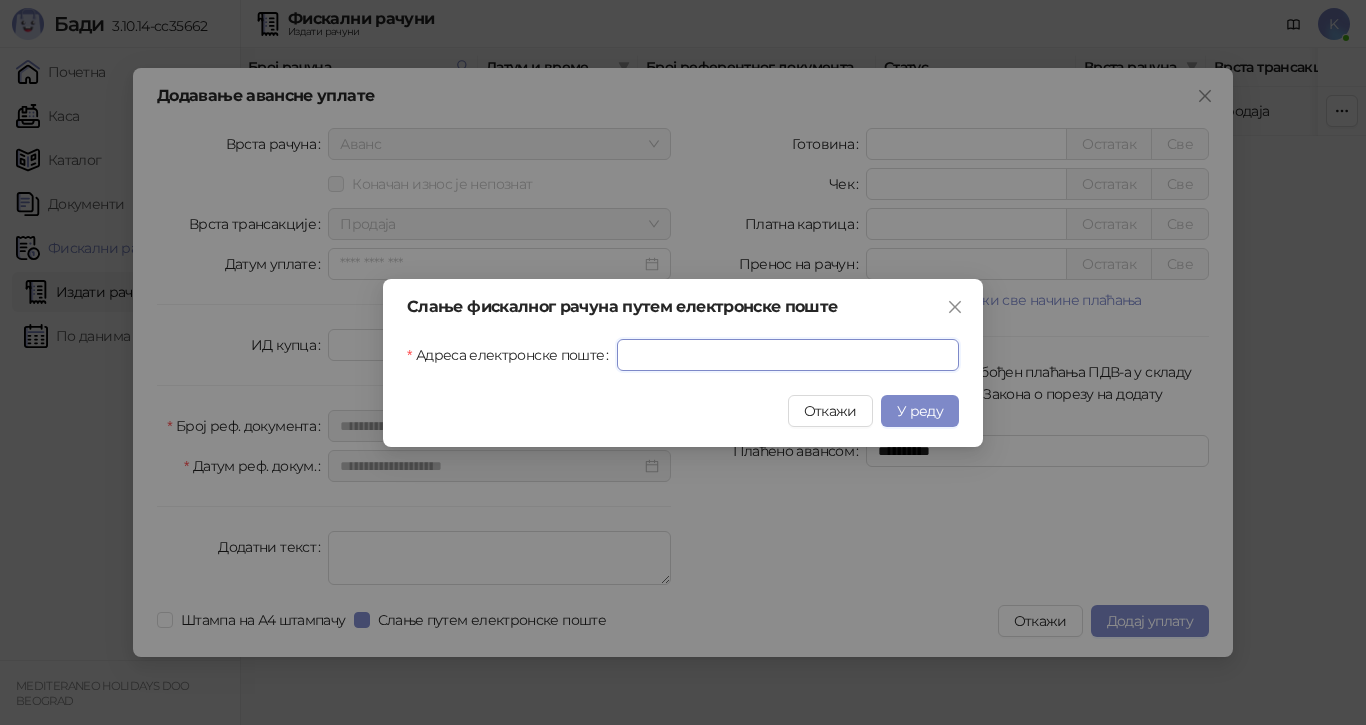 click on "Адреса електронске поште" at bounding box center (788, 355) 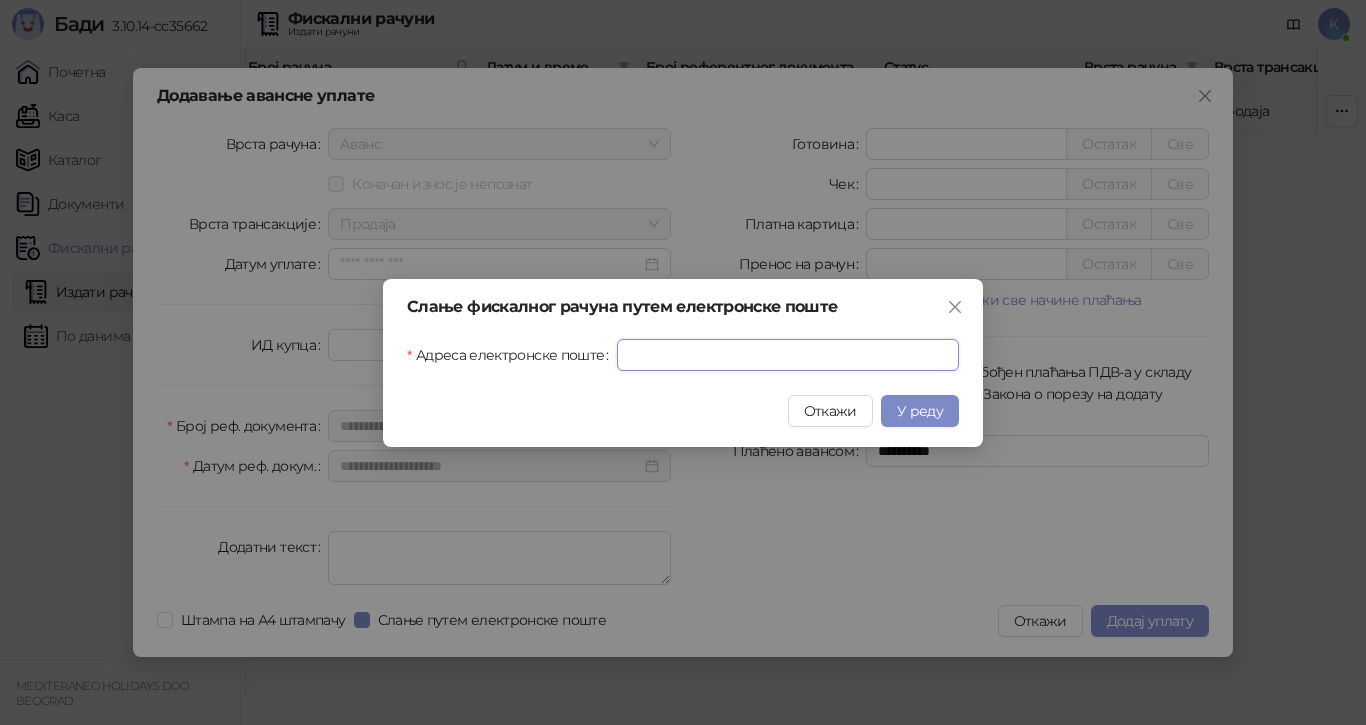 paste on "**********" 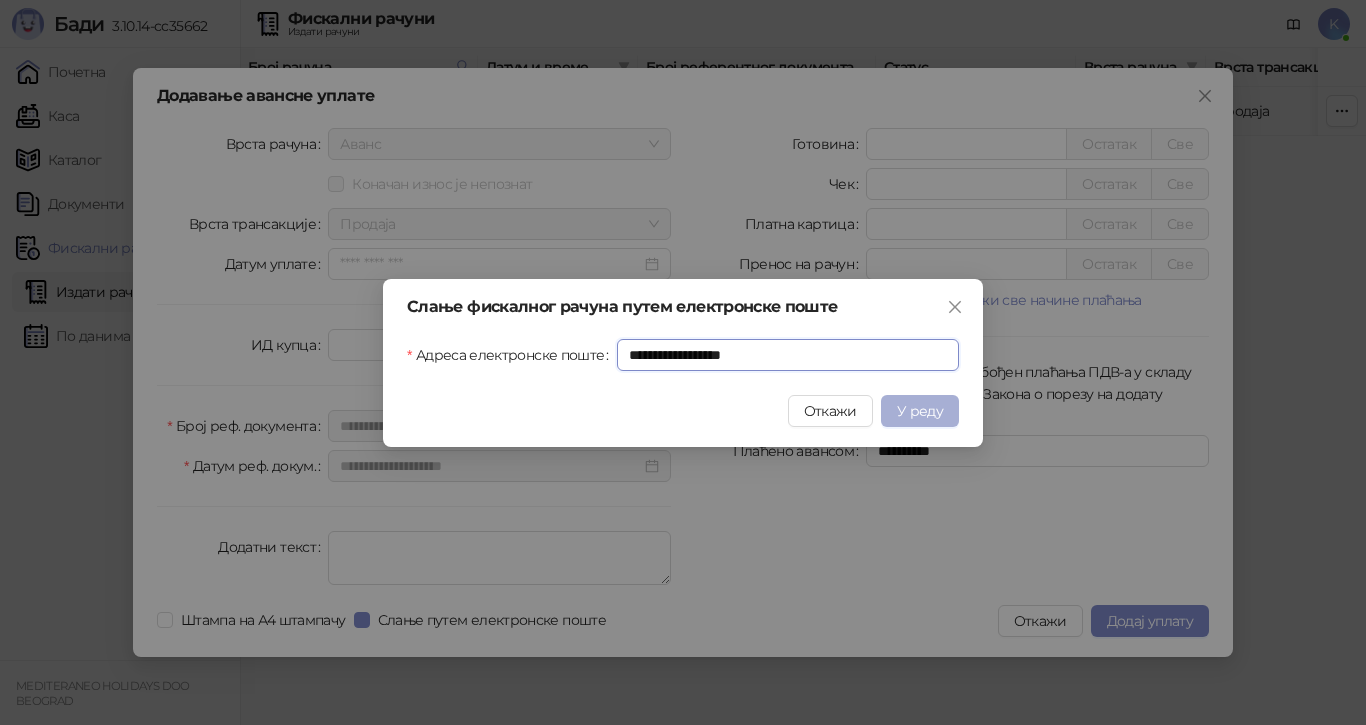 type on "**********" 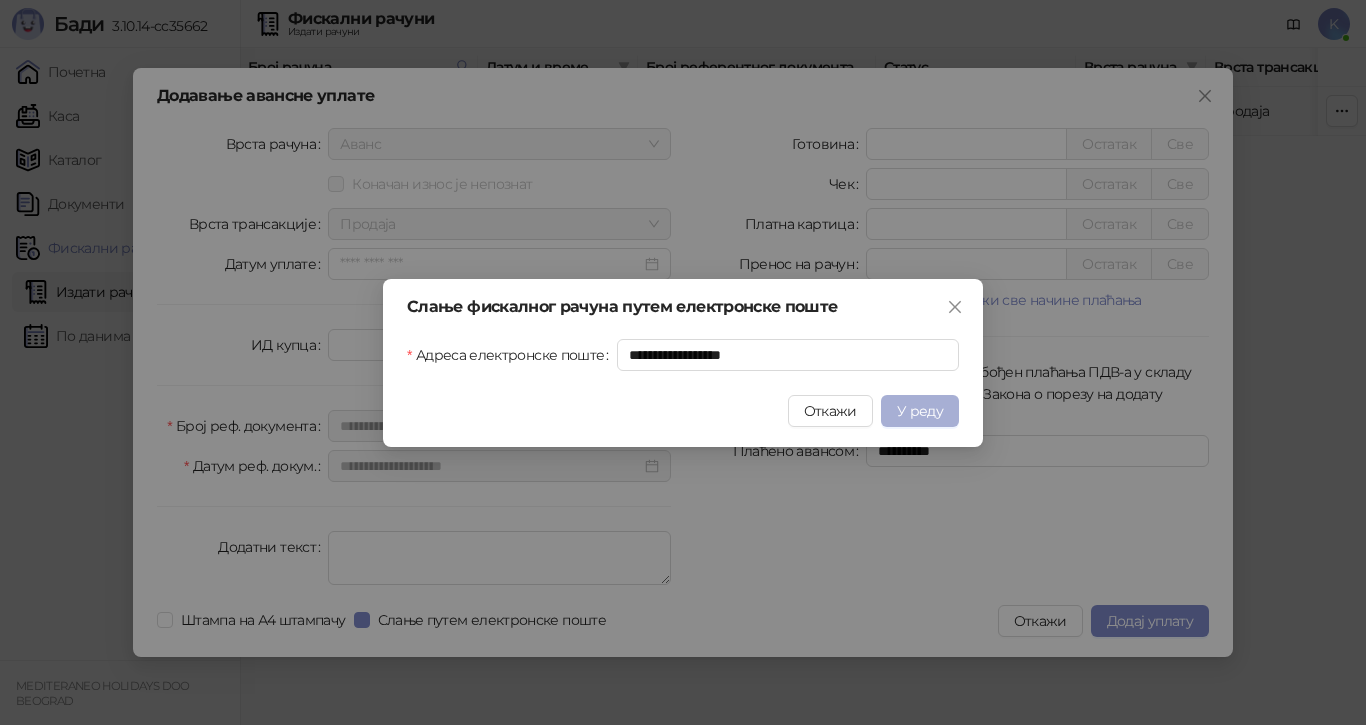 click on "У реду" at bounding box center (920, 411) 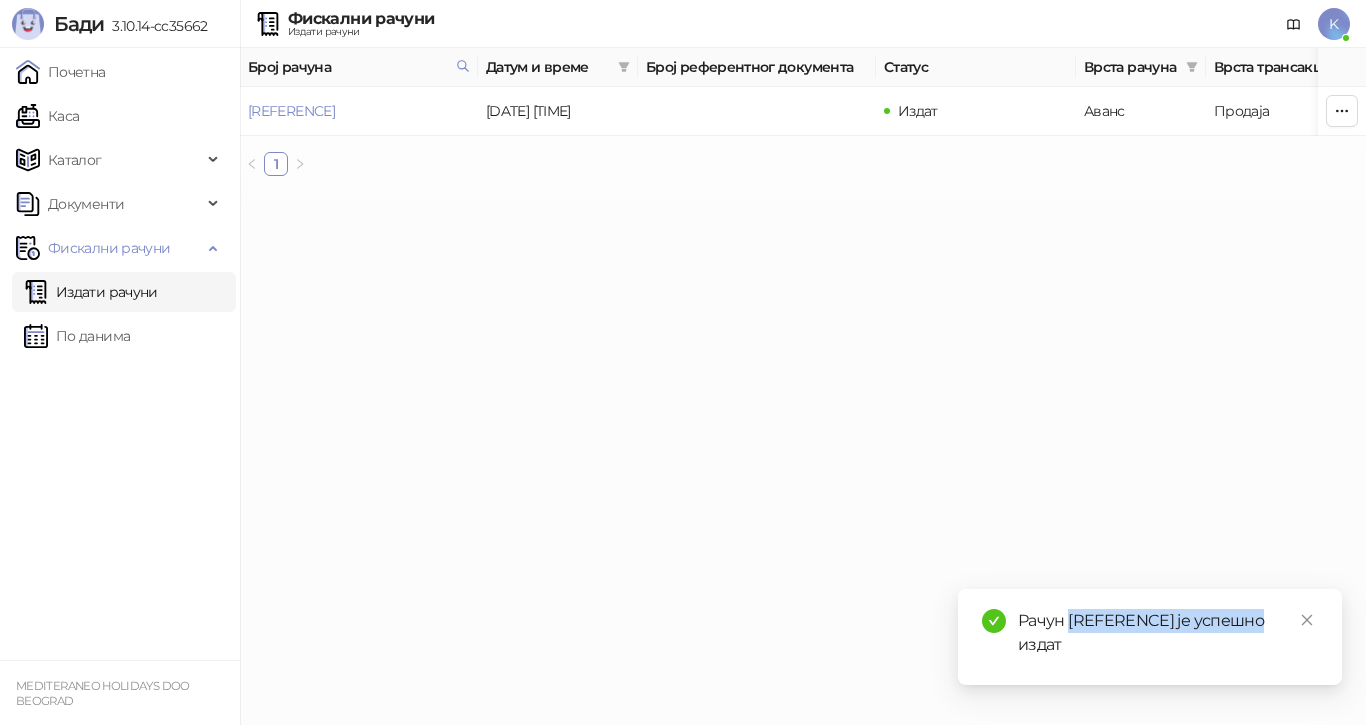 drag, startPoint x: 1266, startPoint y: 620, endPoint x: 1070, endPoint y: 619, distance: 196.00255 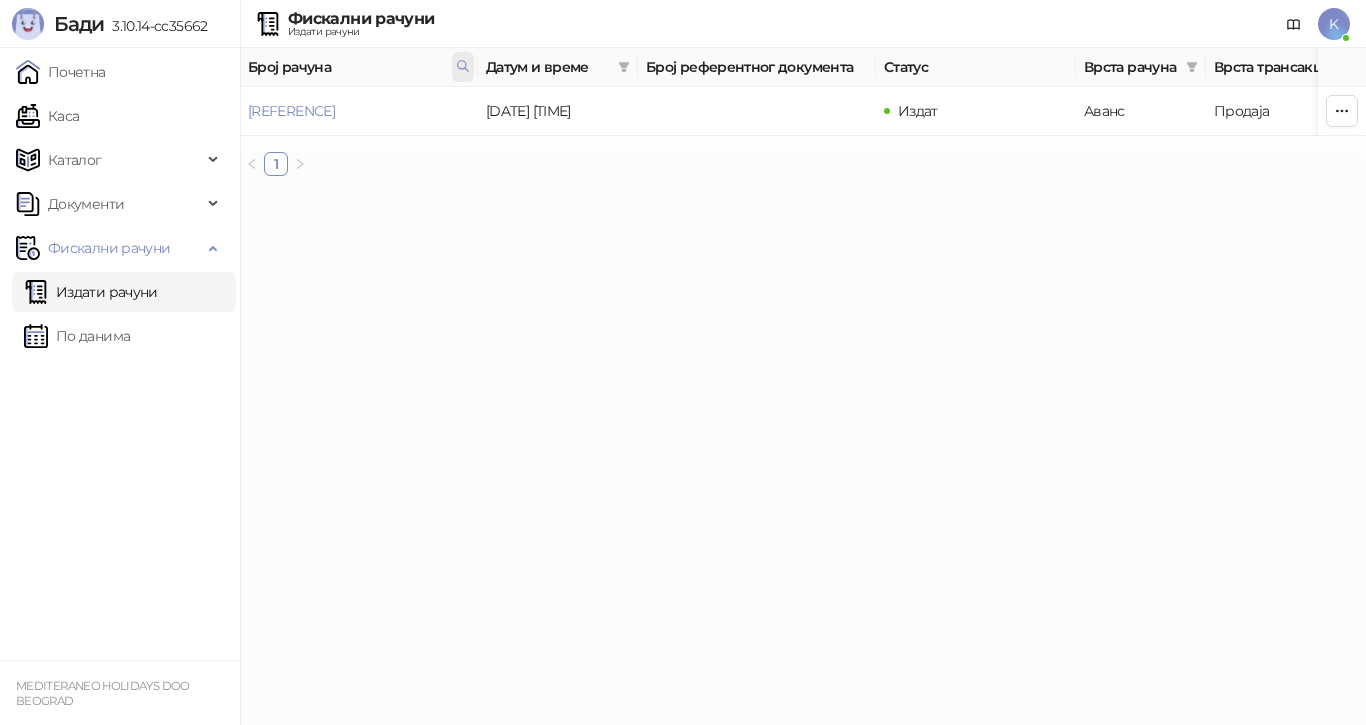 click 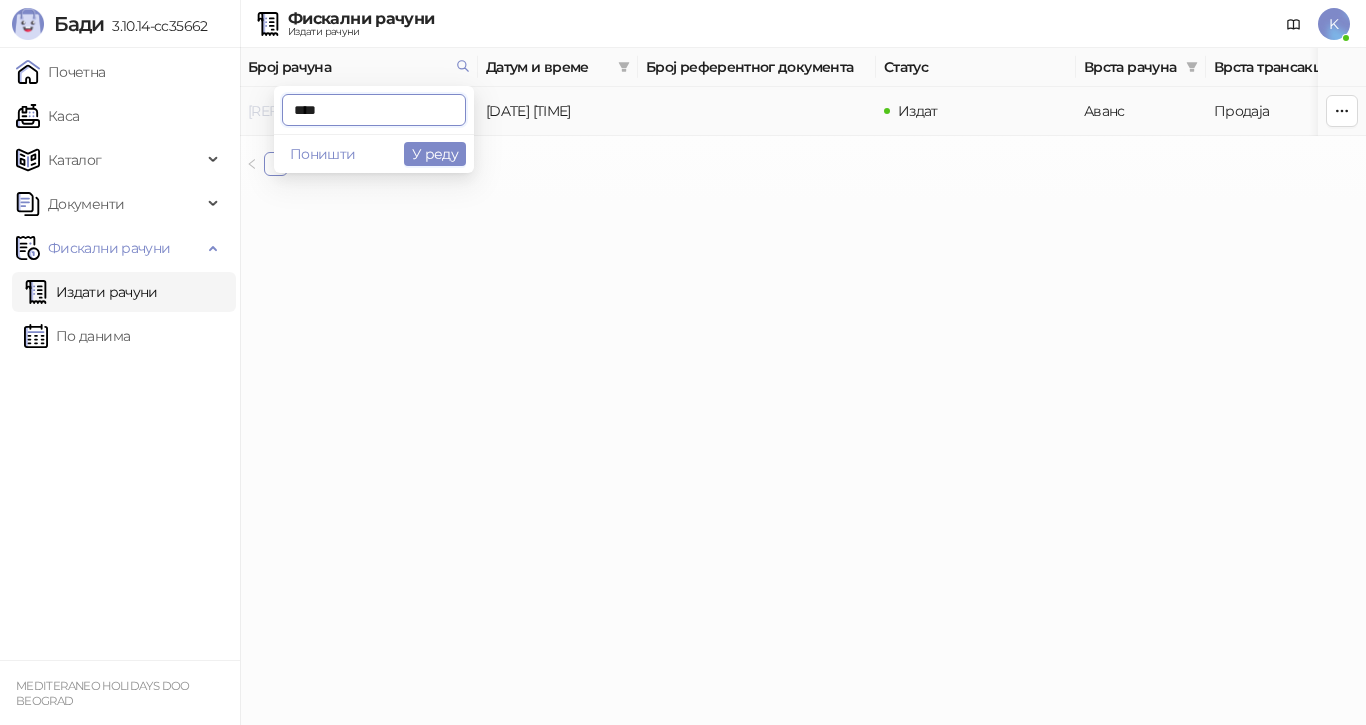 drag, startPoint x: 371, startPoint y: 113, endPoint x: 255, endPoint y: 110, distance: 116.03879 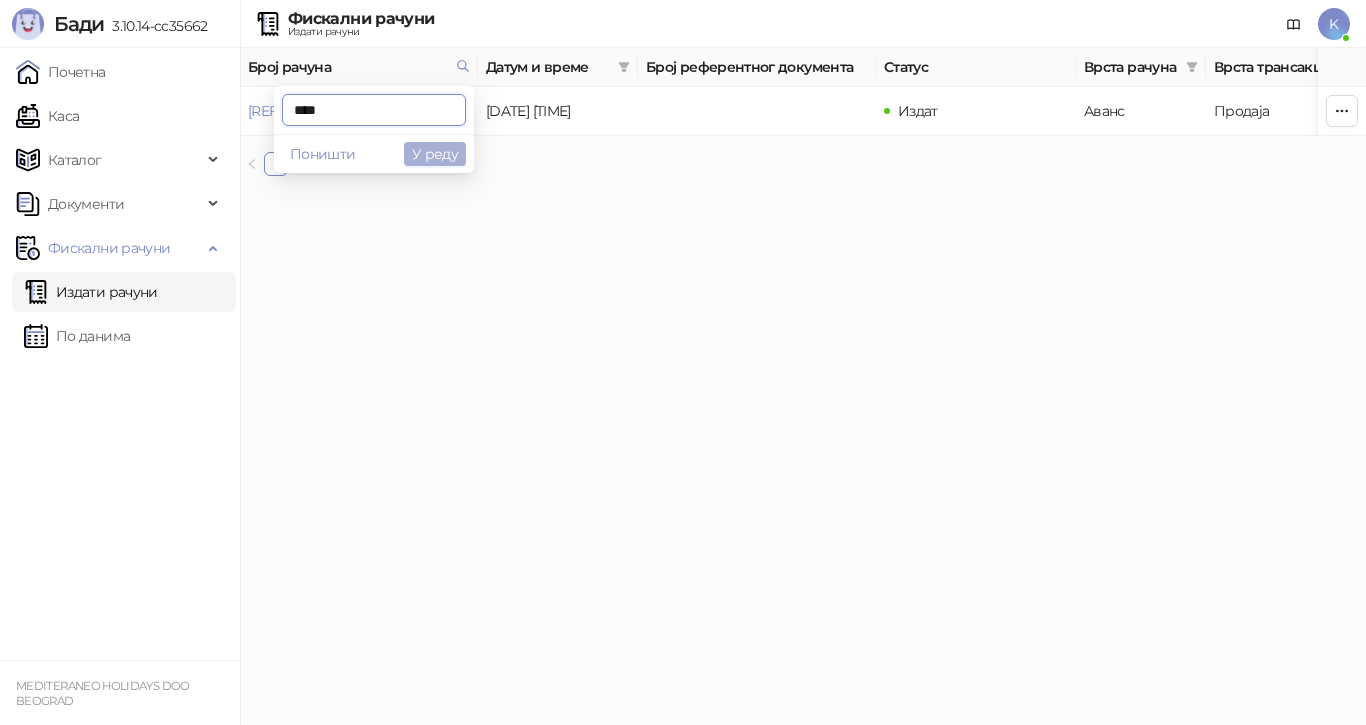 type on "****" 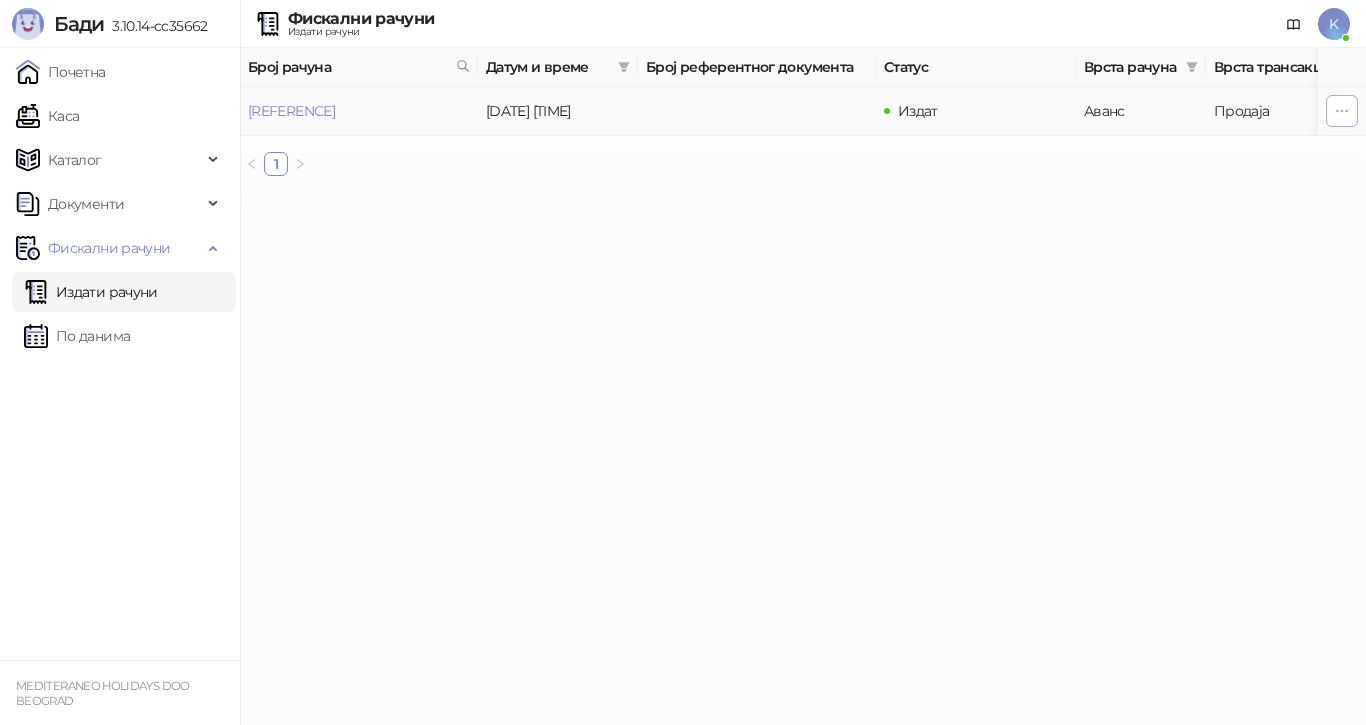 click 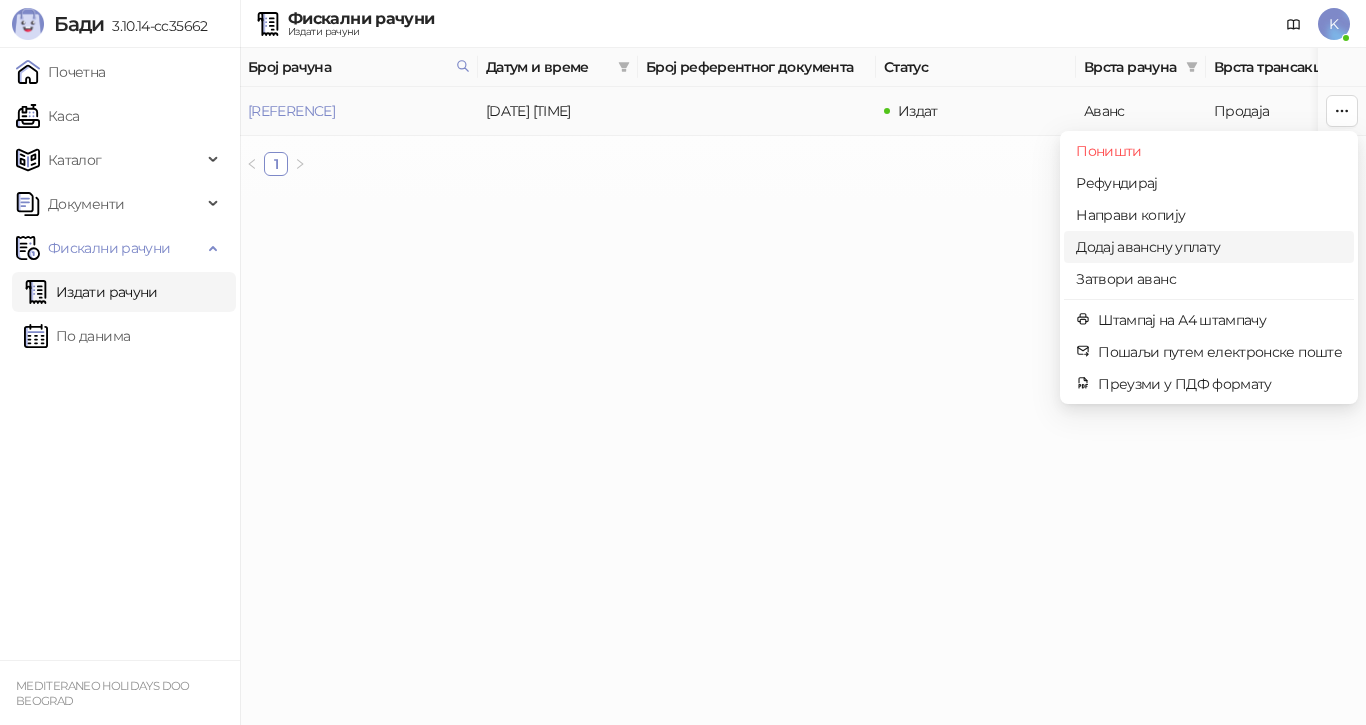 click on "Додај авансну уплату" at bounding box center (1209, 247) 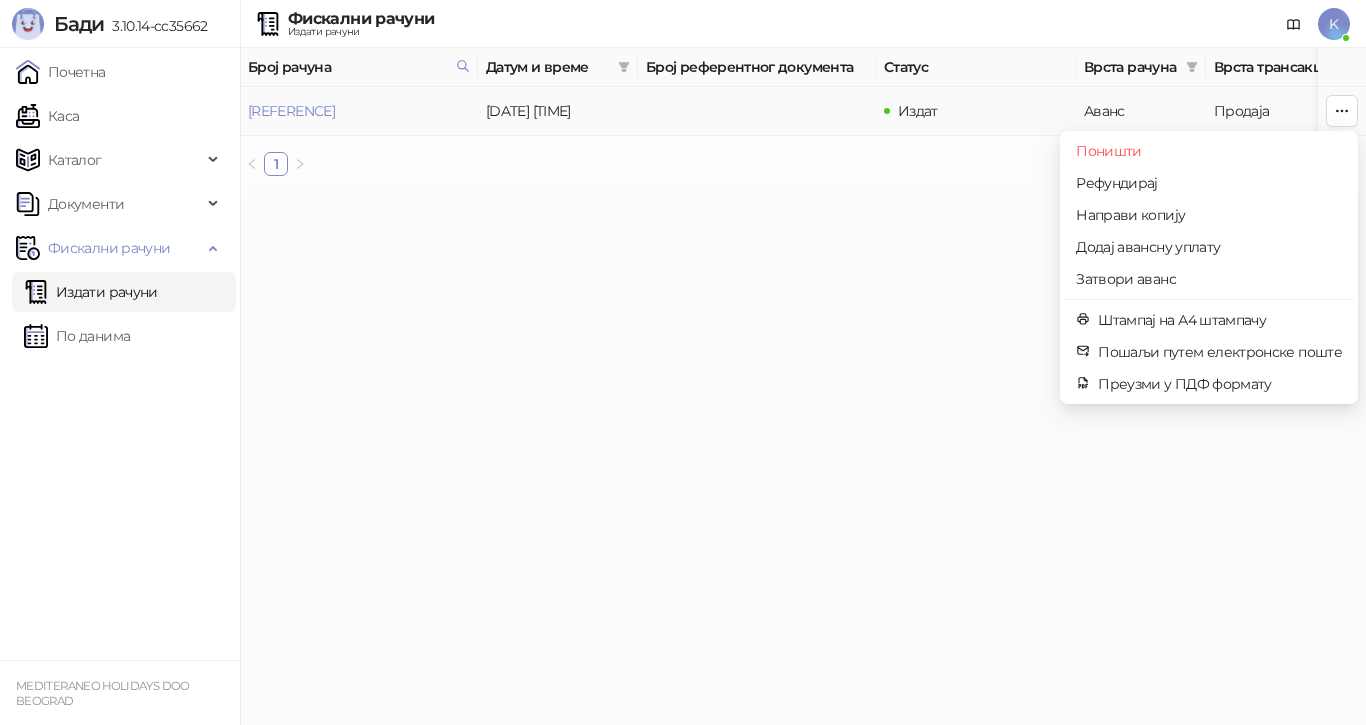 type on "**********" 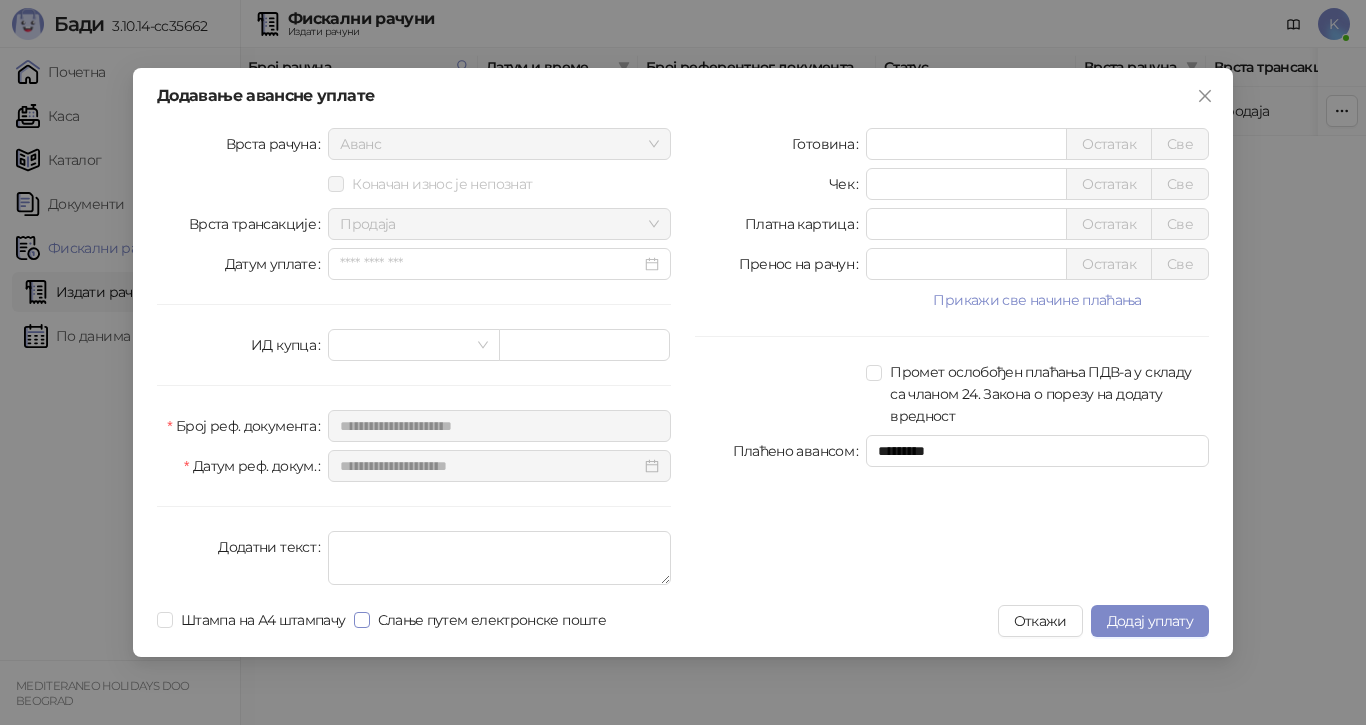click on "Штампа на А4 штампачу Слање путем електронске поште" at bounding box center (385, 621) 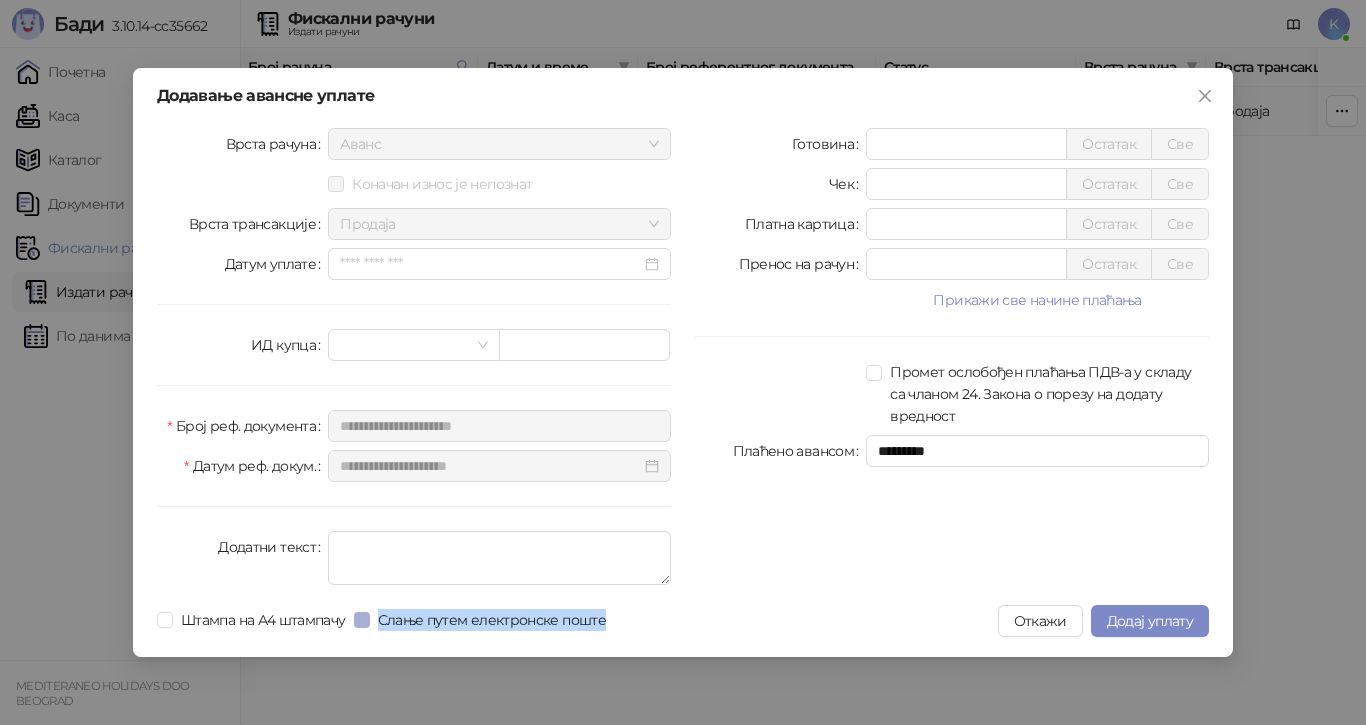click on "Слање путем електронске поште" at bounding box center [492, 620] 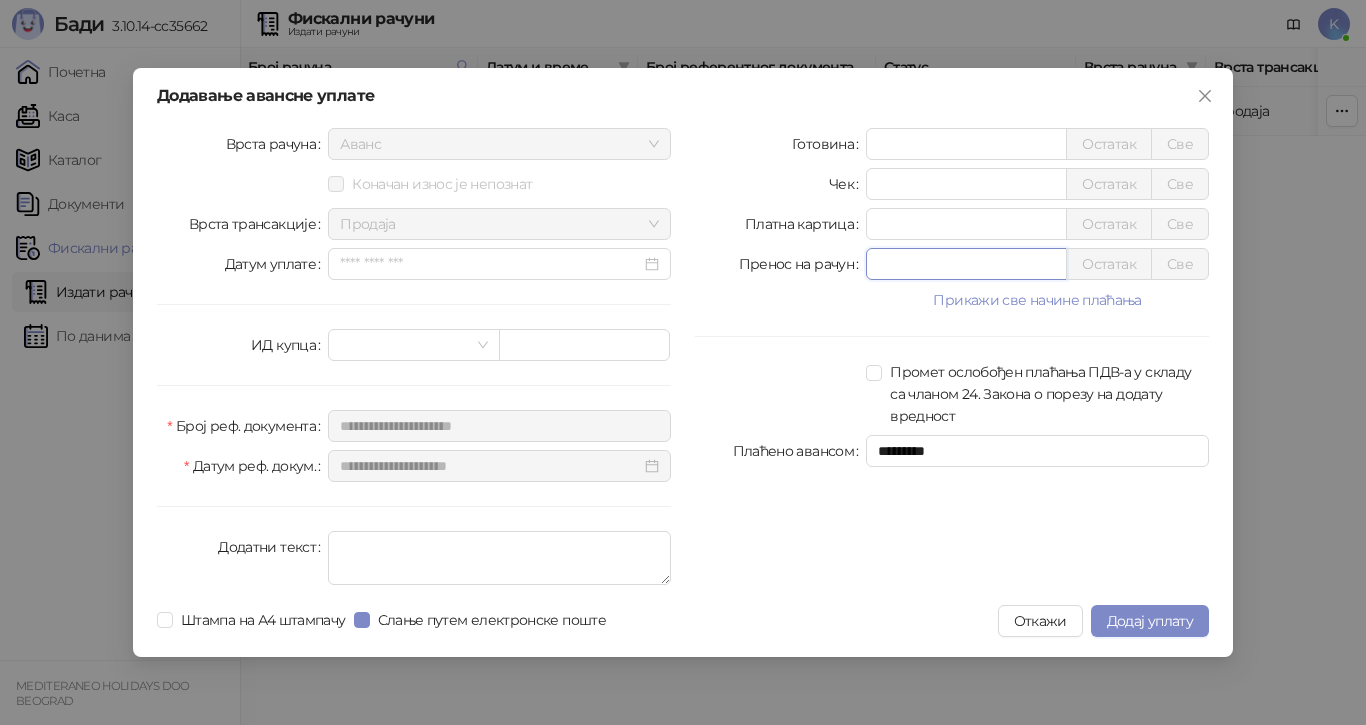 drag, startPoint x: 860, startPoint y: 264, endPoint x: 849, endPoint y: 267, distance: 11.401754 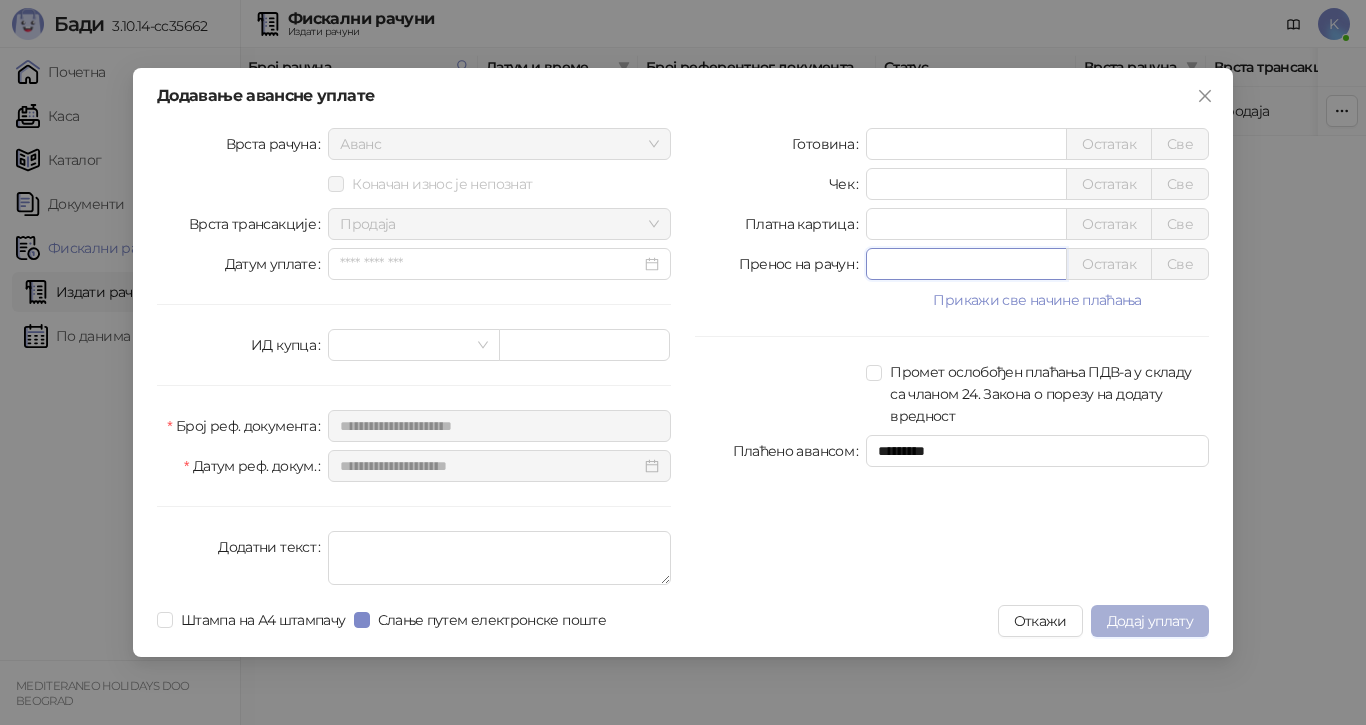 type on "******" 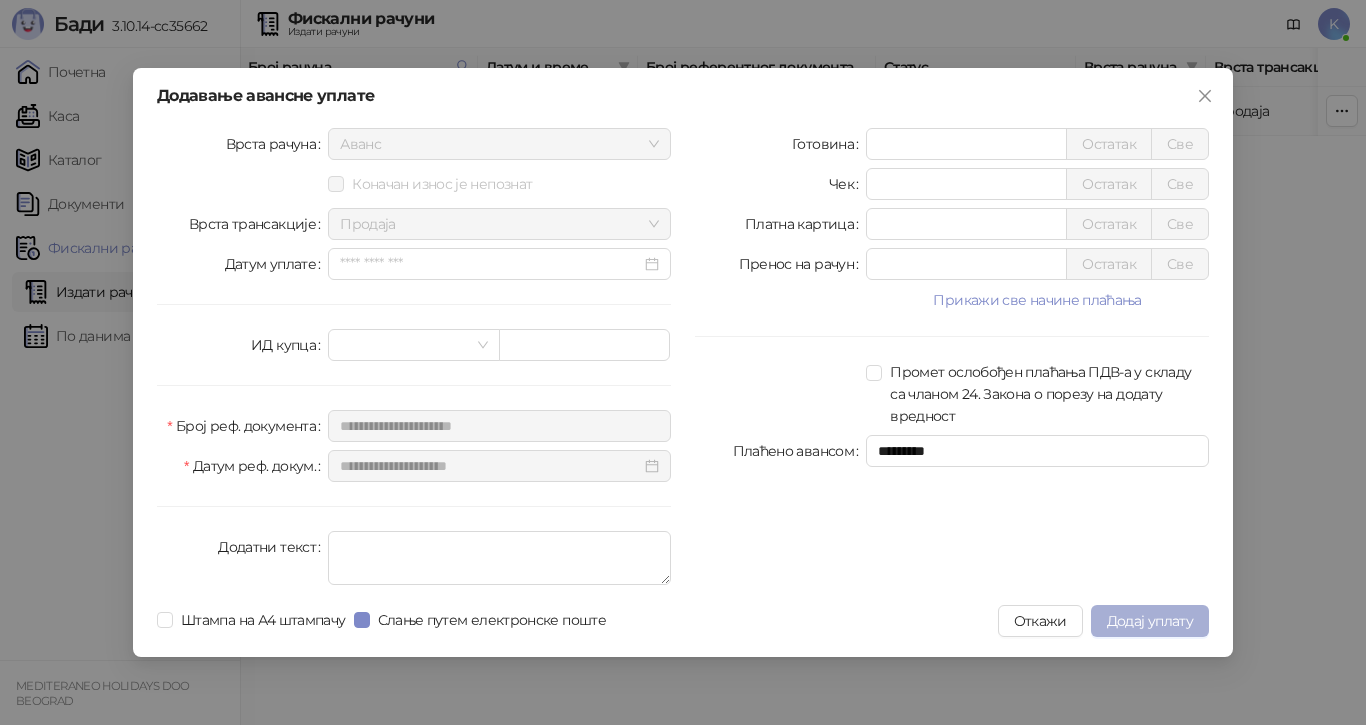 click on "Додај уплату" at bounding box center [1150, 621] 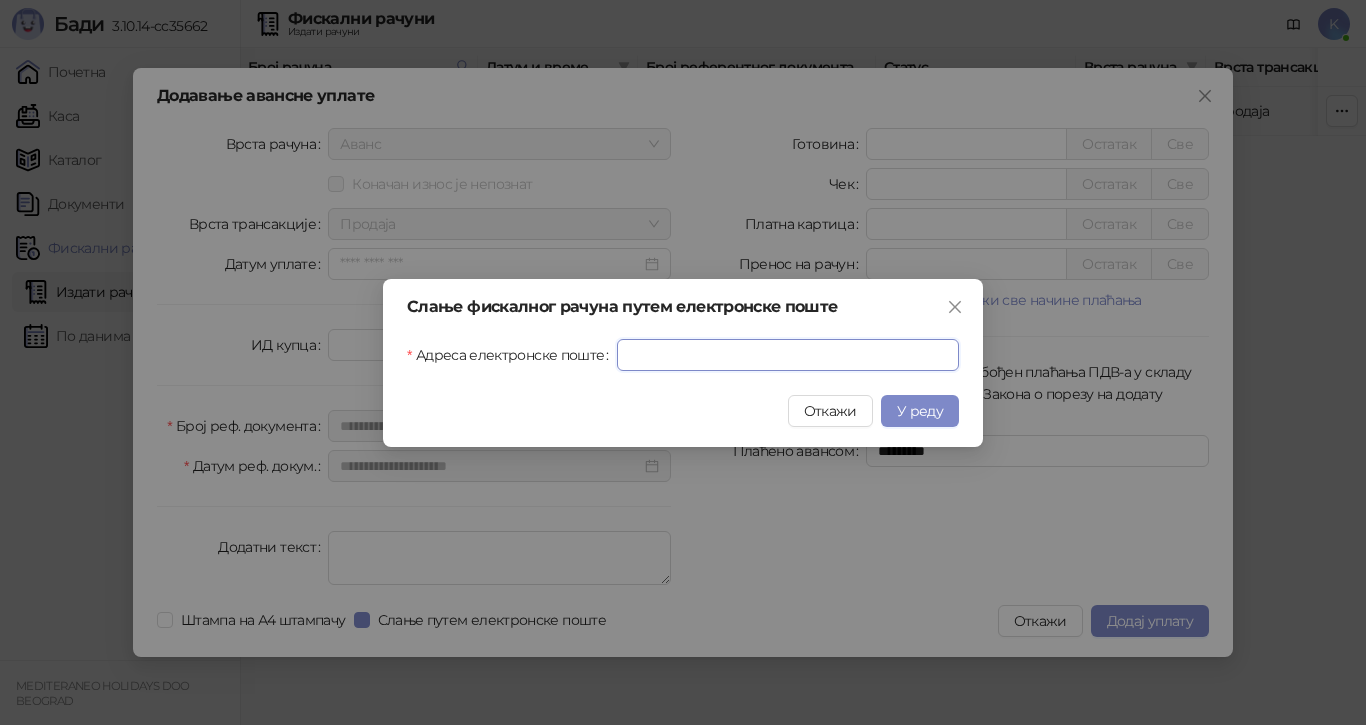 drag, startPoint x: 720, startPoint y: 356, endPoint x: 705, endPoint y: 386, distance: 33.54102 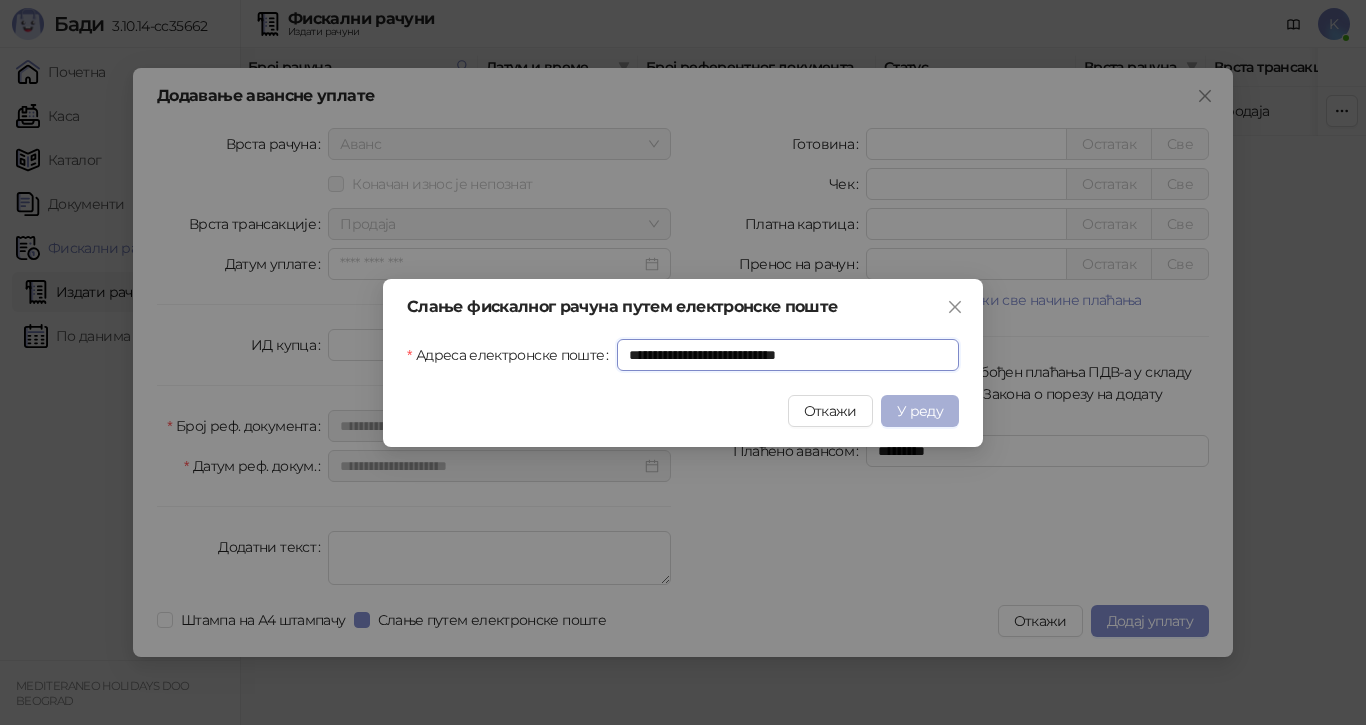 type on "**********" 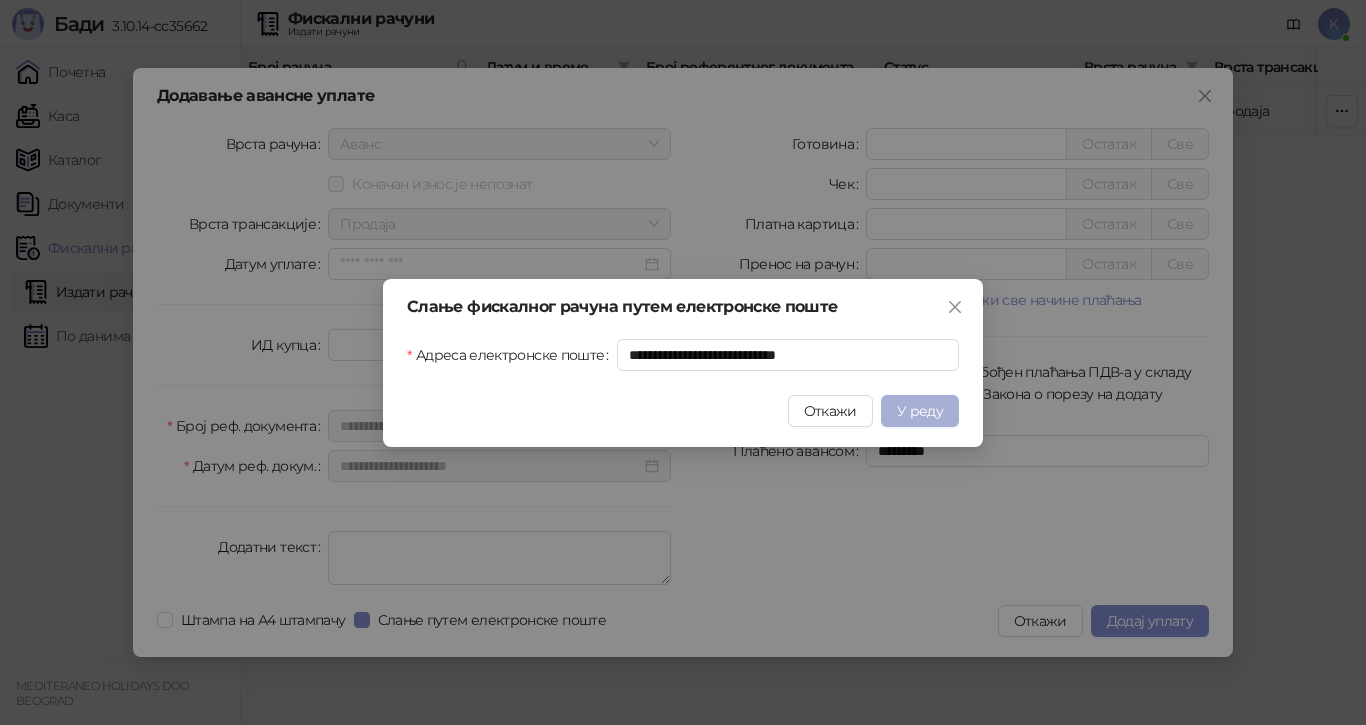click on "У реду" at bounding box center [920, 411] 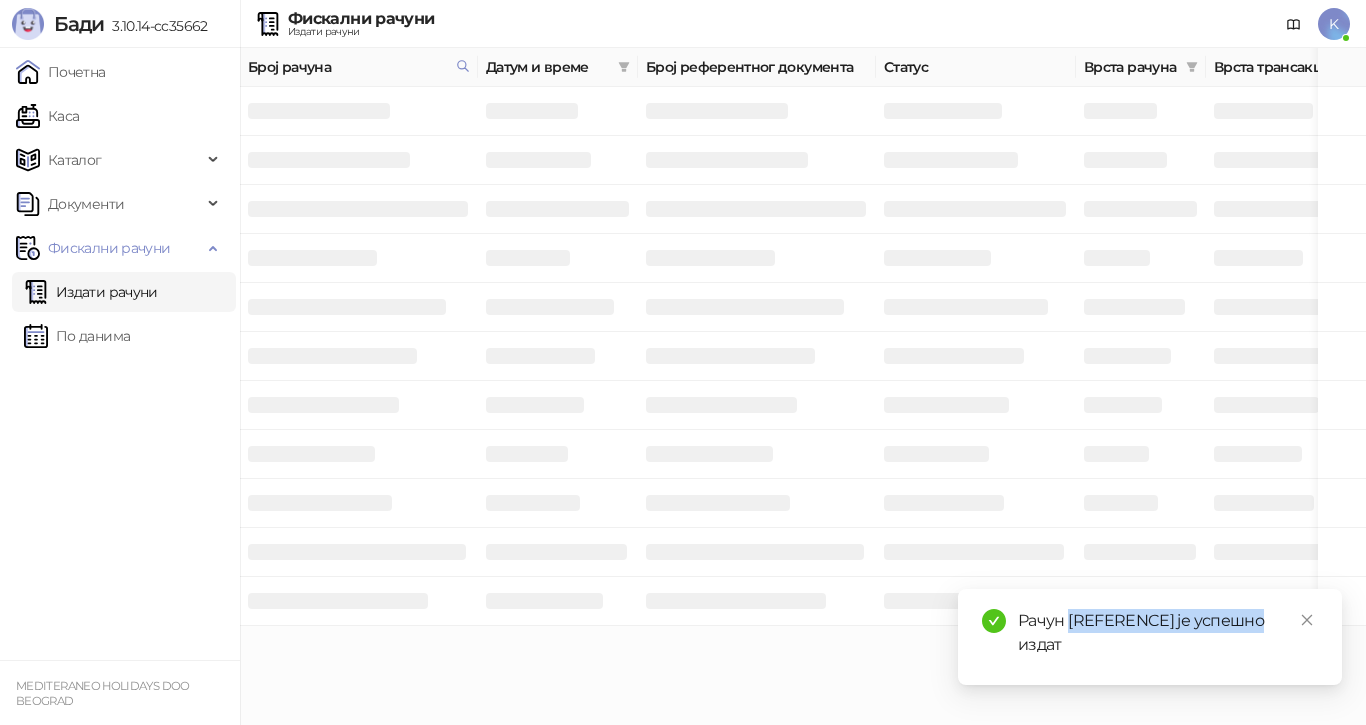 drag, startPoint x: 1277, startPoint y: 622, endPoint x: 1071, endPoint y: 619, distance: 206.02185 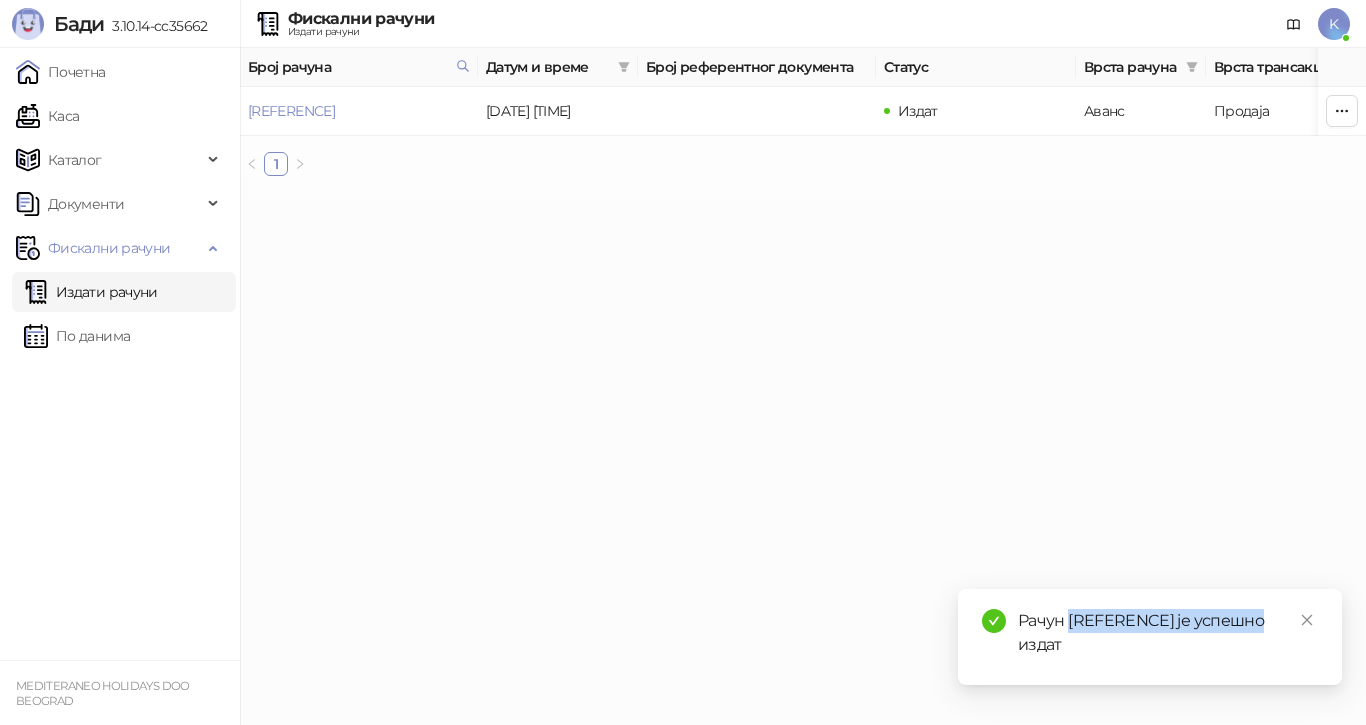 copy on "[REFERENCE]" 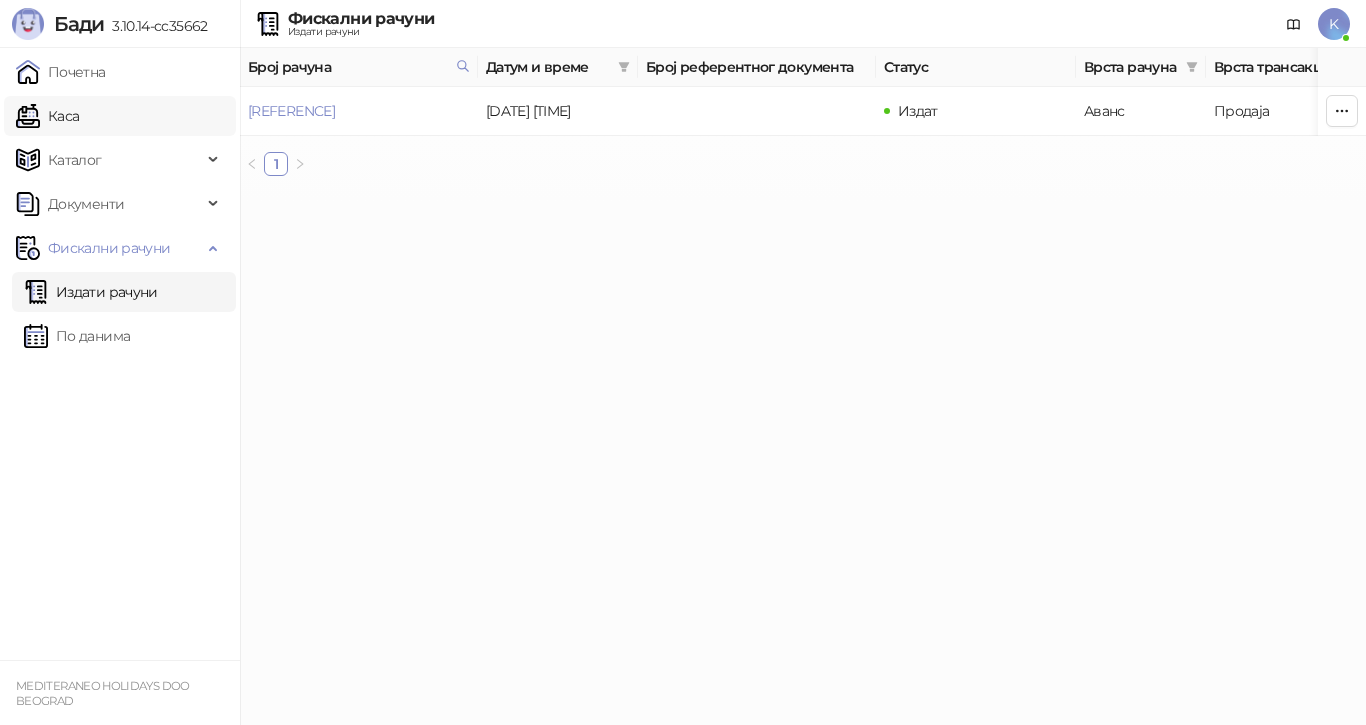 click on "Каса" at bounding box center (47, 116) 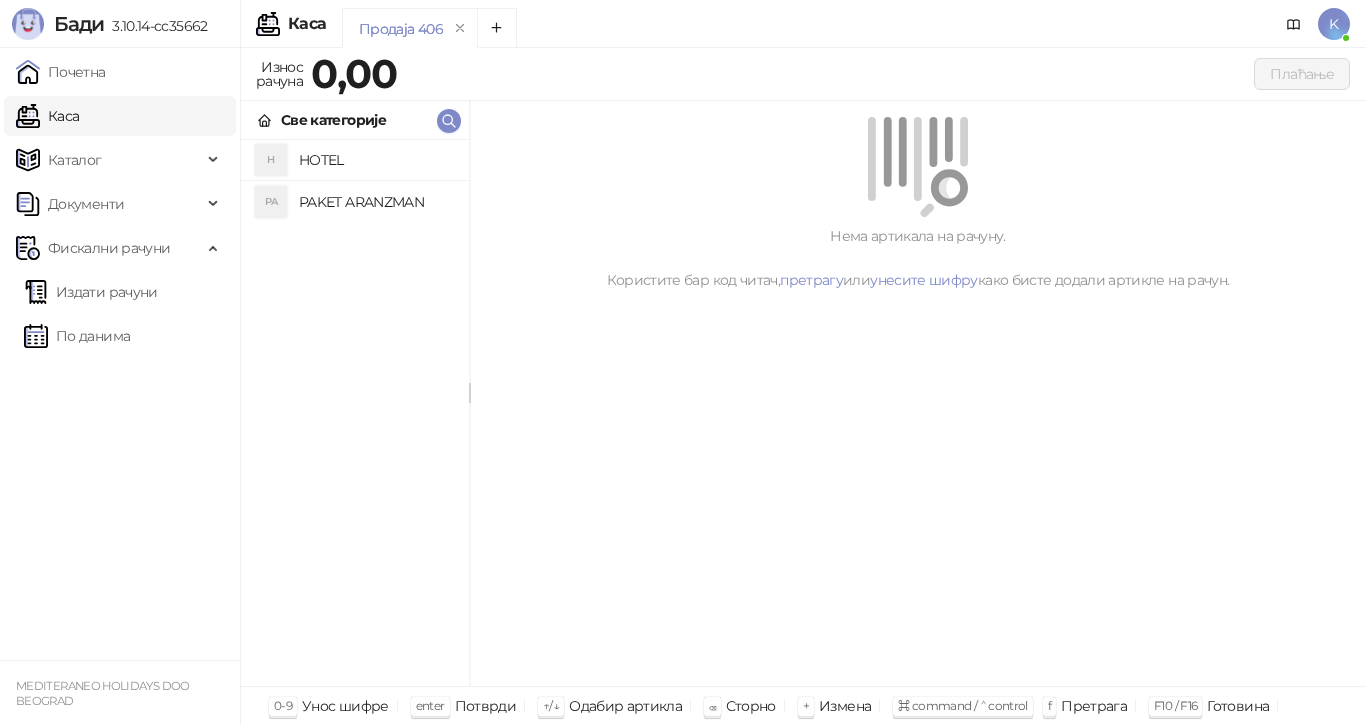 click on "PAKET ARANZMAN" at bounding box center [376, 202] 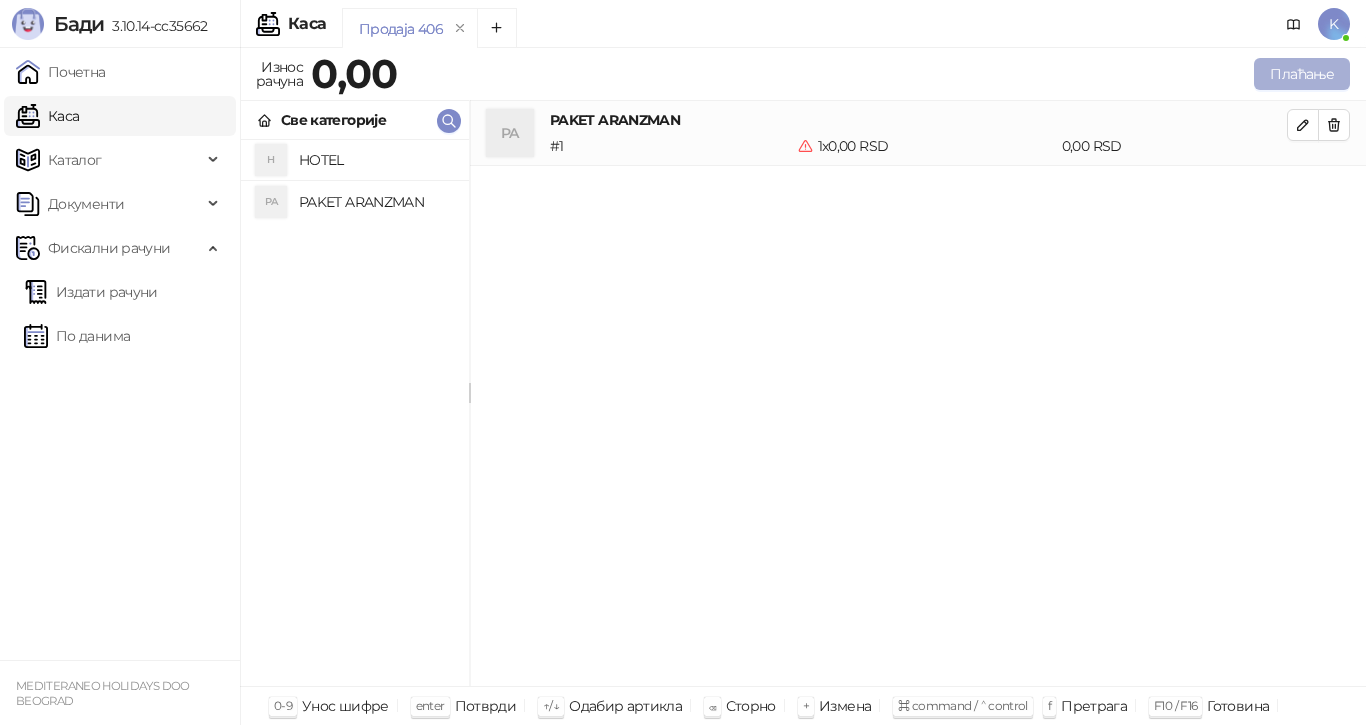 click on "Плаћање" at bounding box center [1302, 74] 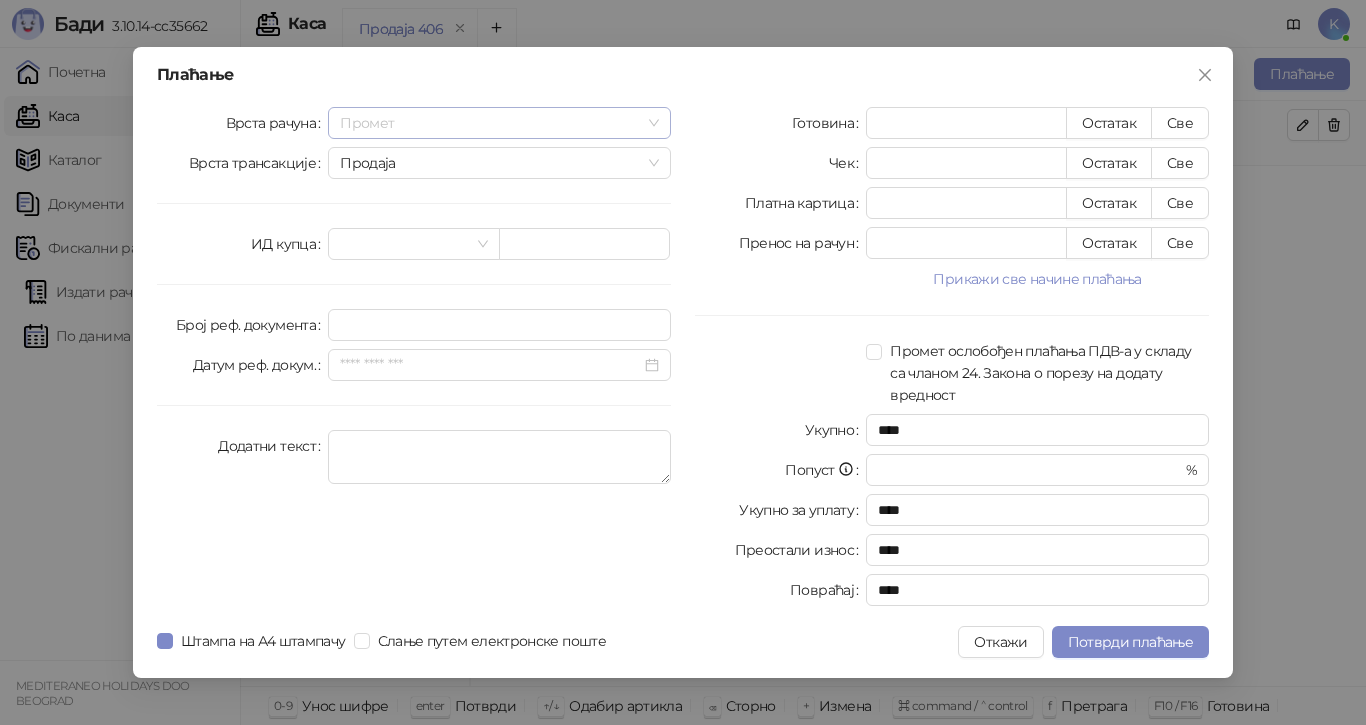 click on "Промет" at bounding box center (499, 123) 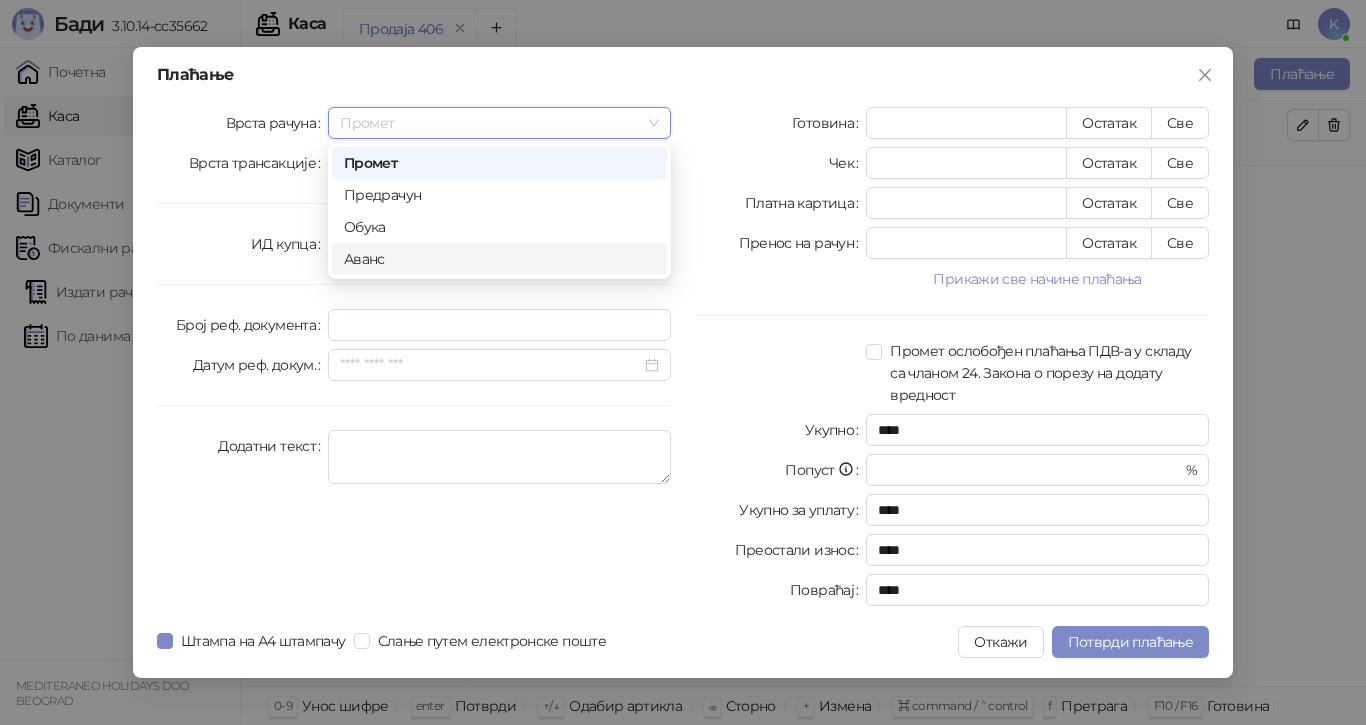click on "Аванс" at bounding box center [499, 259] 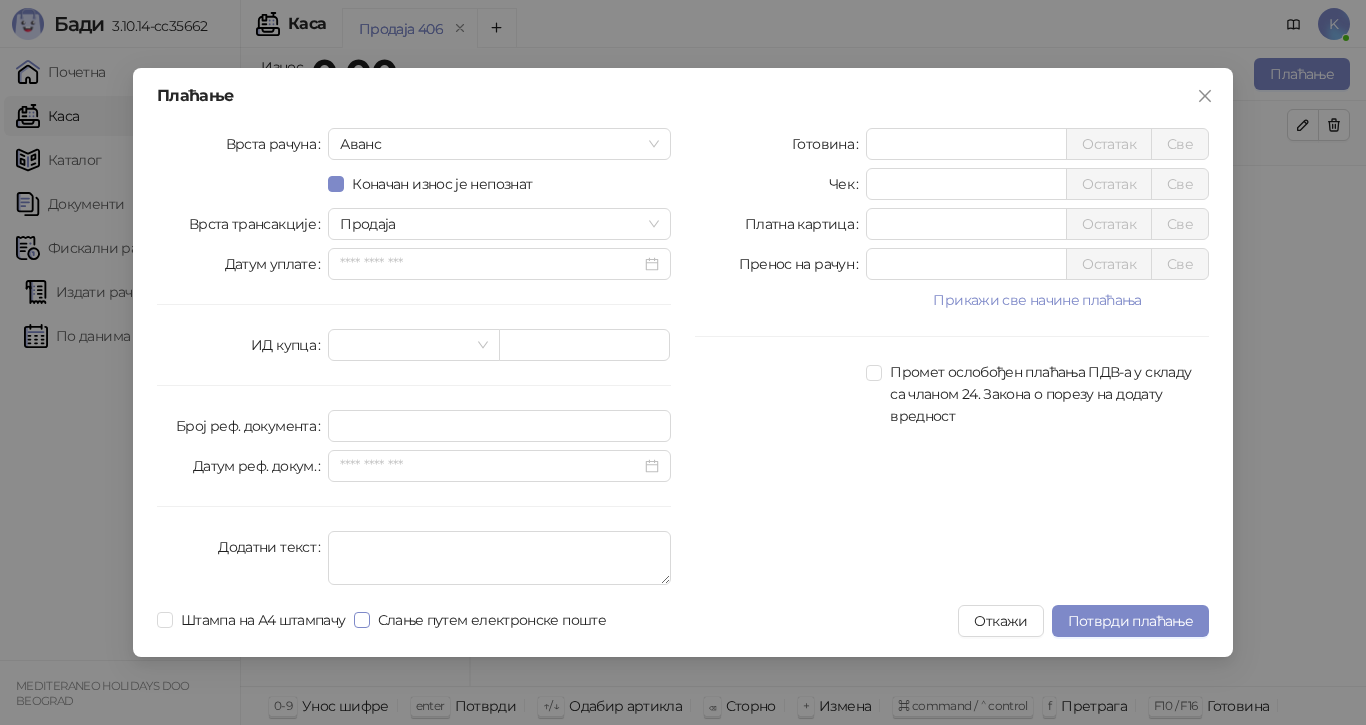 click on "Слање путем електронске поште" at bounding box center [492, 620] 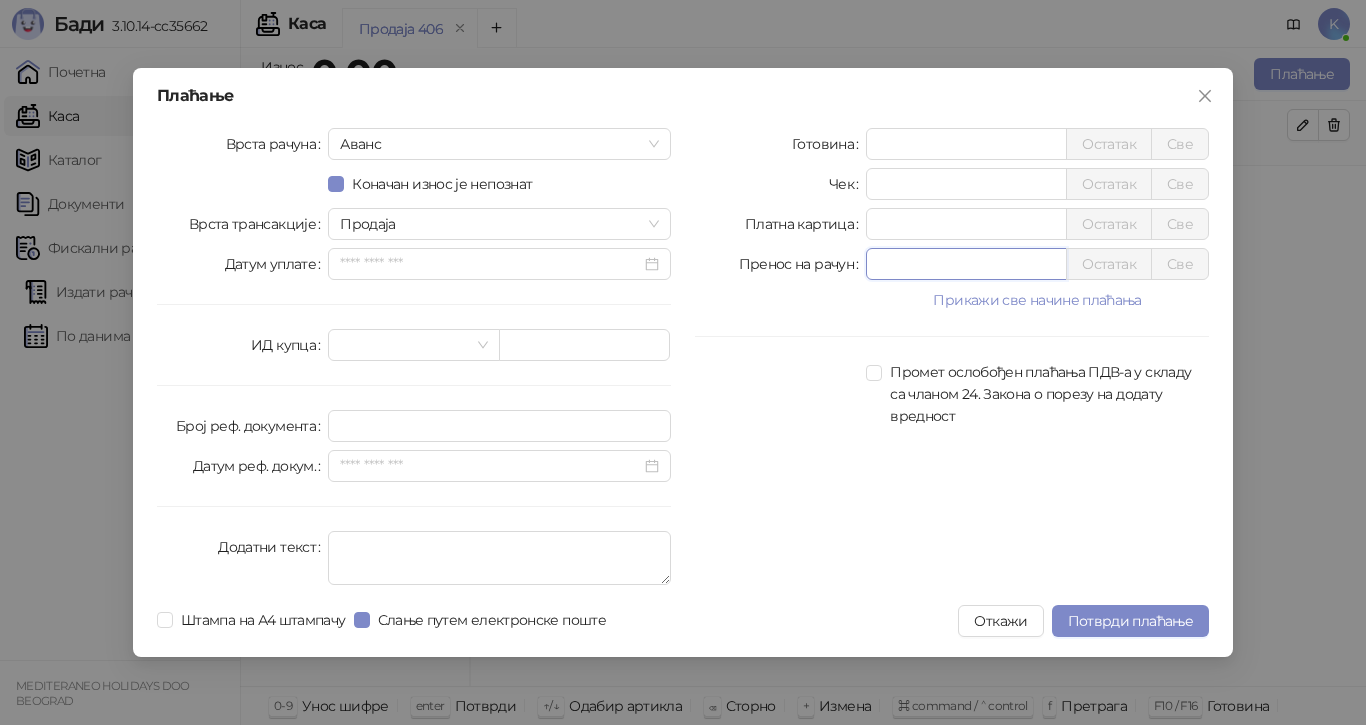 drag, startPoint x: 859, startPoint y: 262, endPoint x: 830, endPoint y: 272, distance: 30.675724 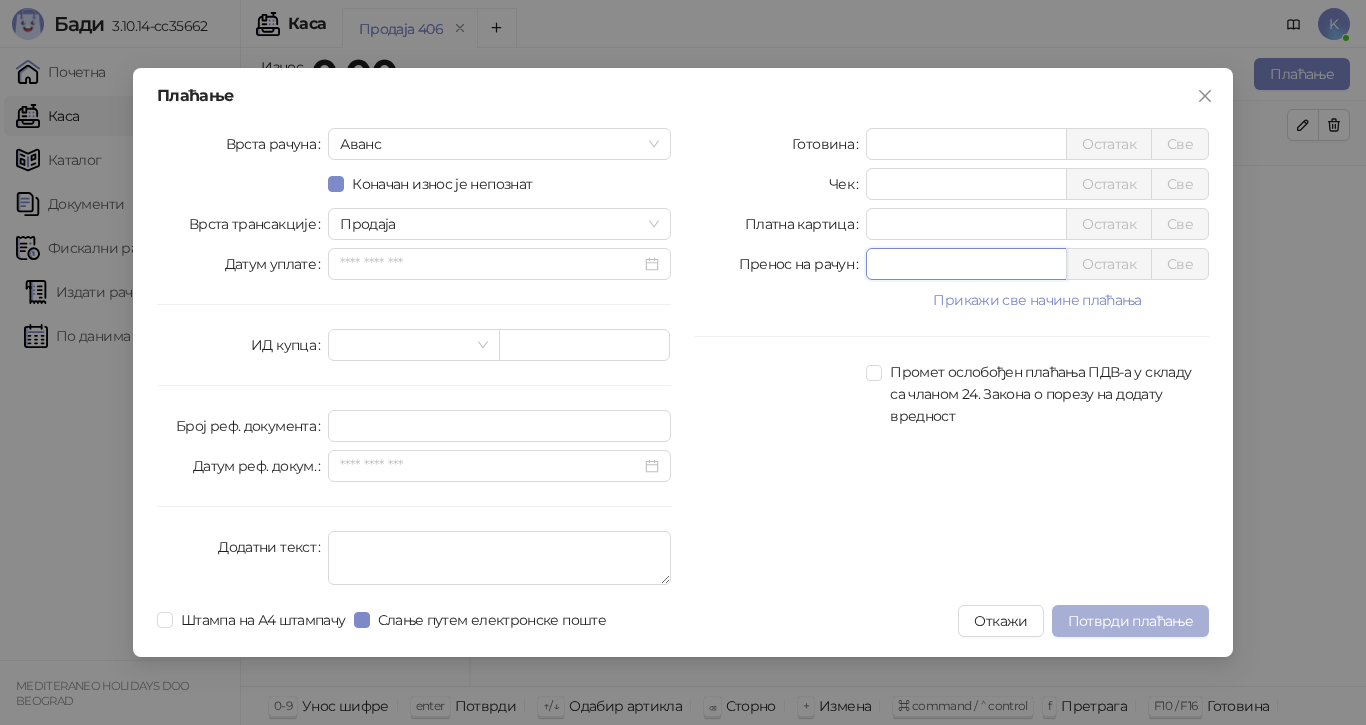type on "******" 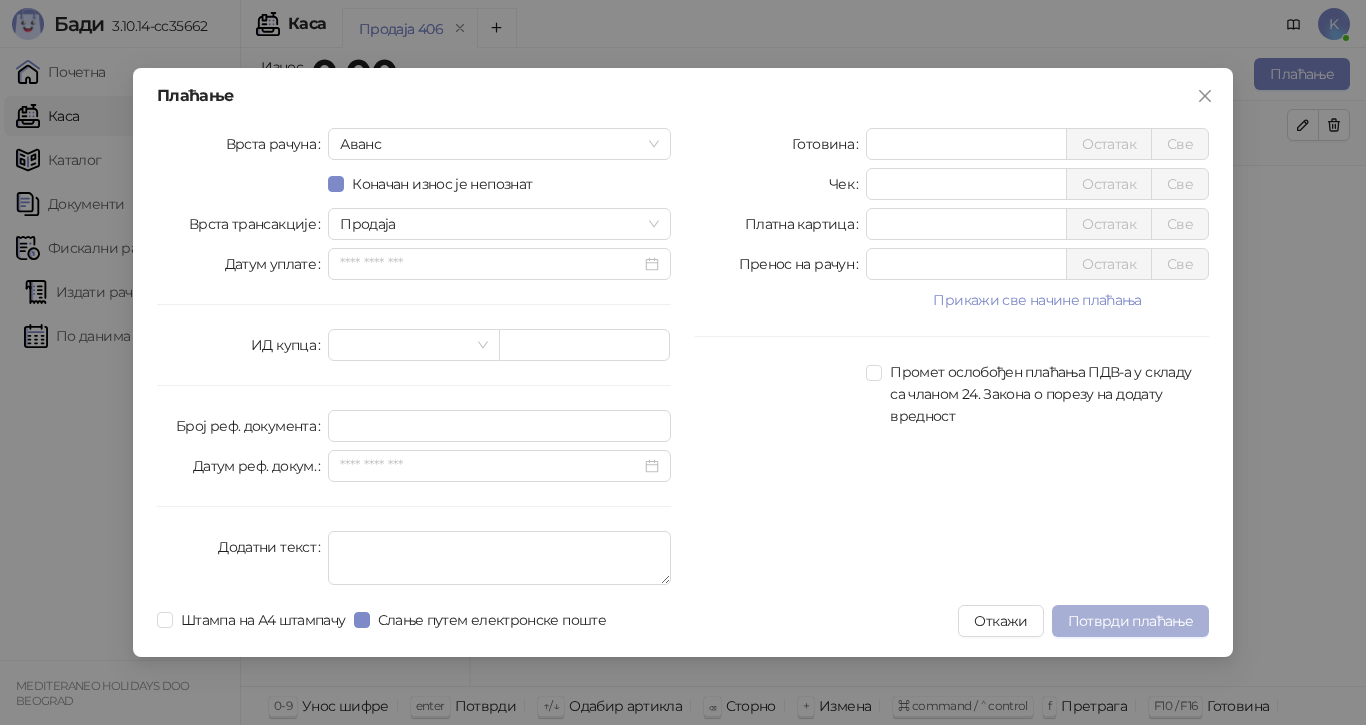 click on "Потврди плаћање" at bounding box center (1130, 621) 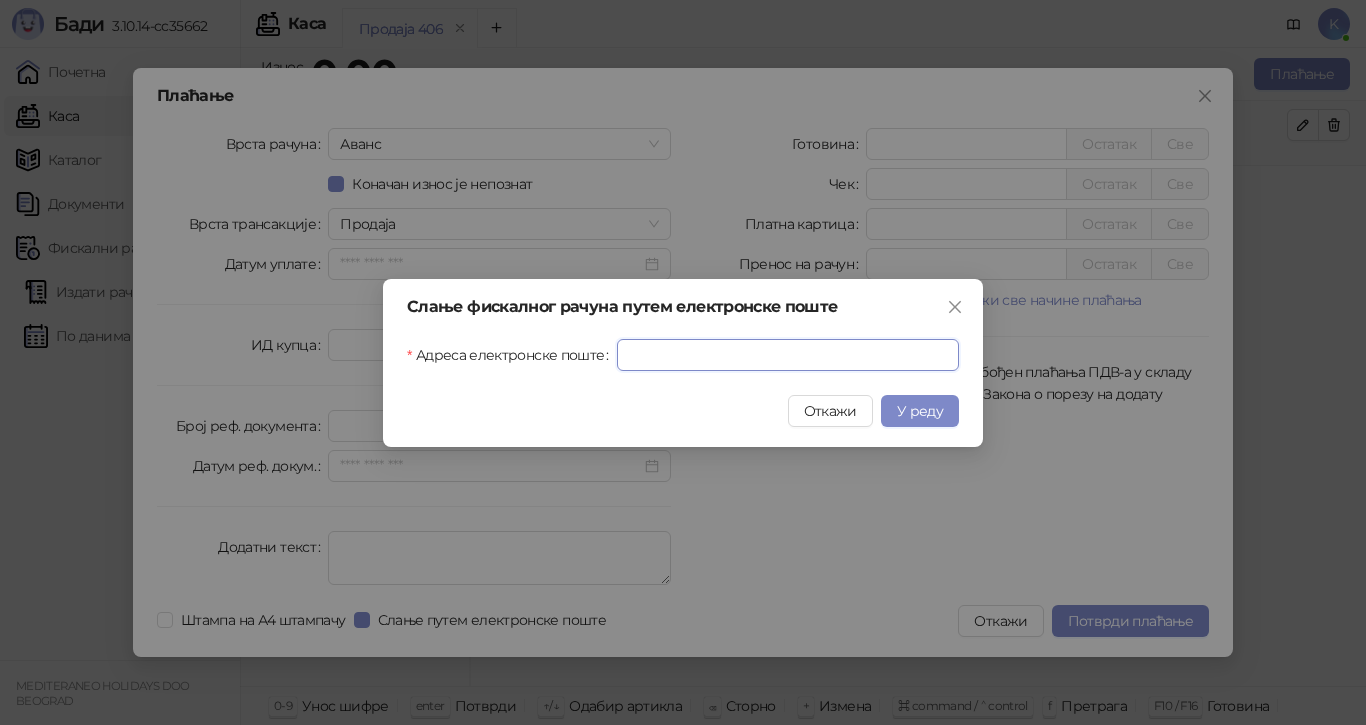 click on "Адреса електронске поште" at bounding box center (788, 355) 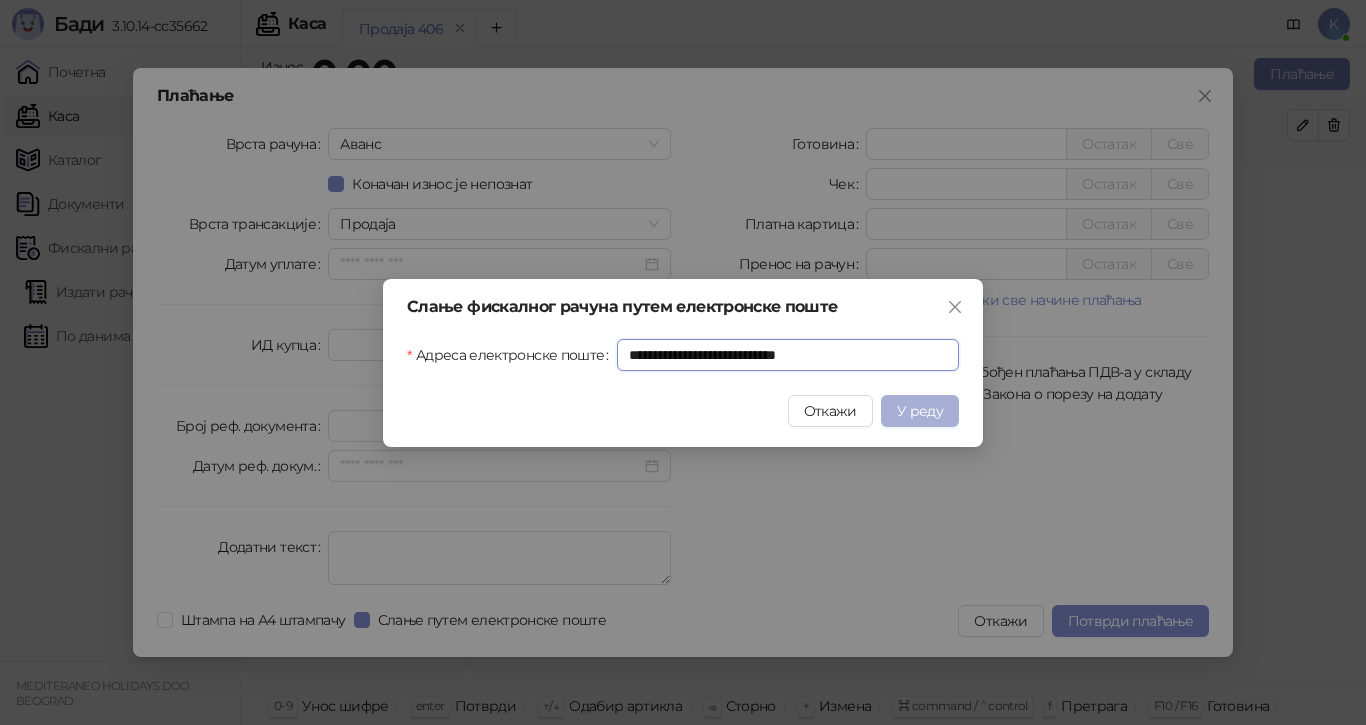 type on "**********" 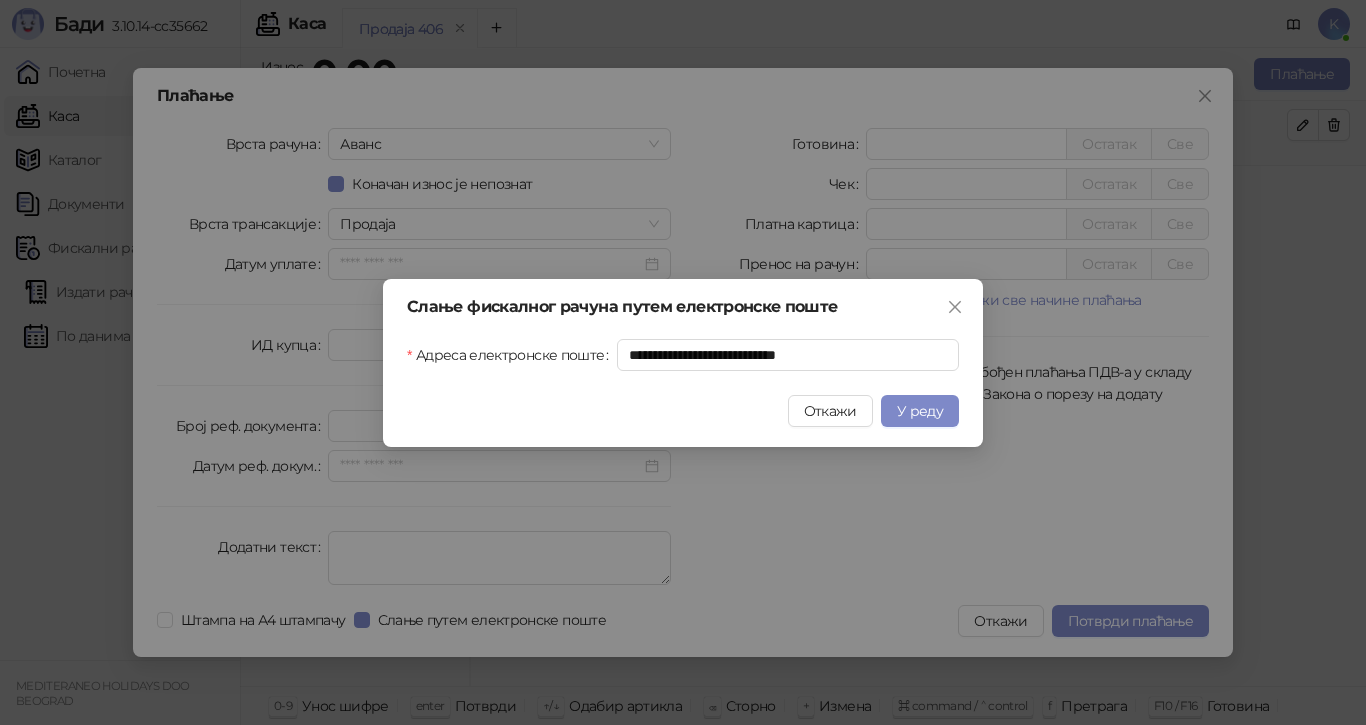 click on "У реду" at bounding box center [920, 411] 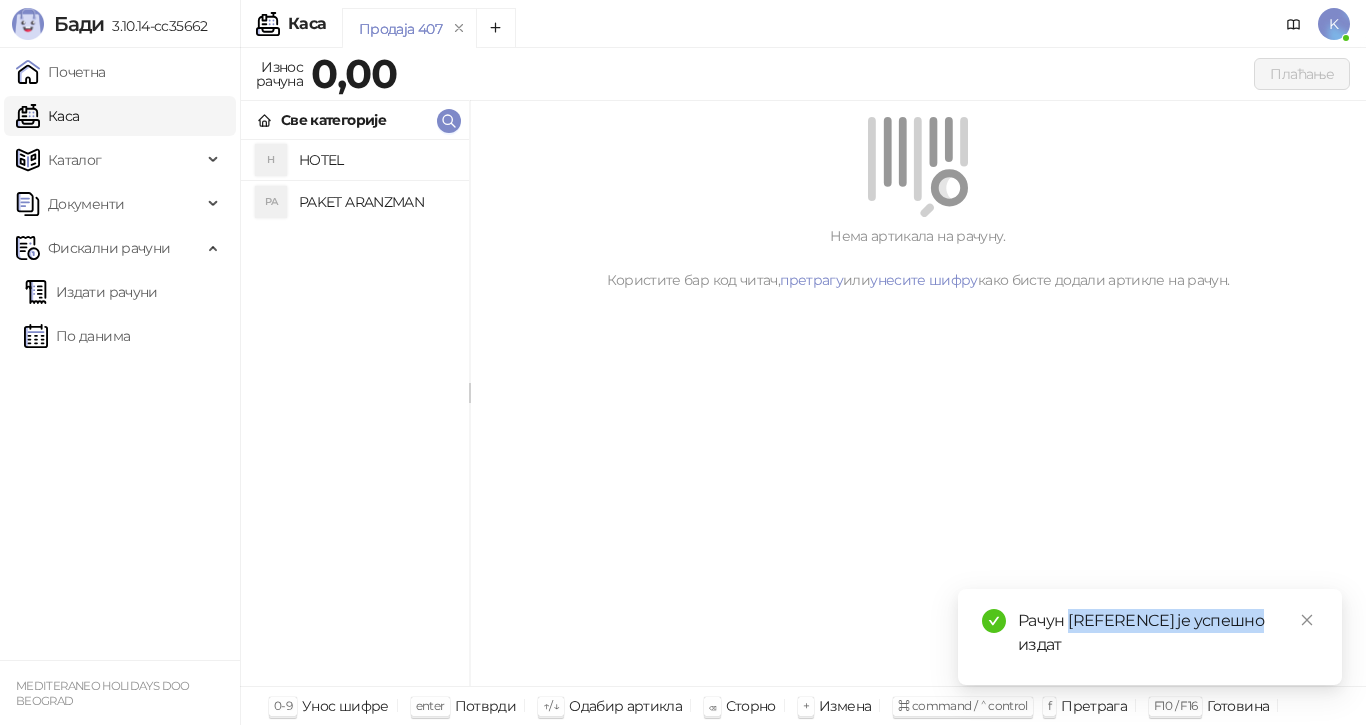 drag, startPoint x: 1276, startPoint y: 619, endPoint x: 1070, endPoint y: 619, distance: 206 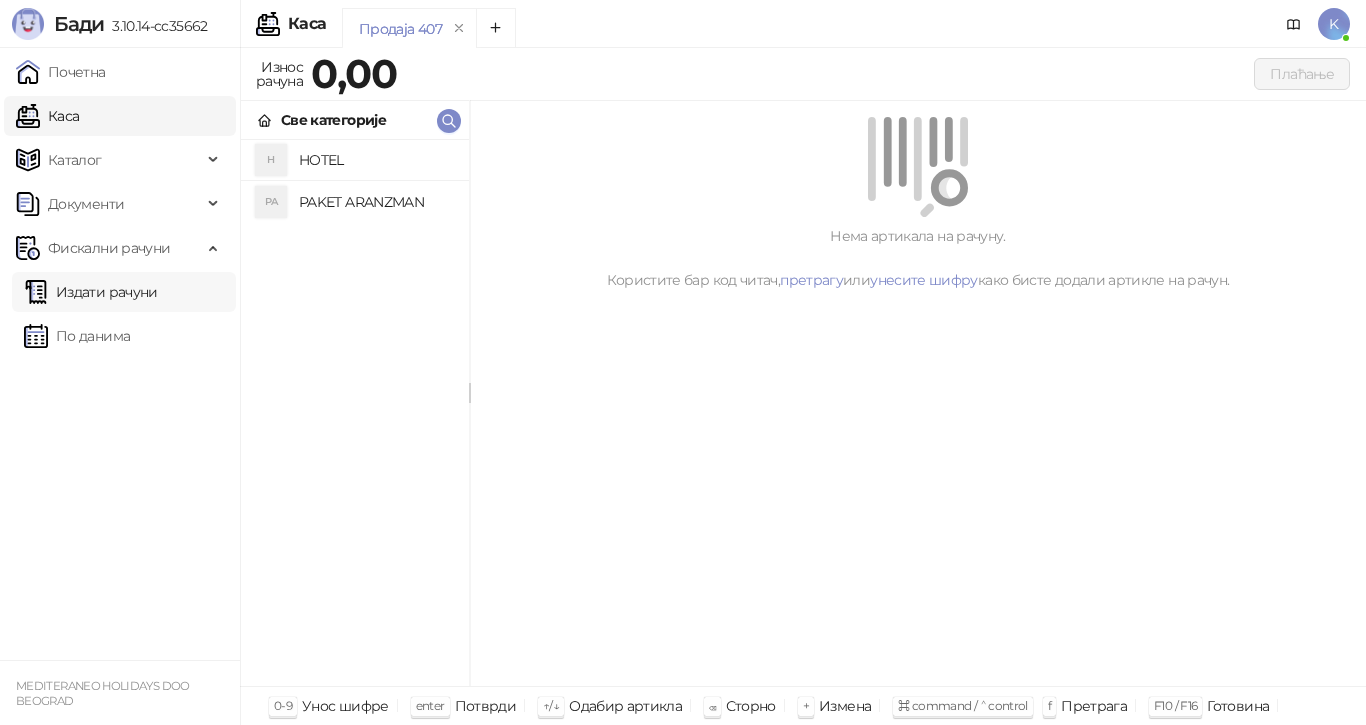 click on "Издати рачуни" at bounding box center [91, 292] 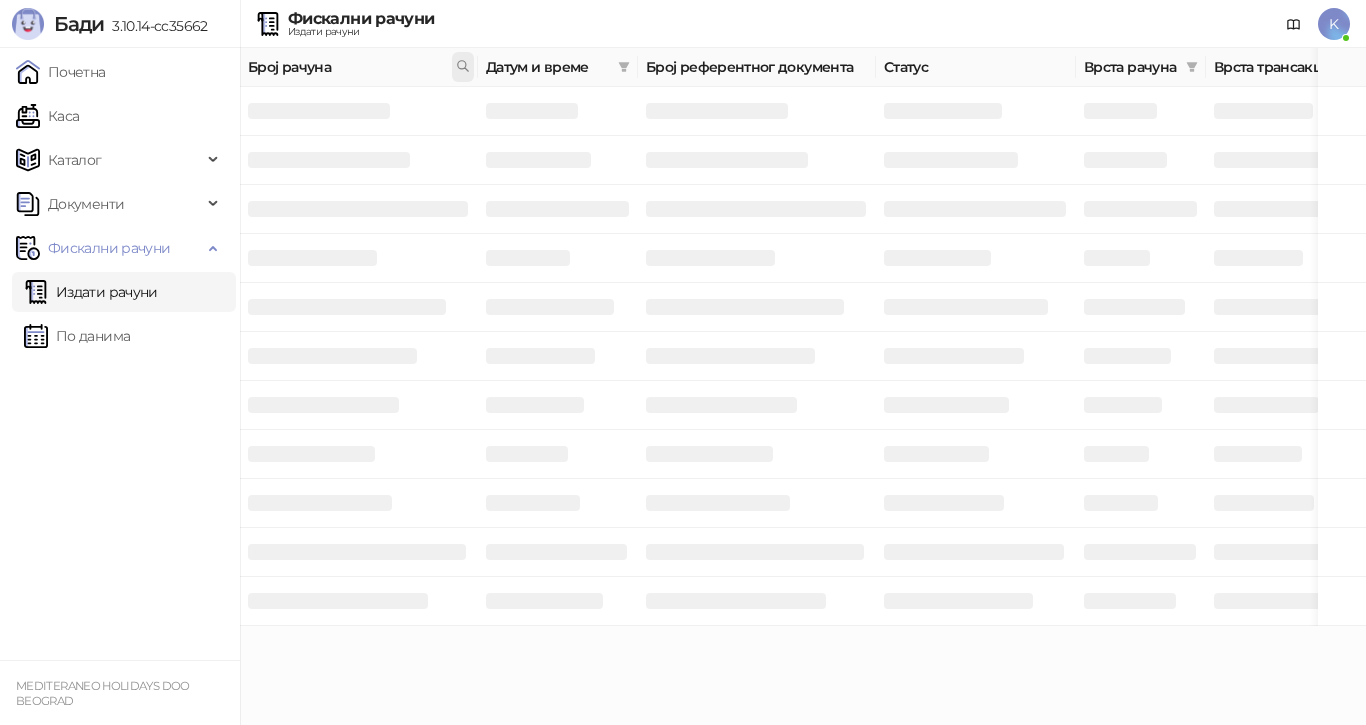 click 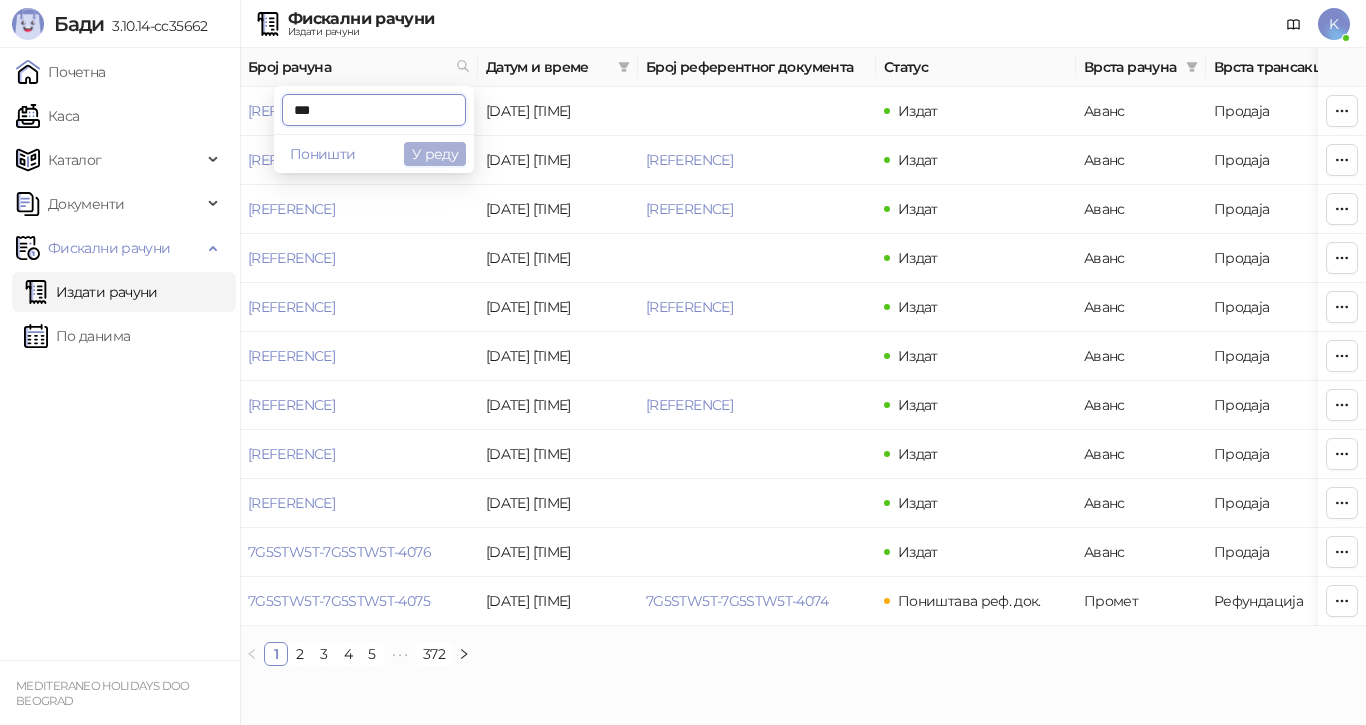 type on "***" 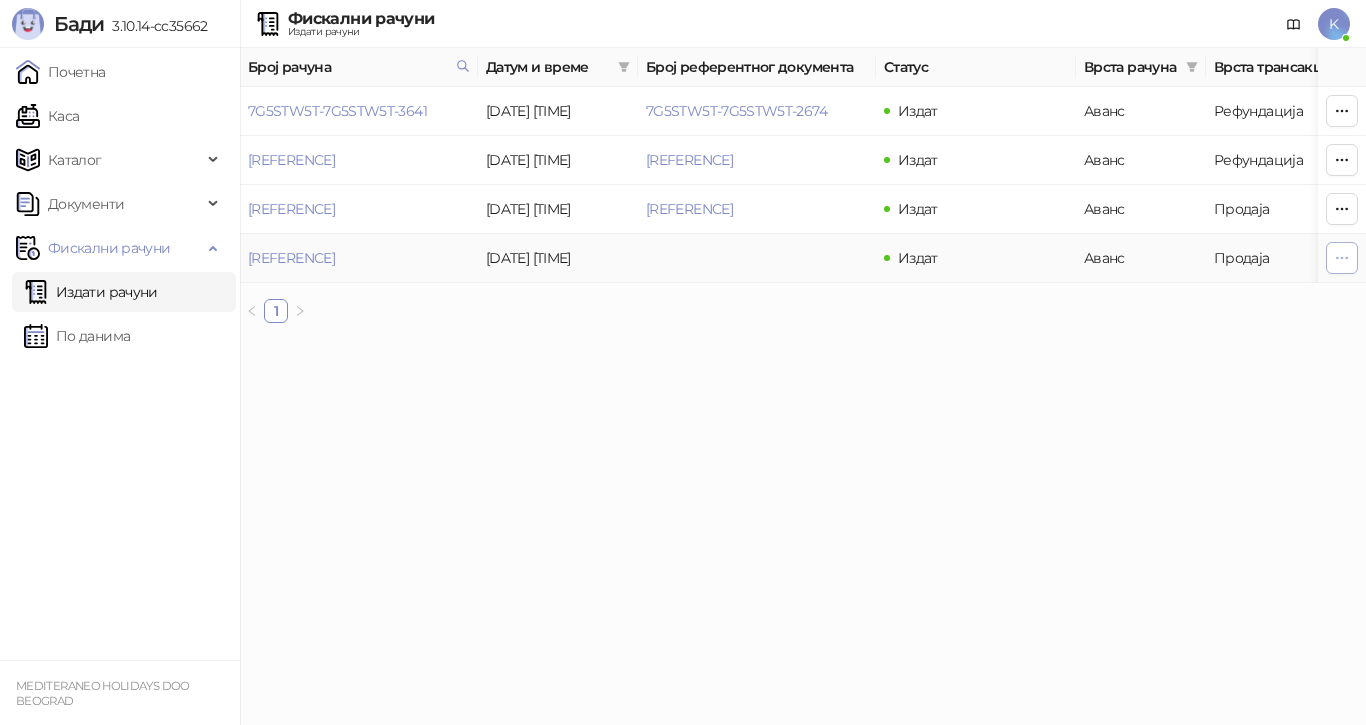 click 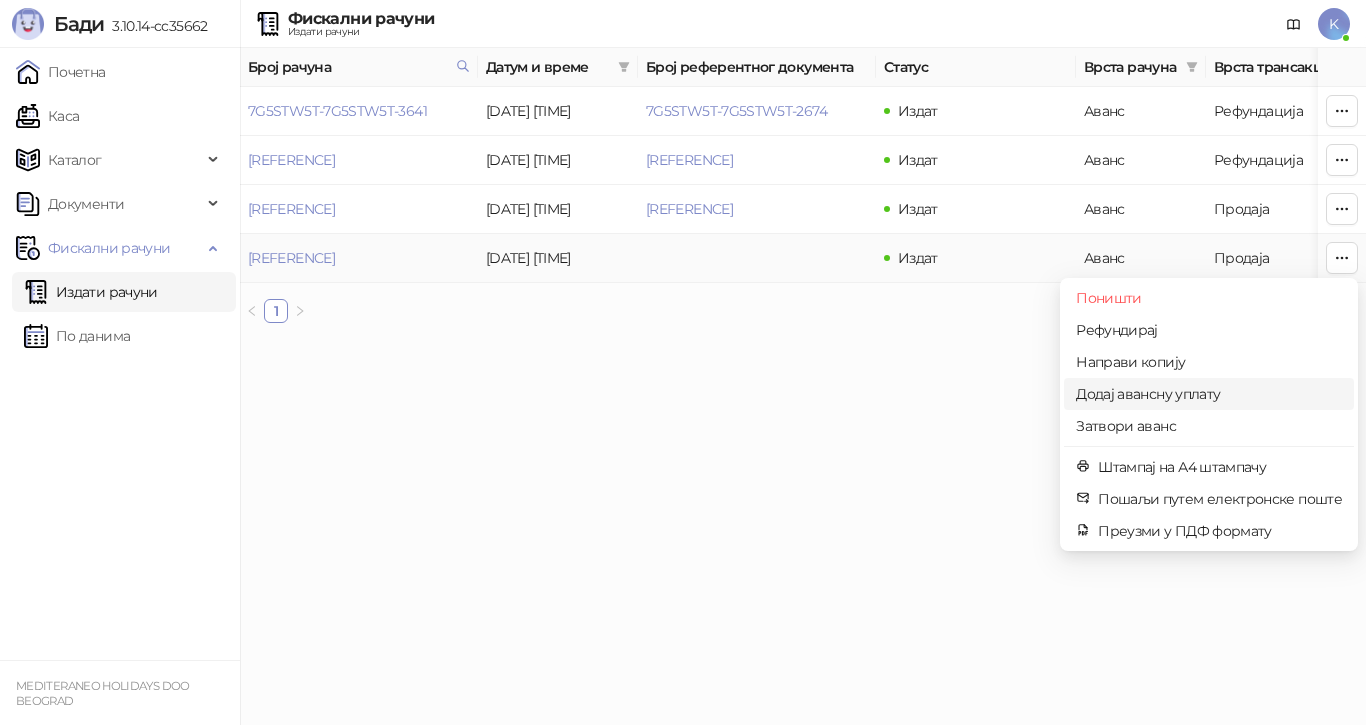 click on "Додај авансну уплату" at bounding box center [1209, 394] 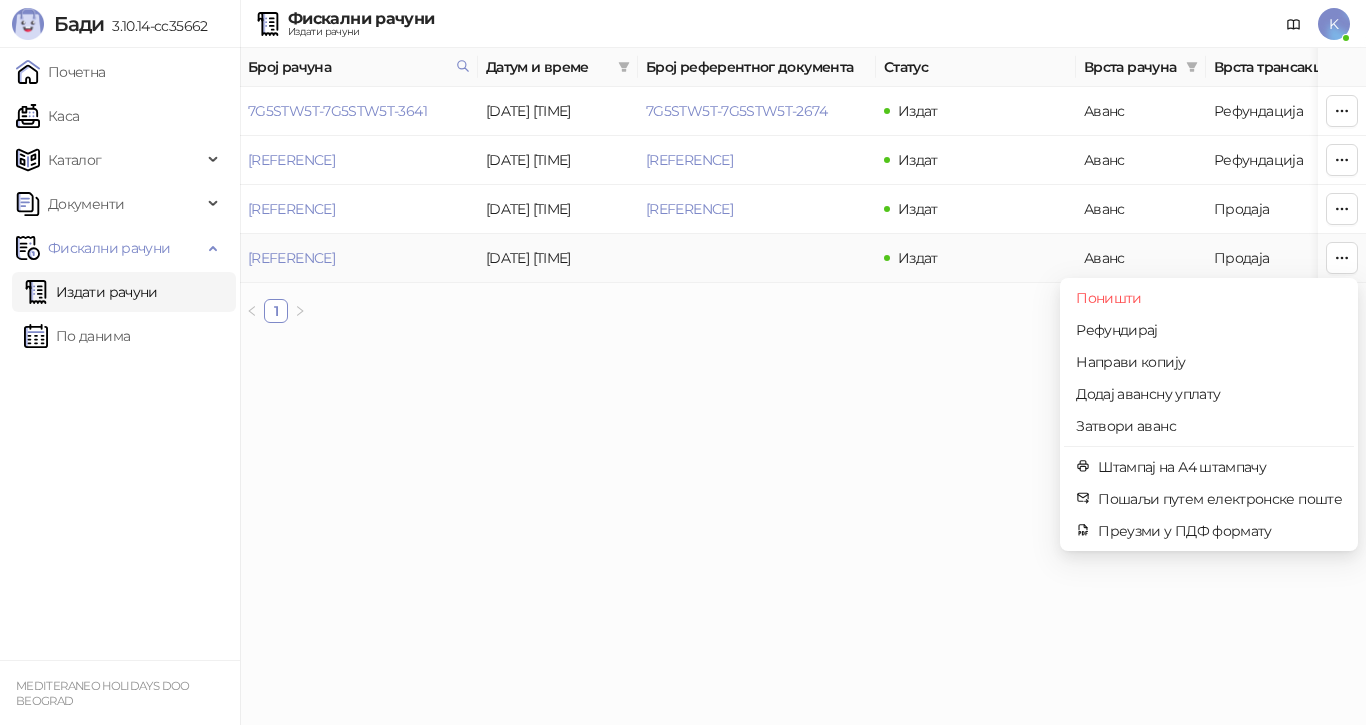 type on "**********" 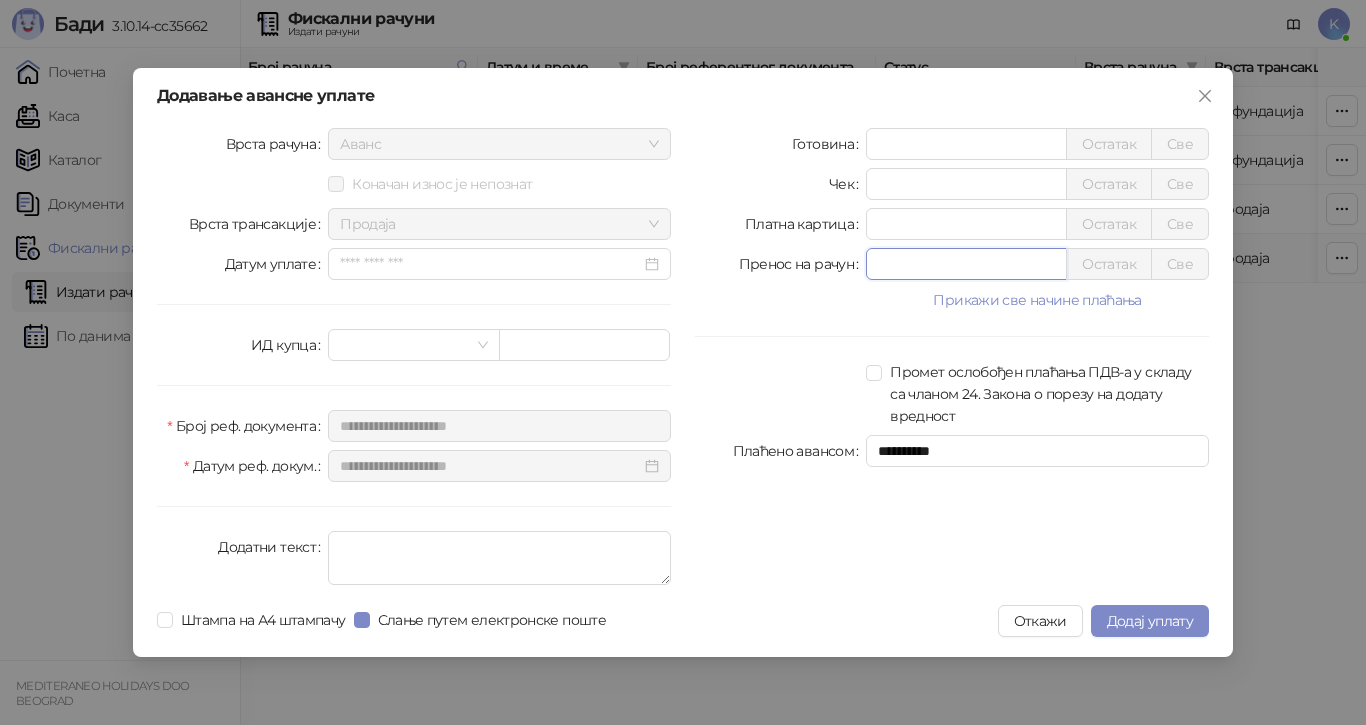 drag, startPoint x: 891, startPoint y: 266, endPoint x: 827, endPoint y: 273, distance: 64.381676 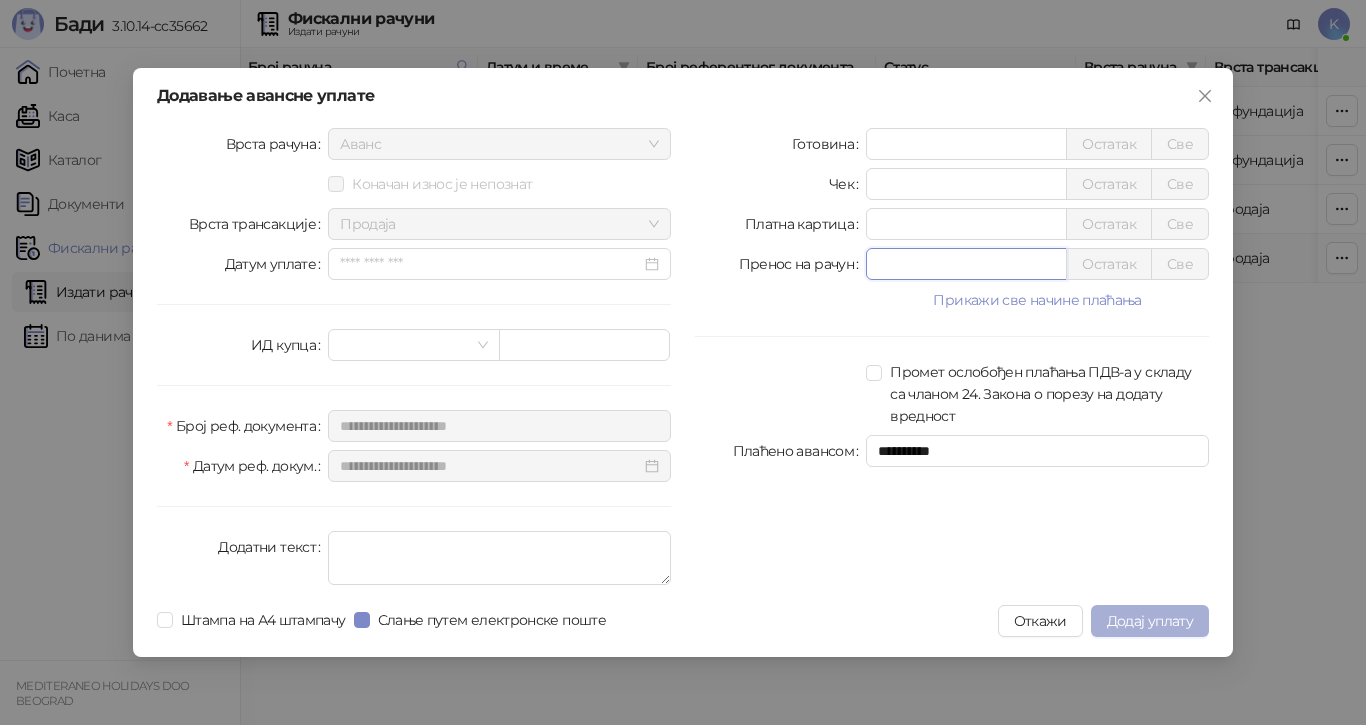 type on "********" 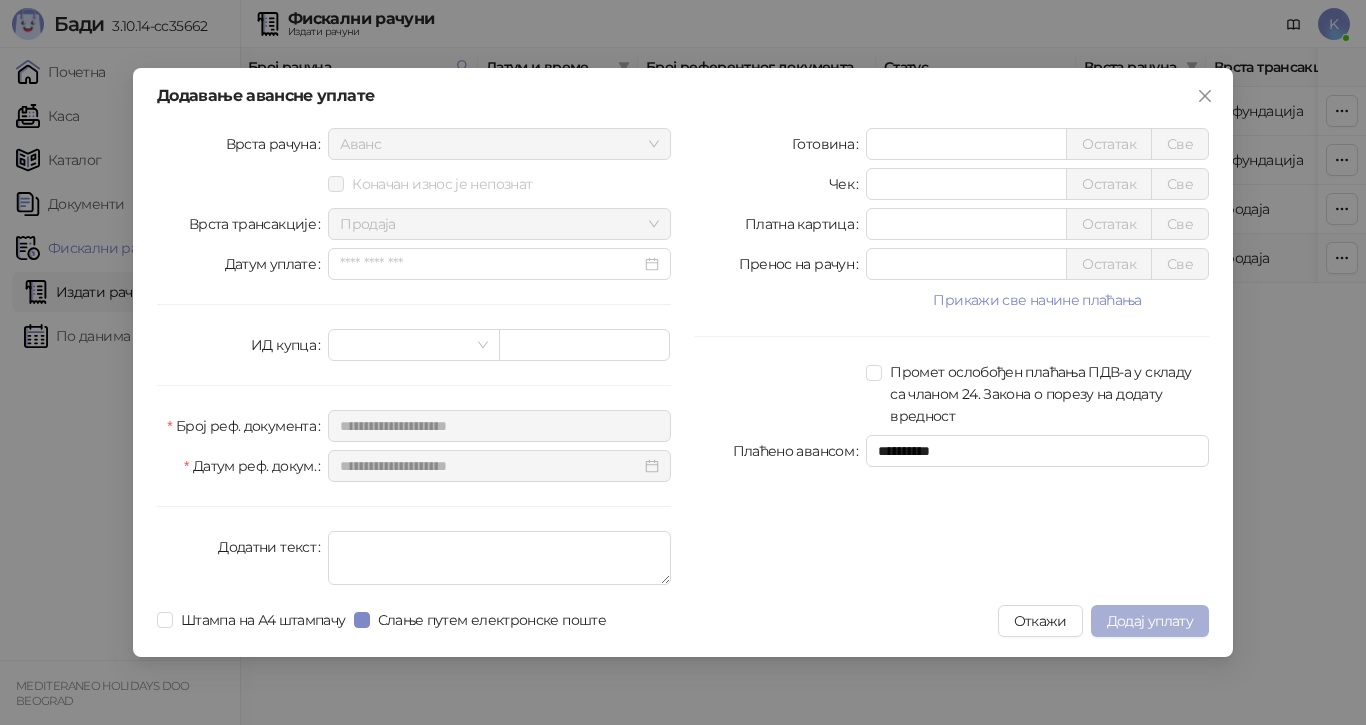 click on "Додај уплату" at bounding box center (1150, 621) 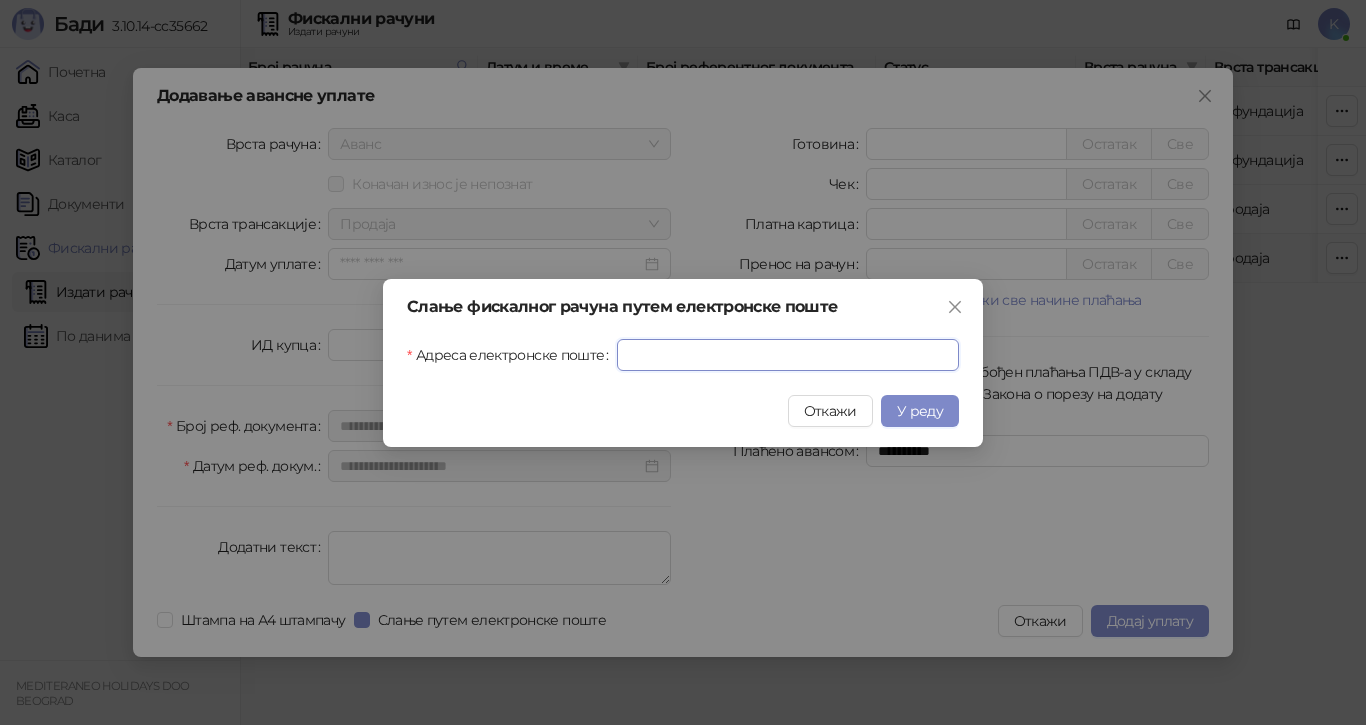 click on "Адреса електронске поште" at bounding box center (788, 355) 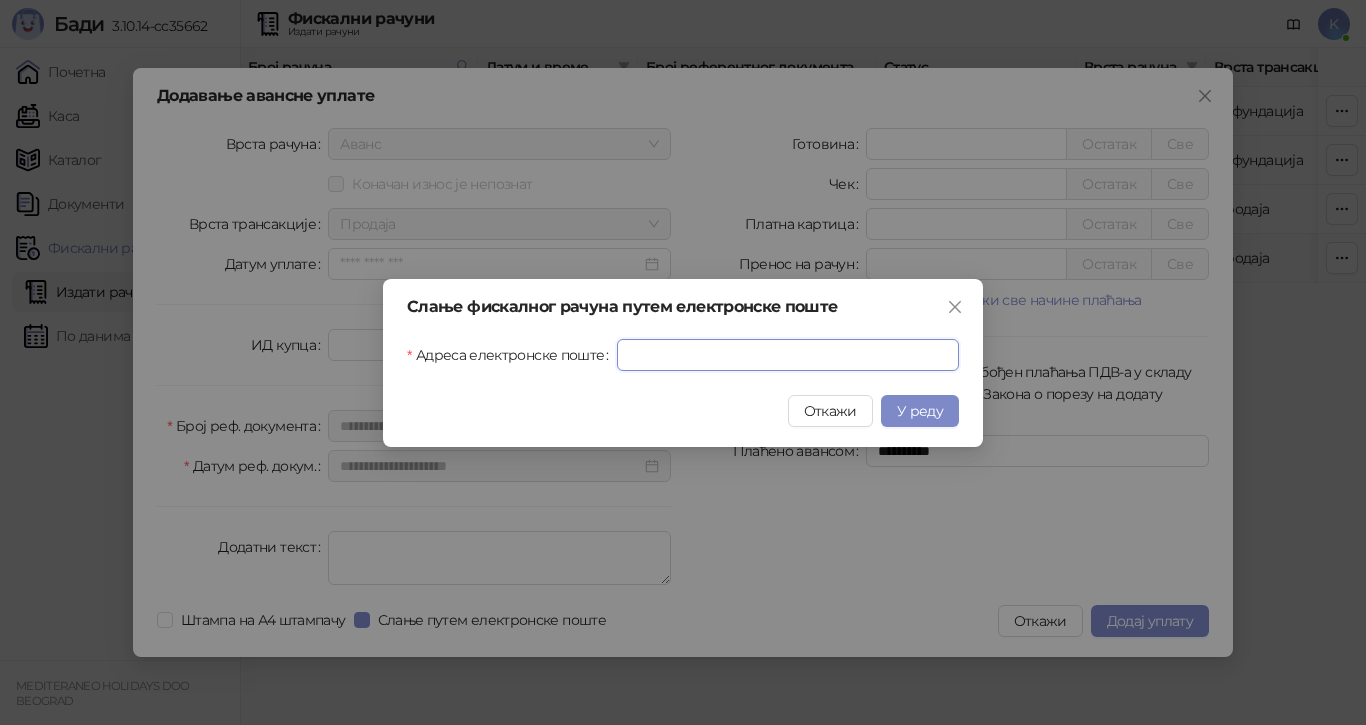 paste on "**********" 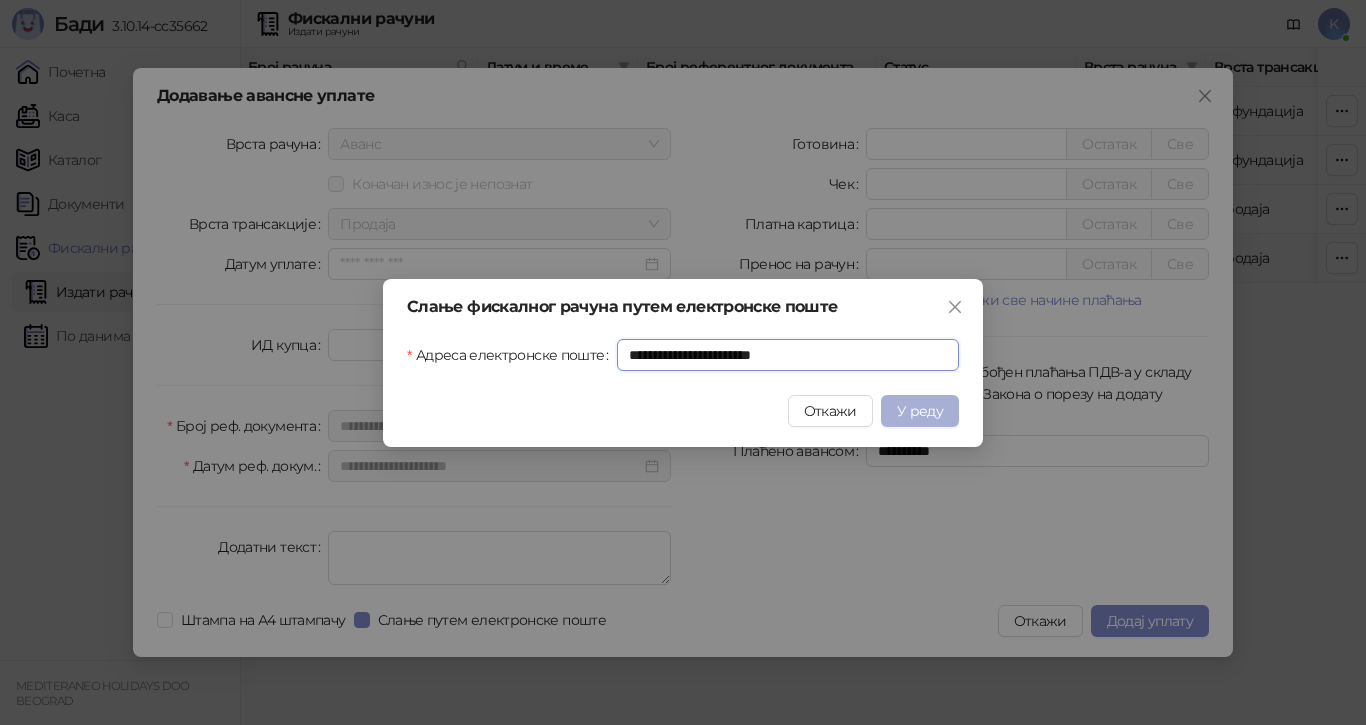 type on "**********" 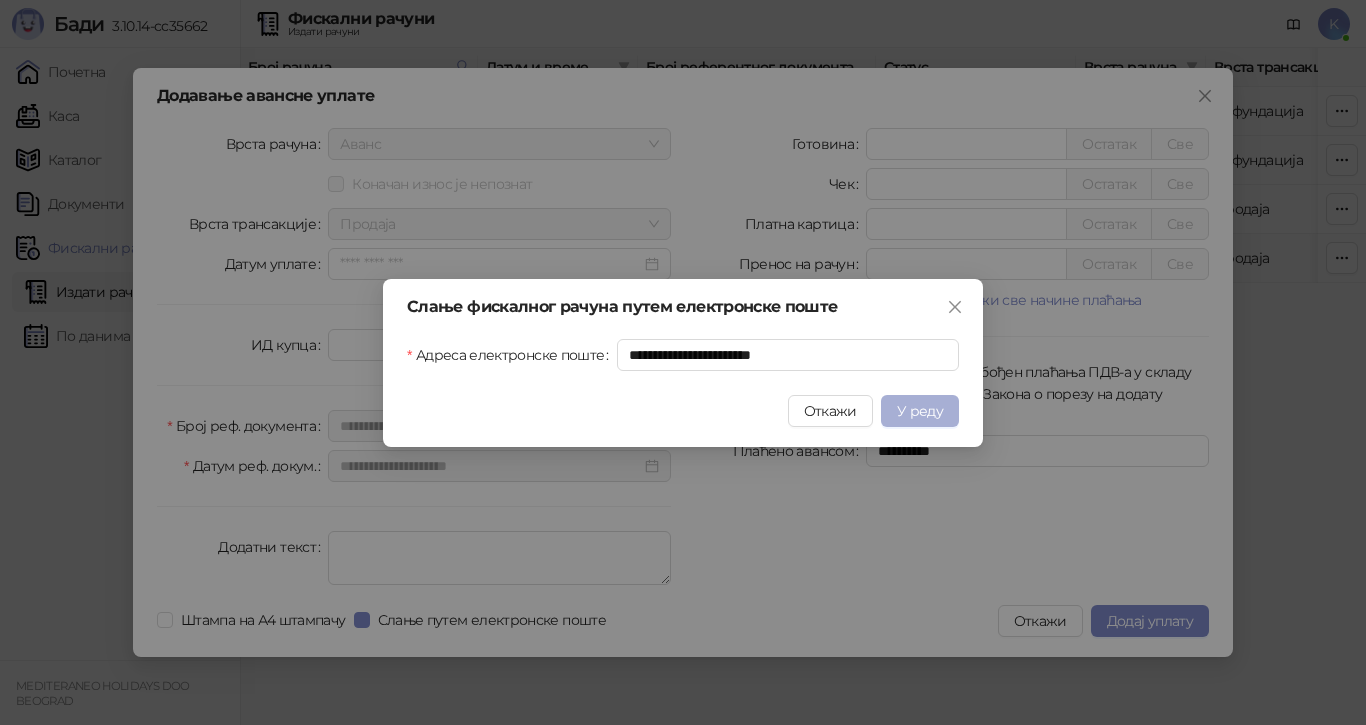 click on "У реду" at bounding box center (920, 411) 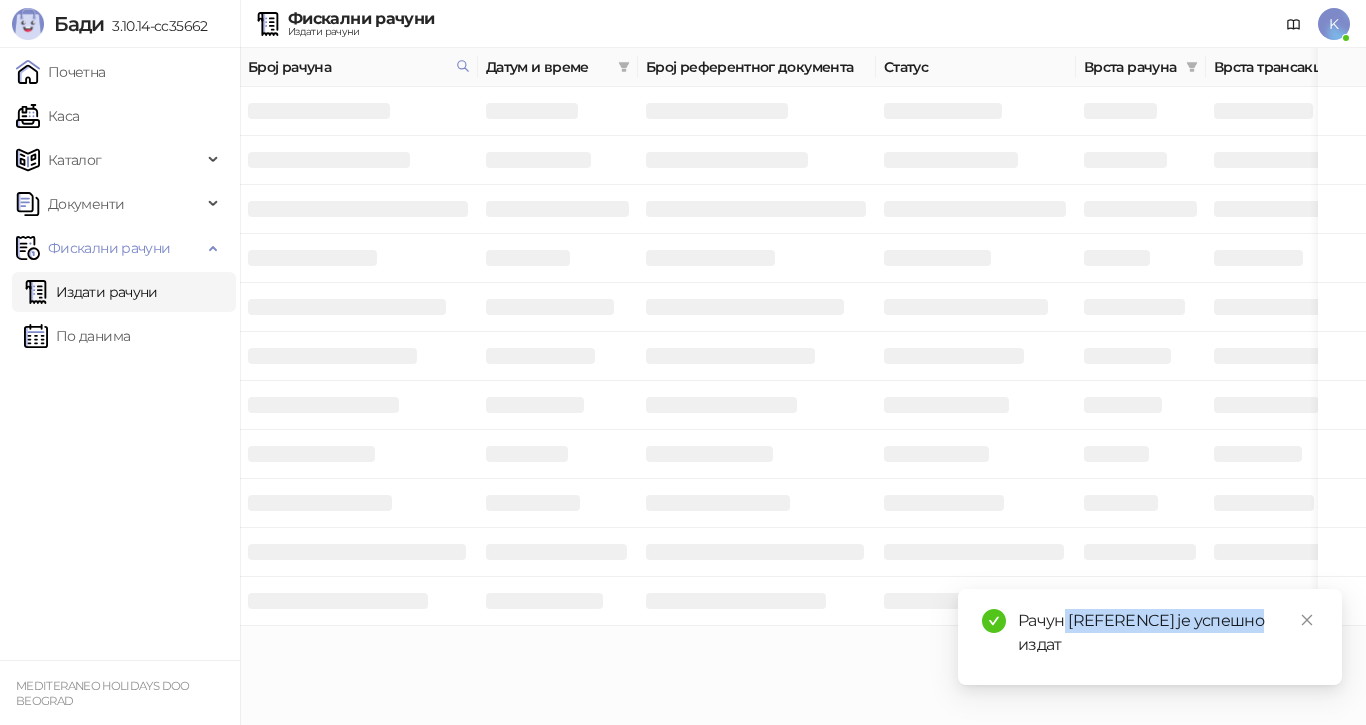 drag, startPoint x: 1275, startPoint y: 622, endPoint x: 1072, endPoint y: 618, distance: 203.0394 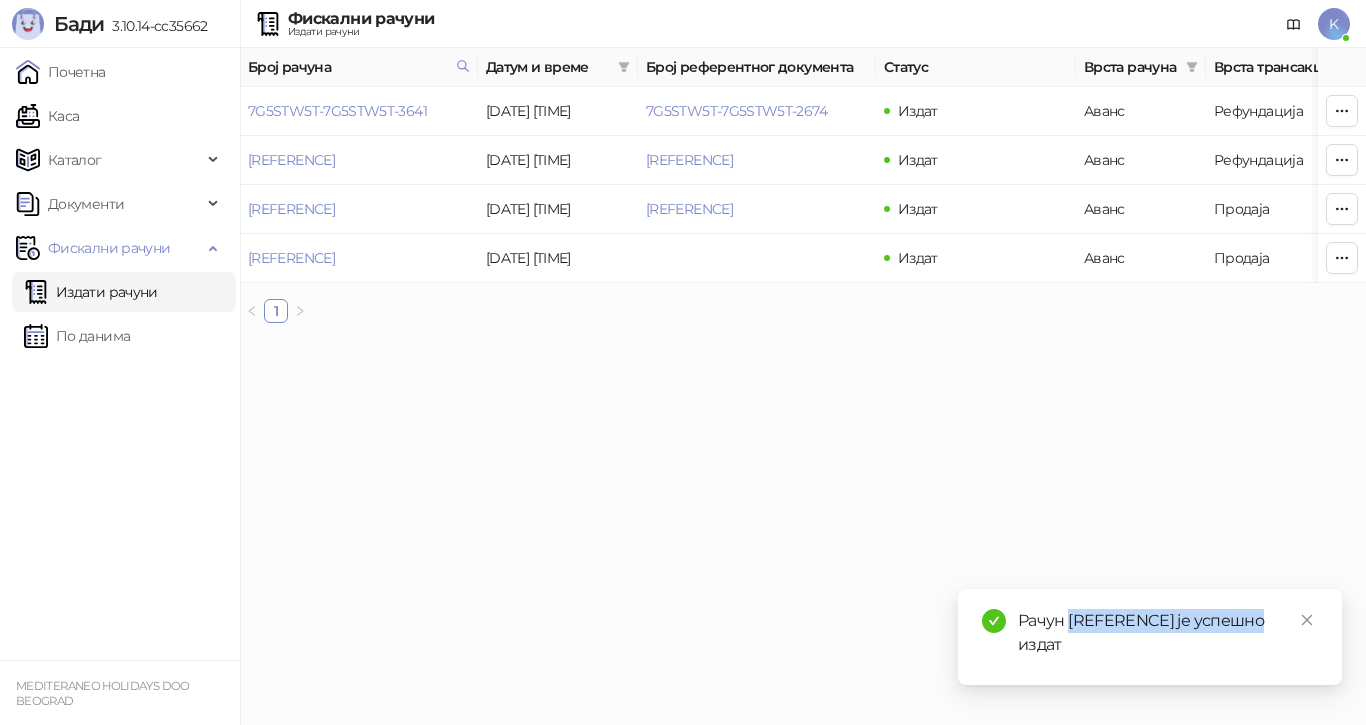 copy on "[REFERENCE]" 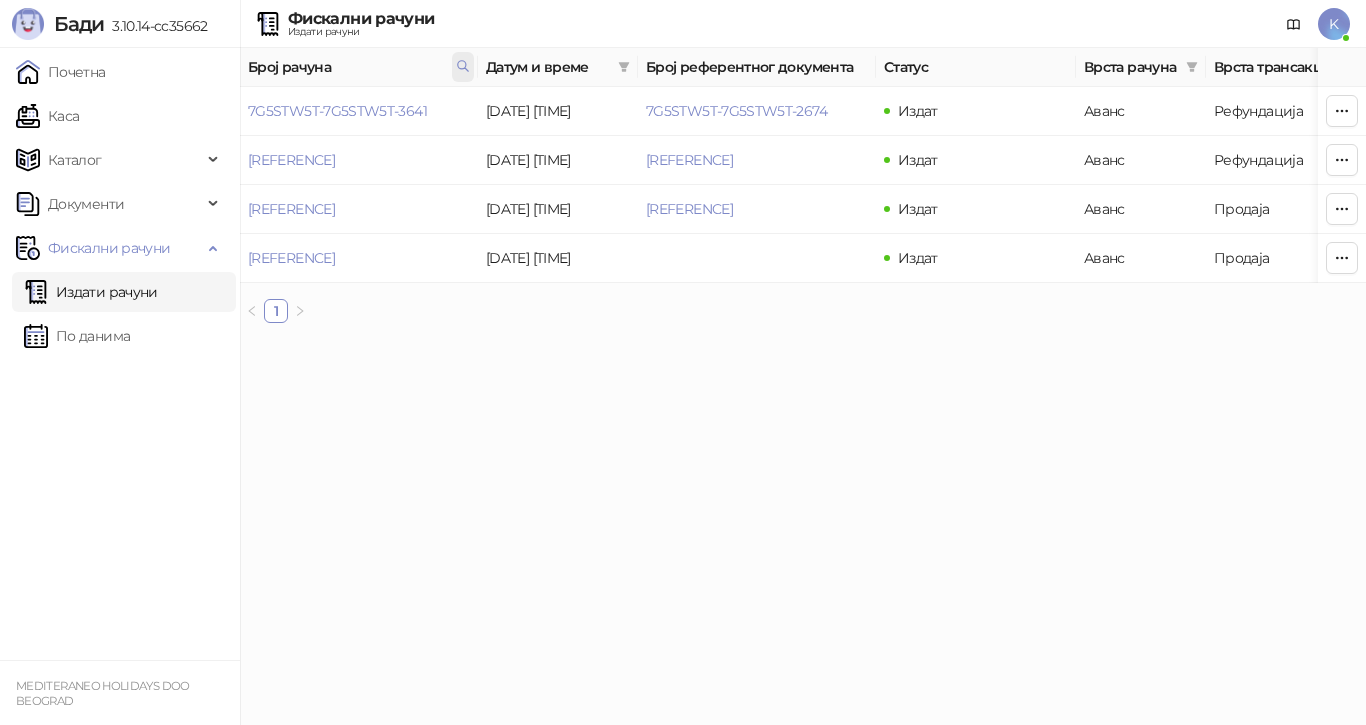 click 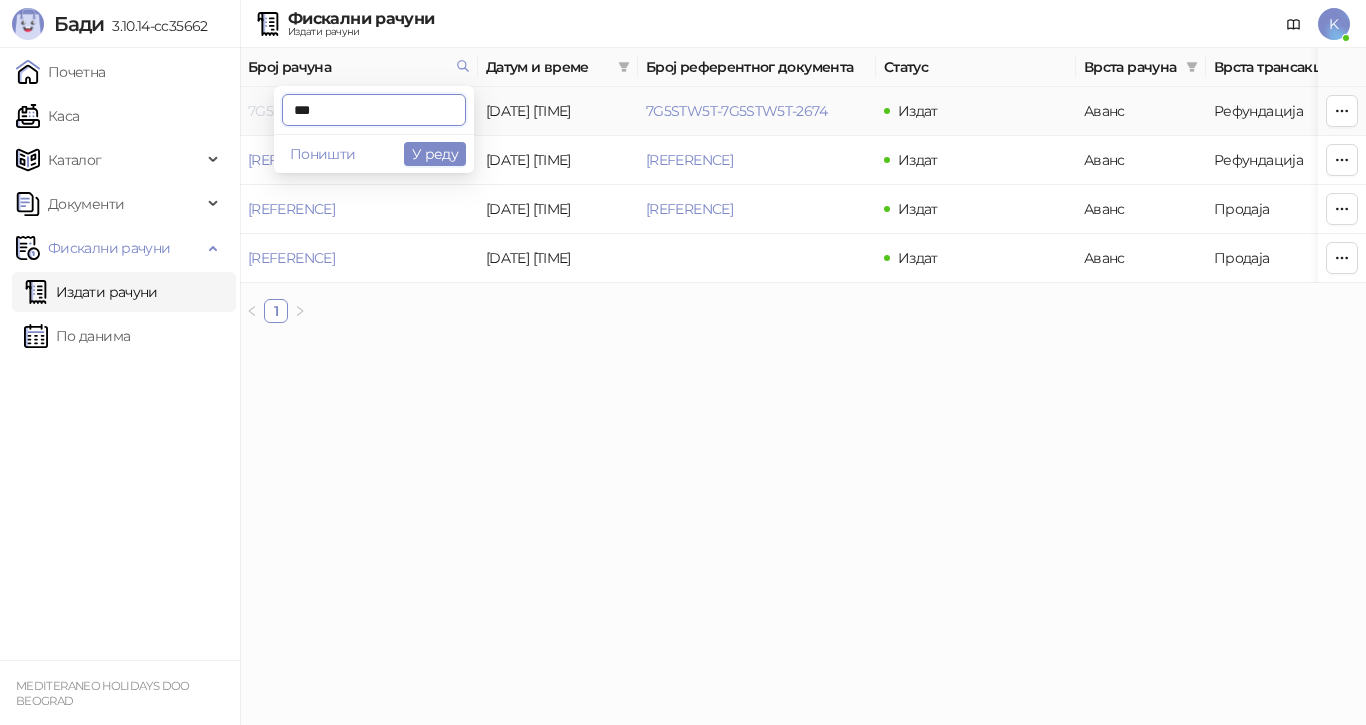 drag, startPoint x: 294, startPoint y: 107, endPoint x: 263, endPoint y: 107, distance: 31 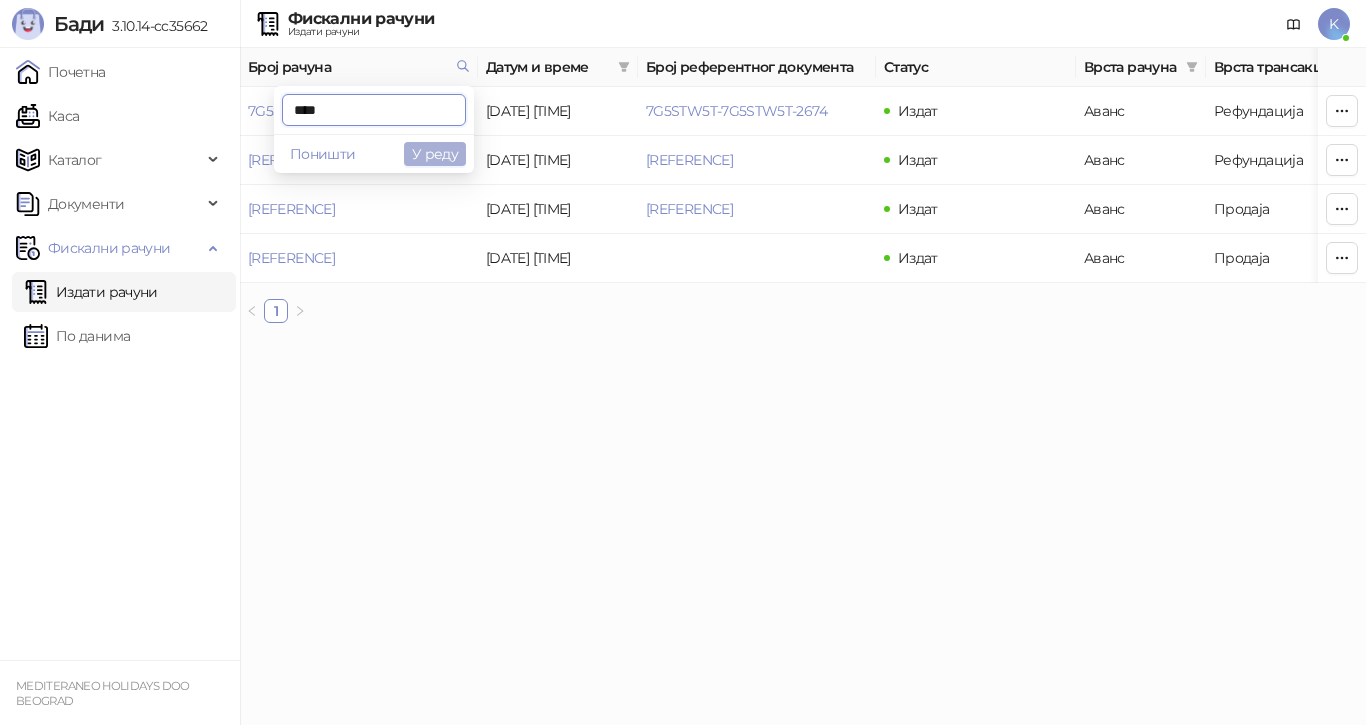 type on "****" 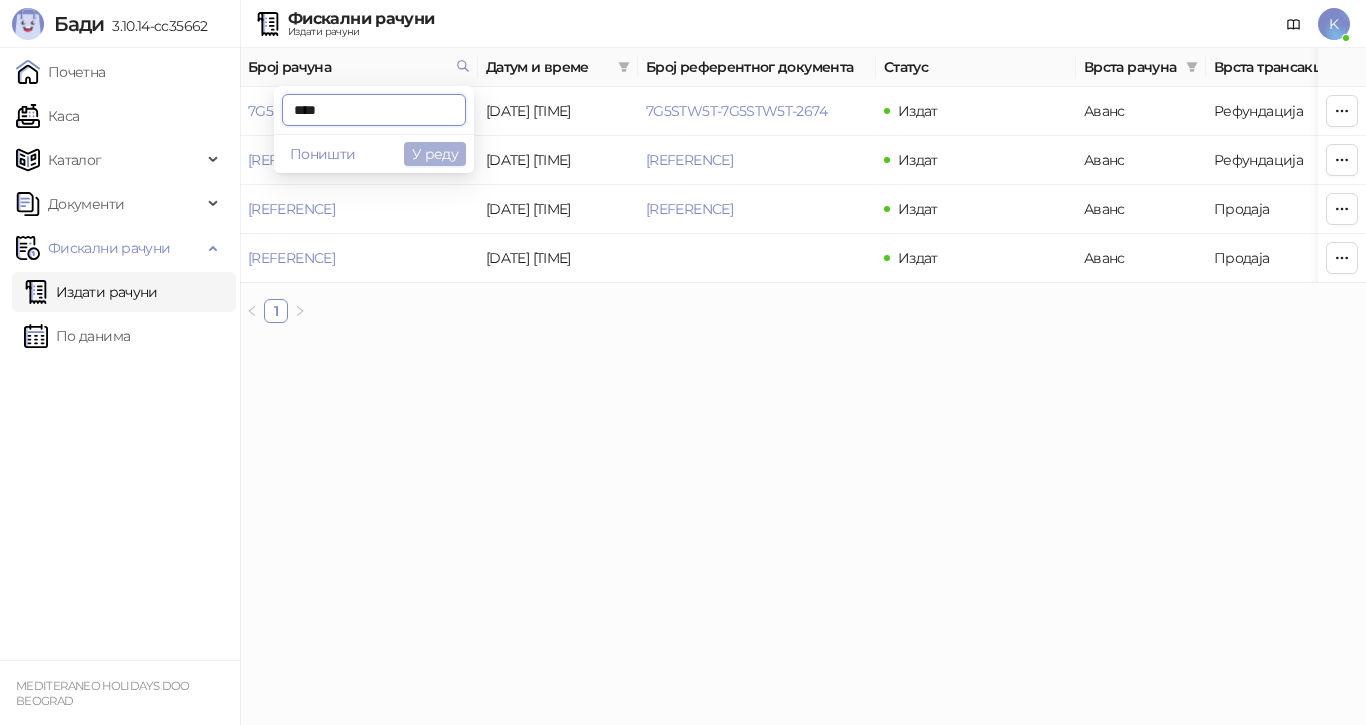 click on "У реду" at bounding box center [435, 154] 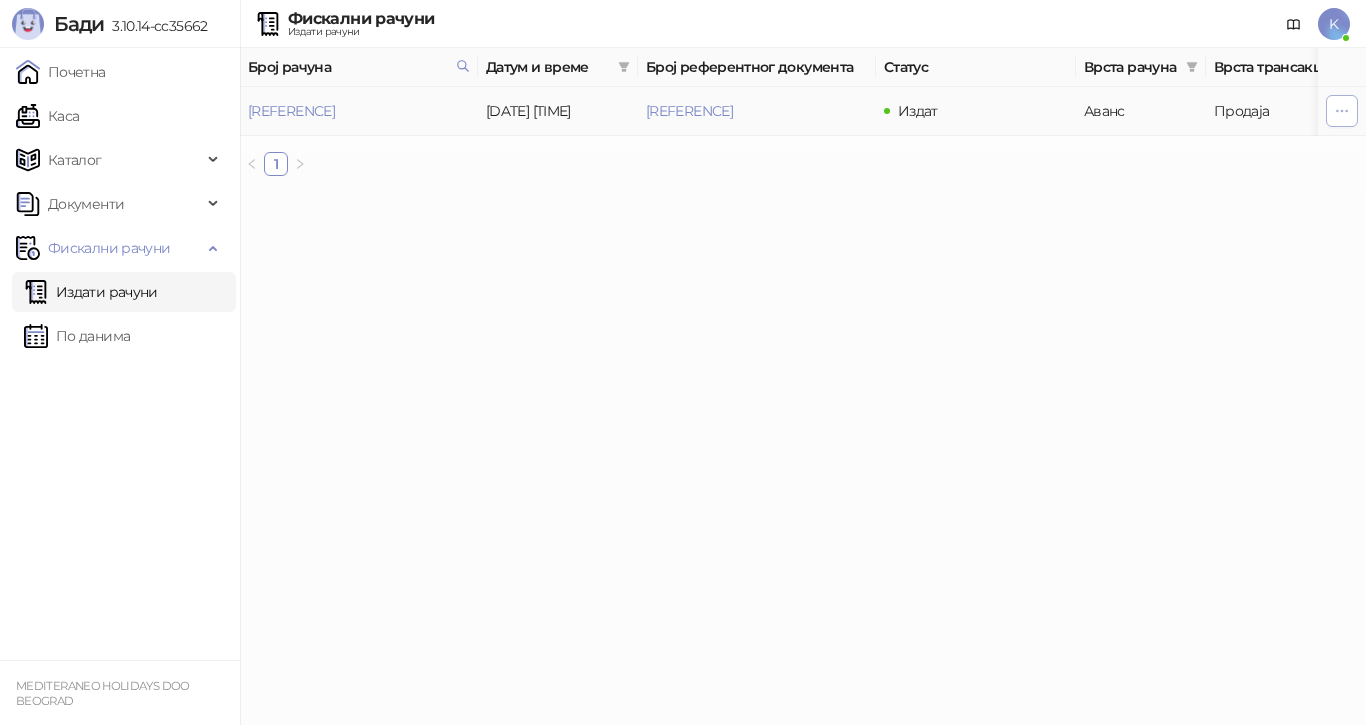 click 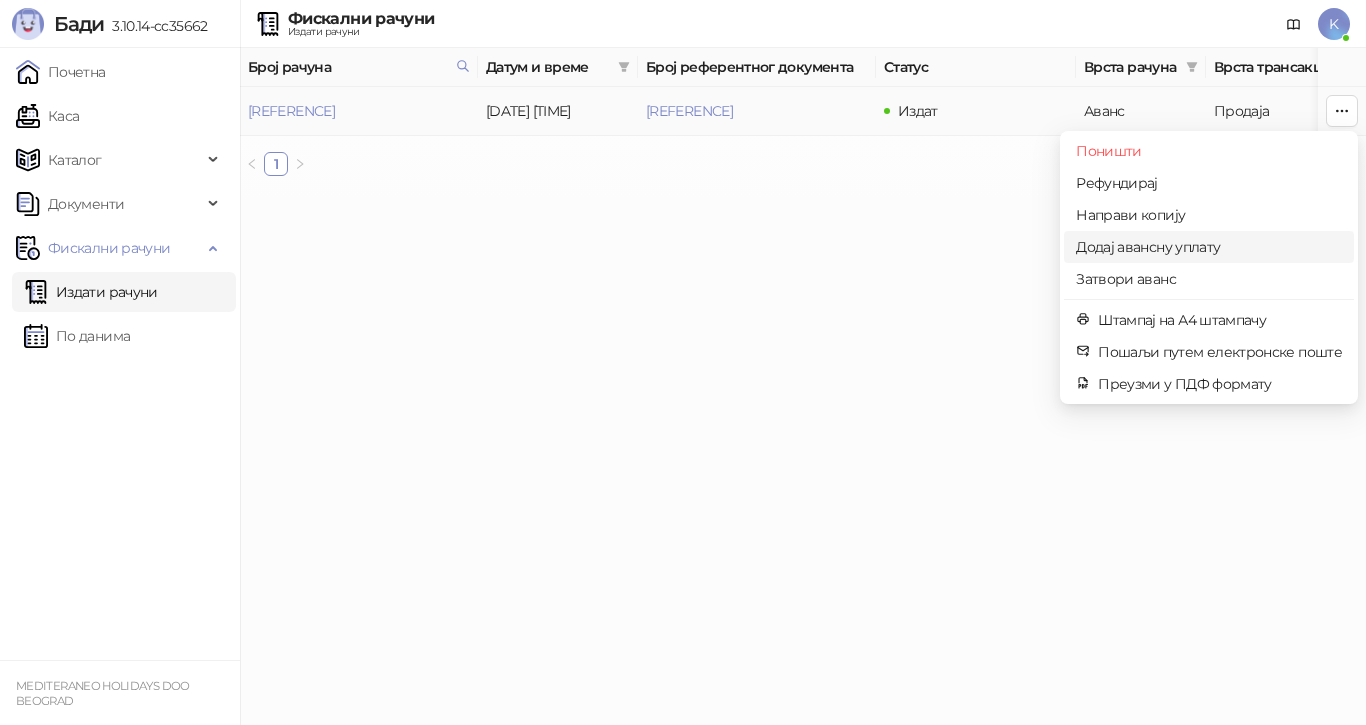 click on "Додај авансну уплату" at bounding box center (1209, 247) 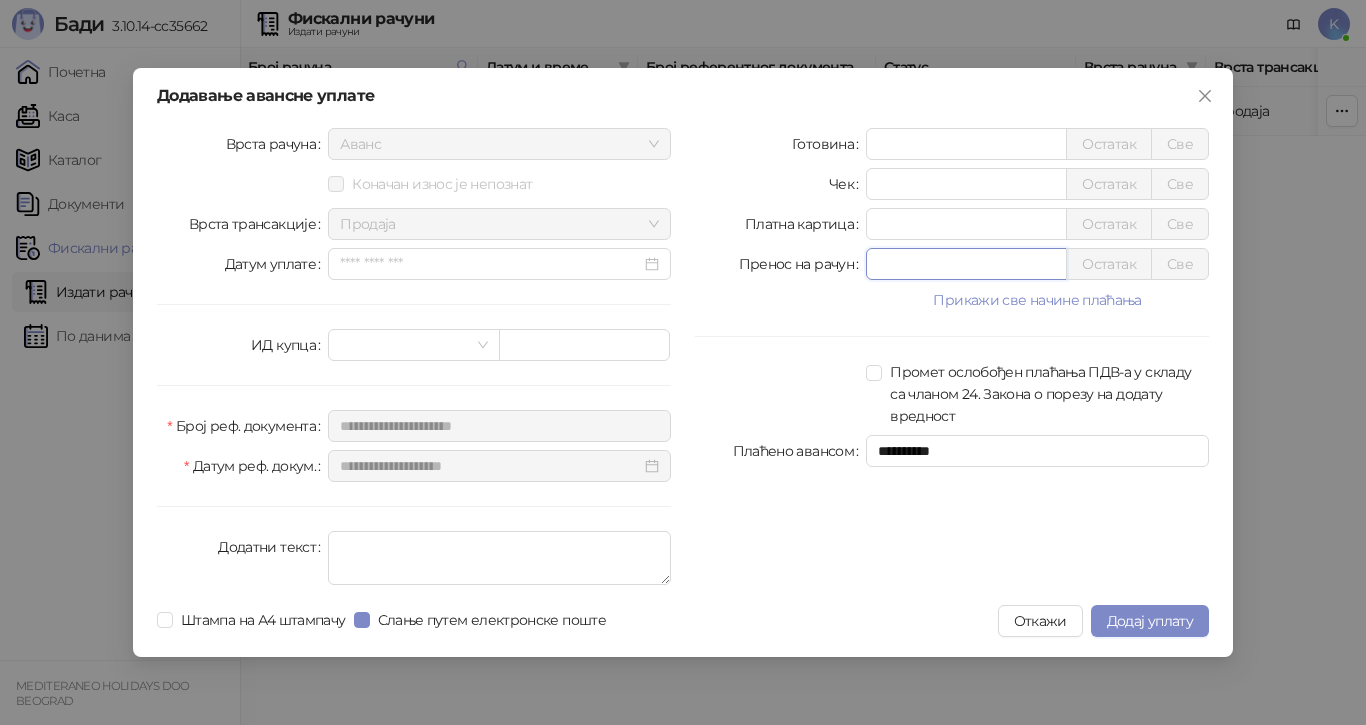 drag, startPoint x: 888, startPoint y: 269, endPoint x: 843, endPoint y: 272, distance: 45.099888 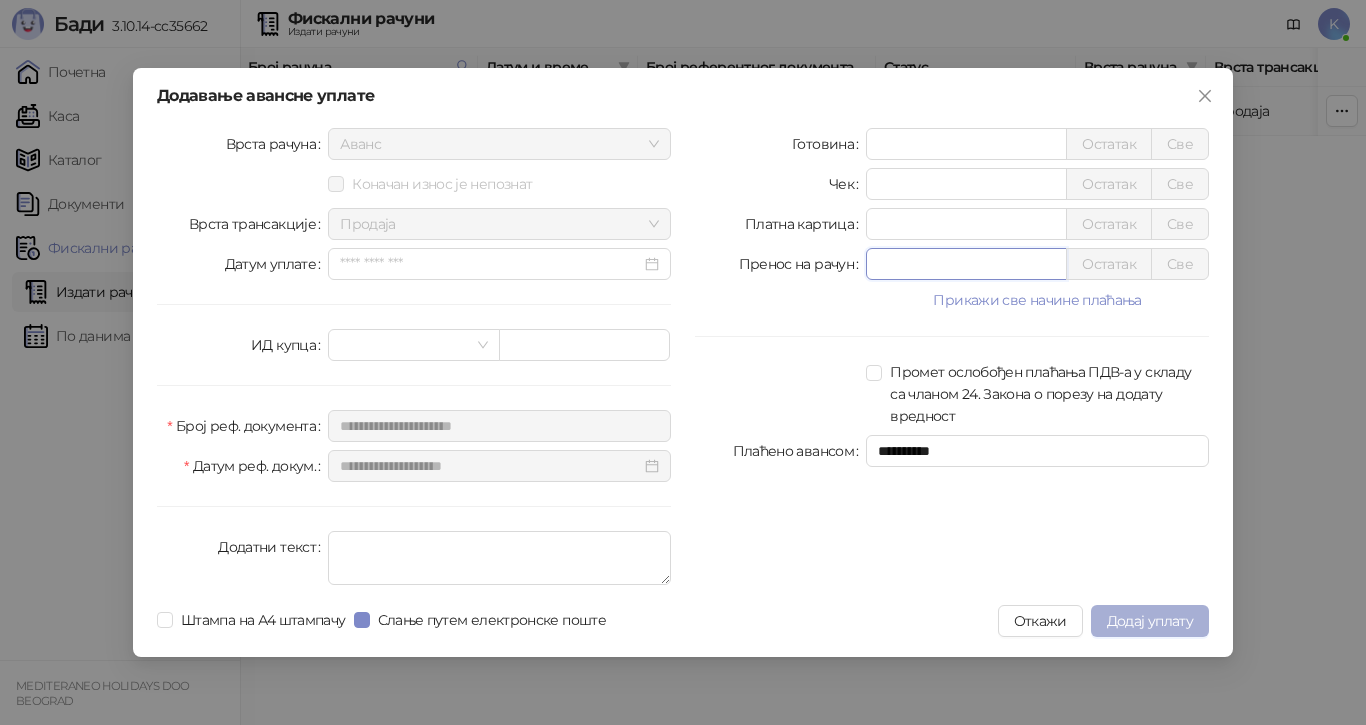 type on "********" 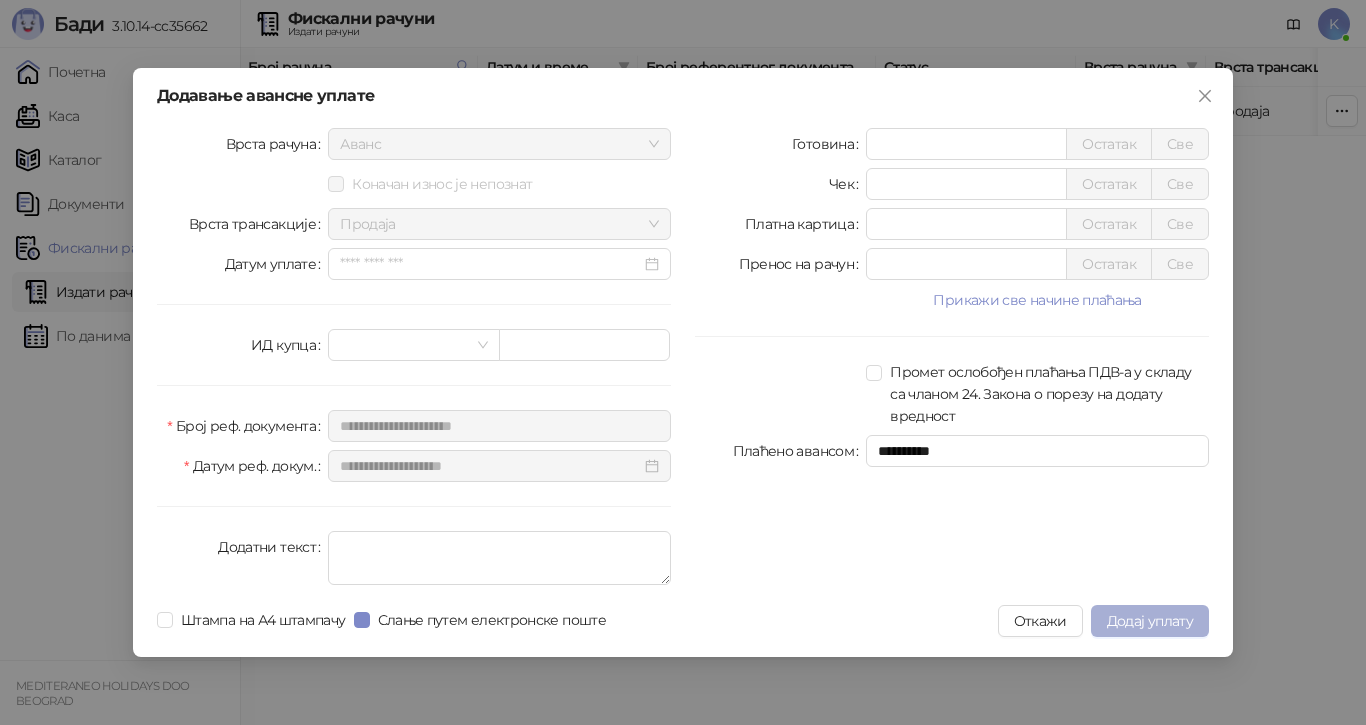 click on "Додај уплату" at bounding box center [1150, 621] 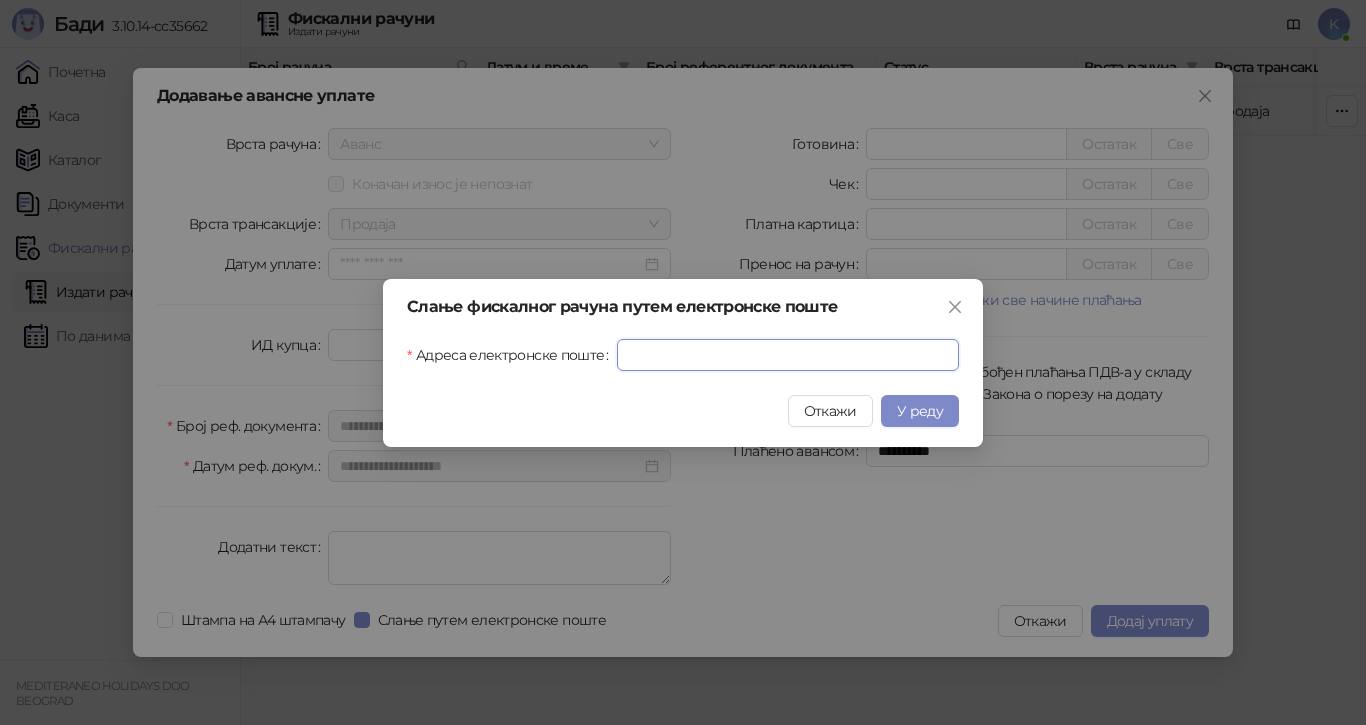 click on "Адреса електронске поште" at bounding box center [788, 355] 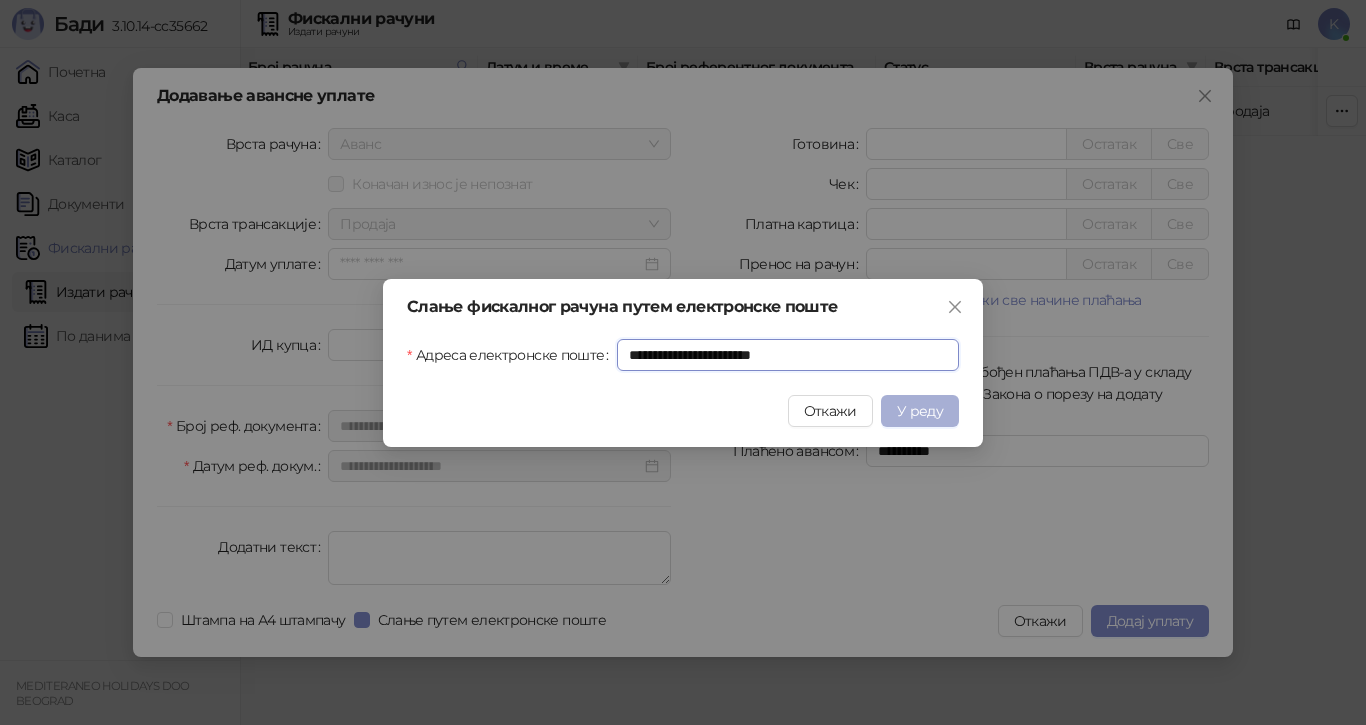 type on "**********" 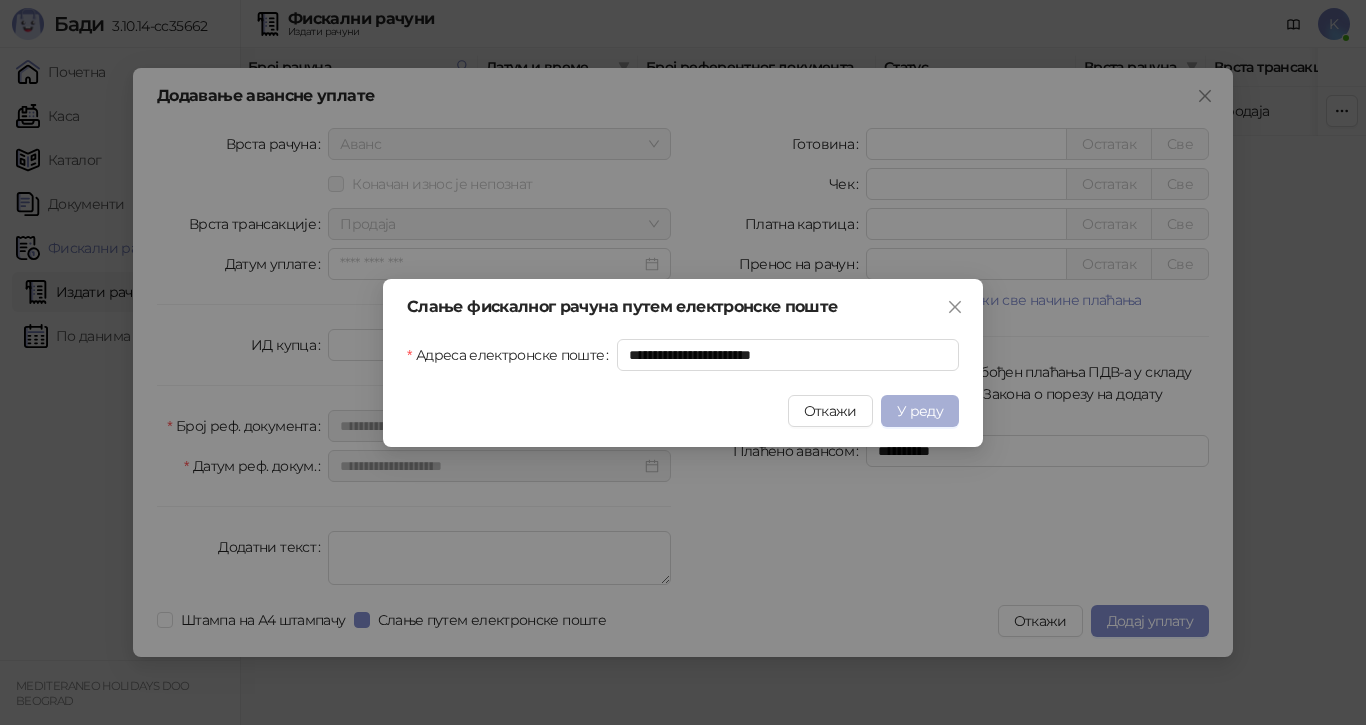 click on "У реду" at bounding box center [920, 411] 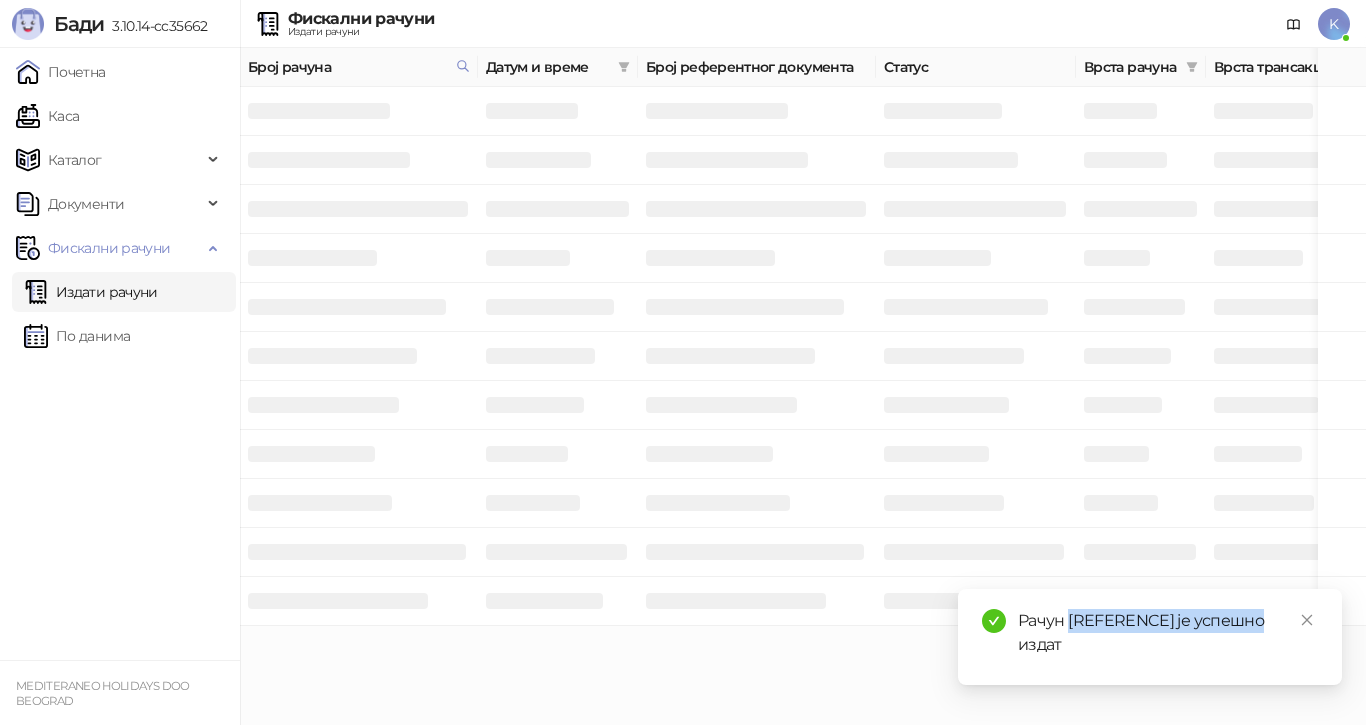 drag, startPoint x: 1275, startPoint y: 623, endPoint x: 1071, endPoint y: 617, distance: 204.08821 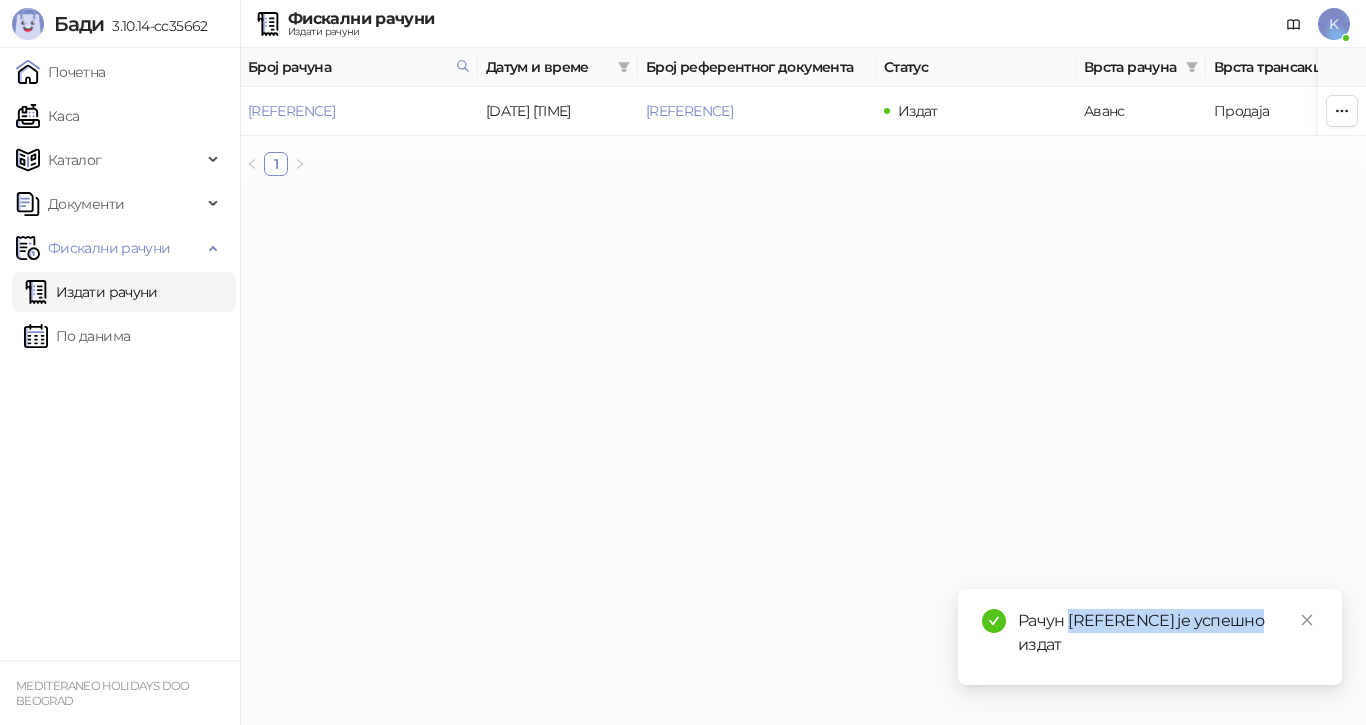 copy on "[REFERENCE]" 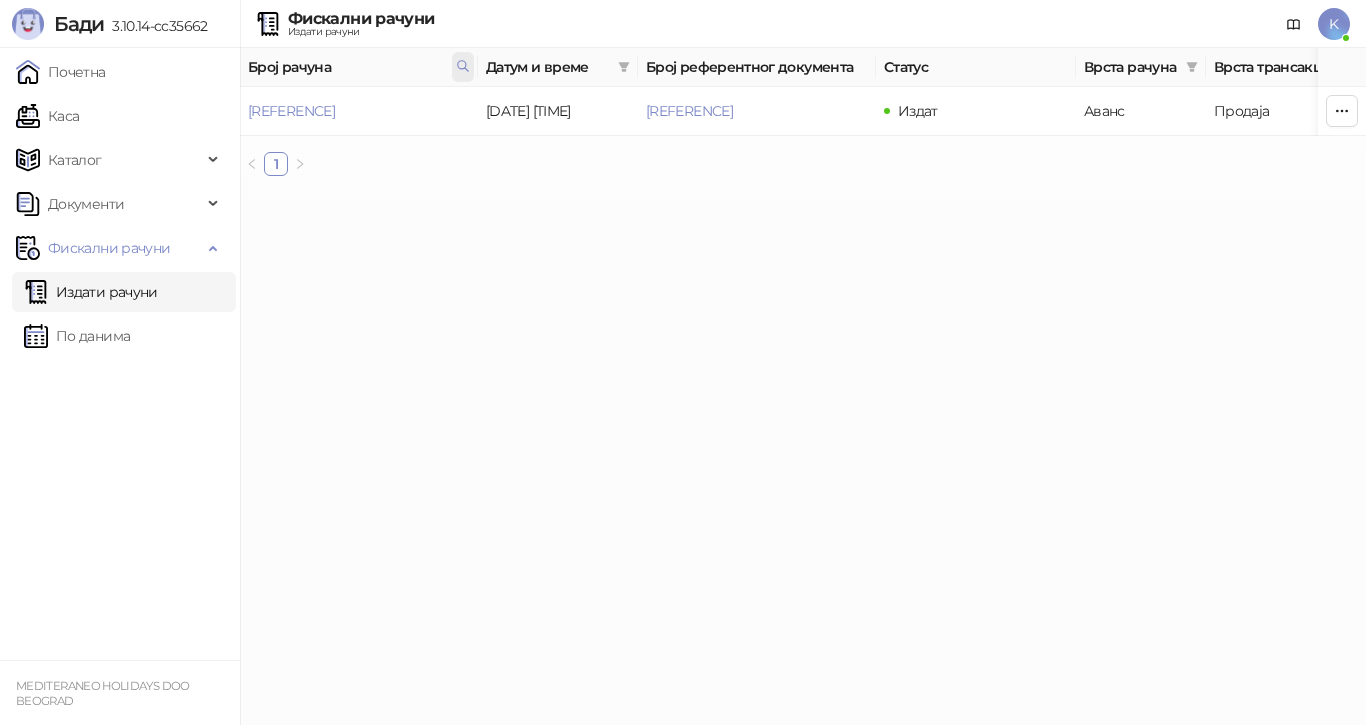 click 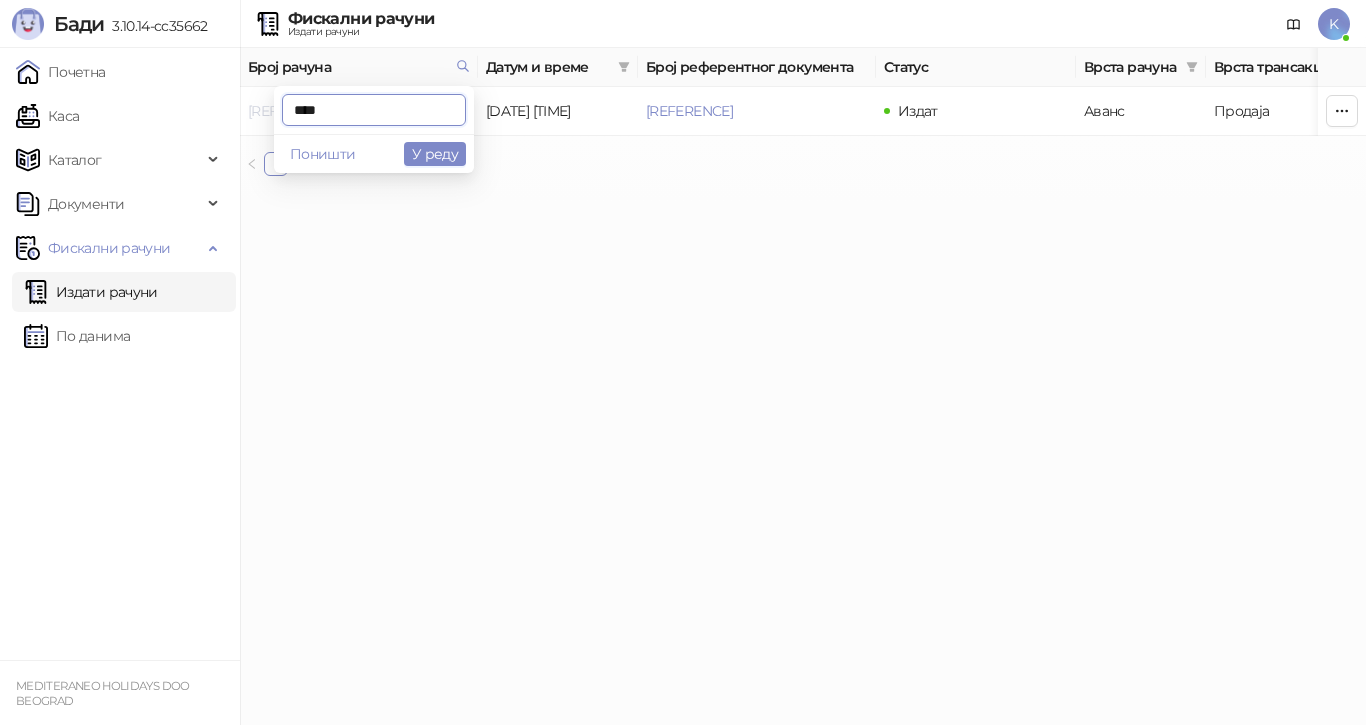 drag, startPoint x: 333, startPoint y: 105, endPoint x: 264, endPoint y: 105, distance: 69 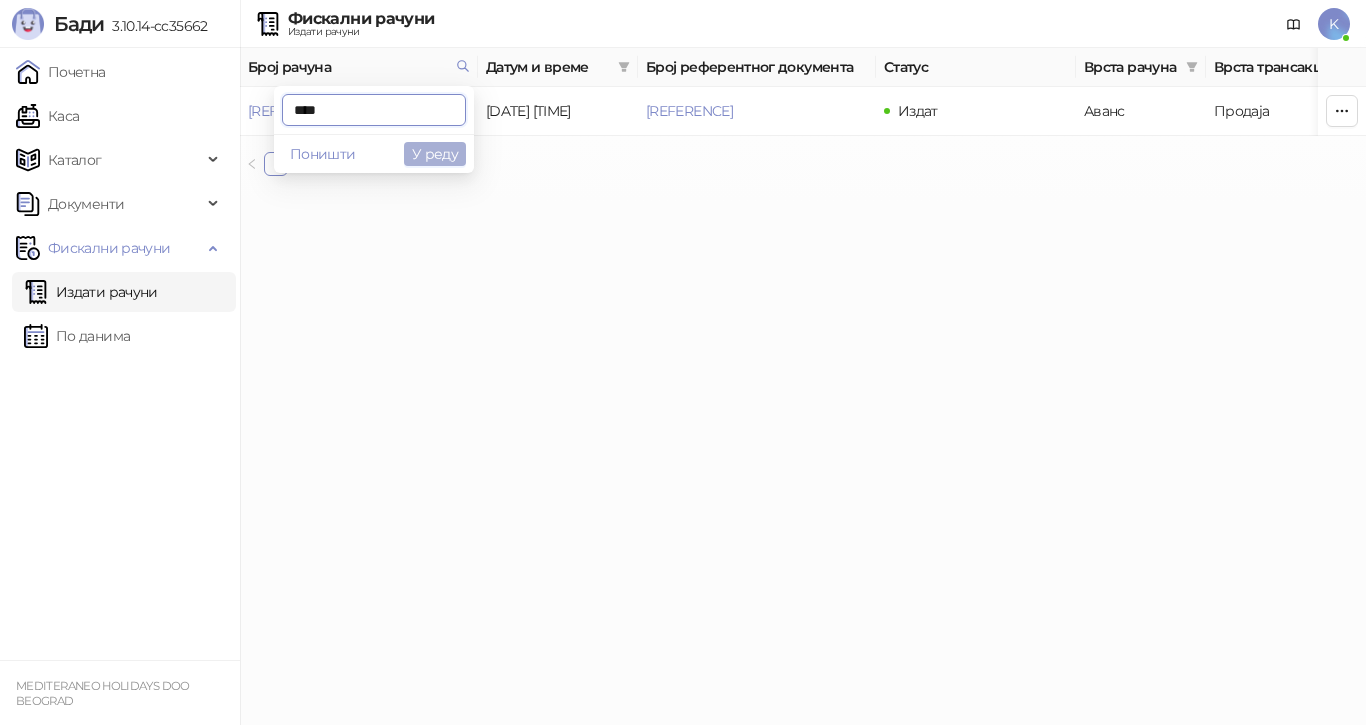 type on "****" 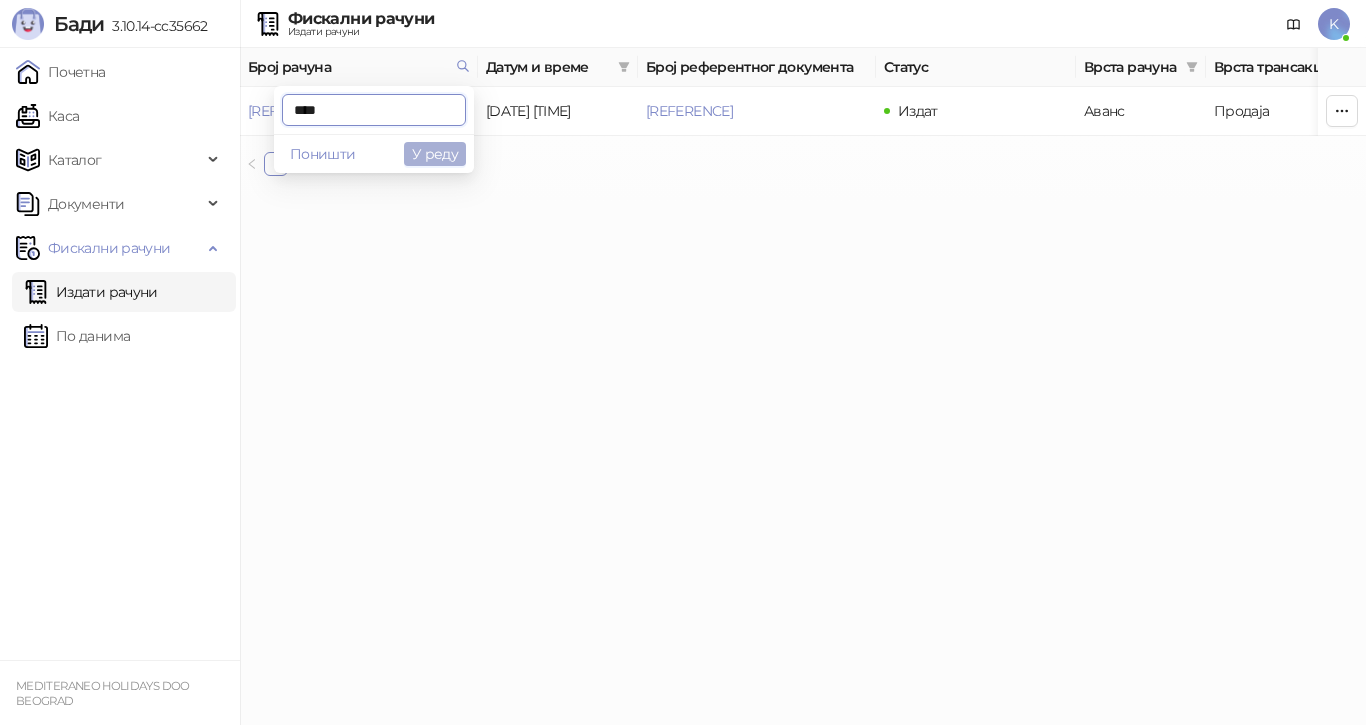 click on "У реду" at bounding box center [435, 154] 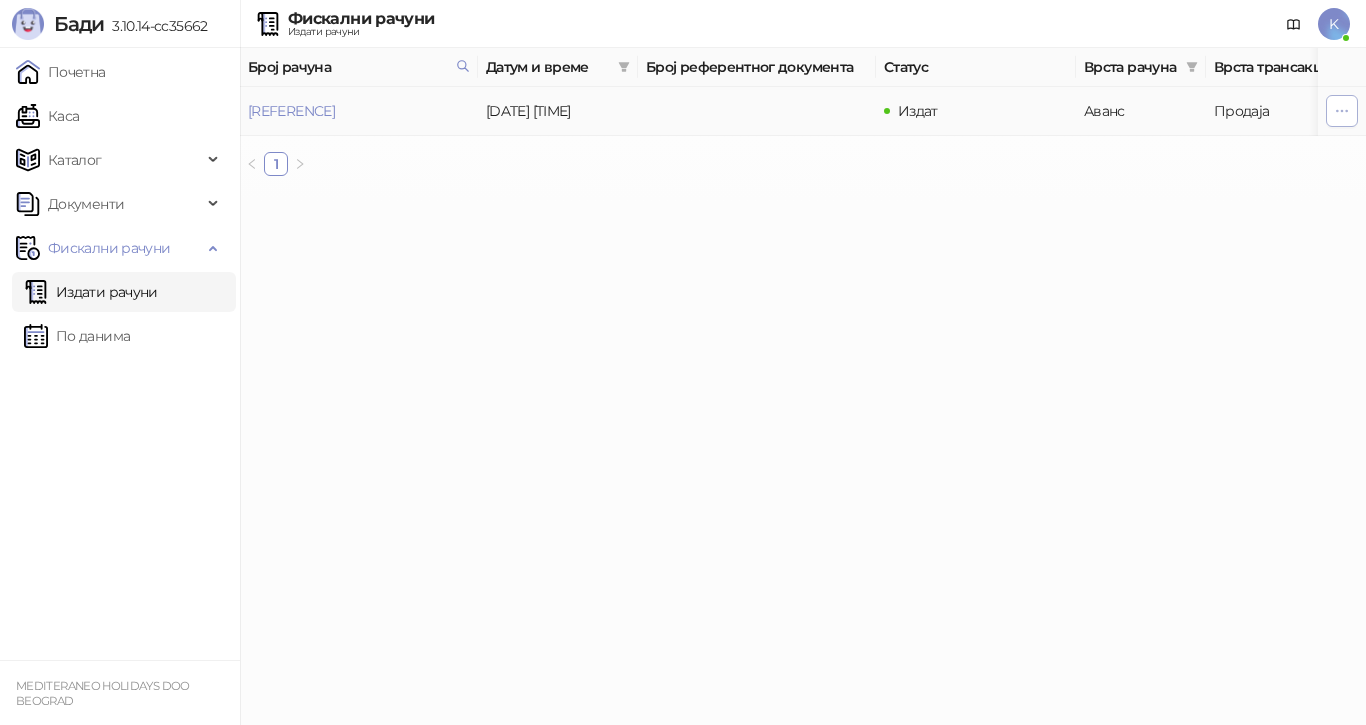 click 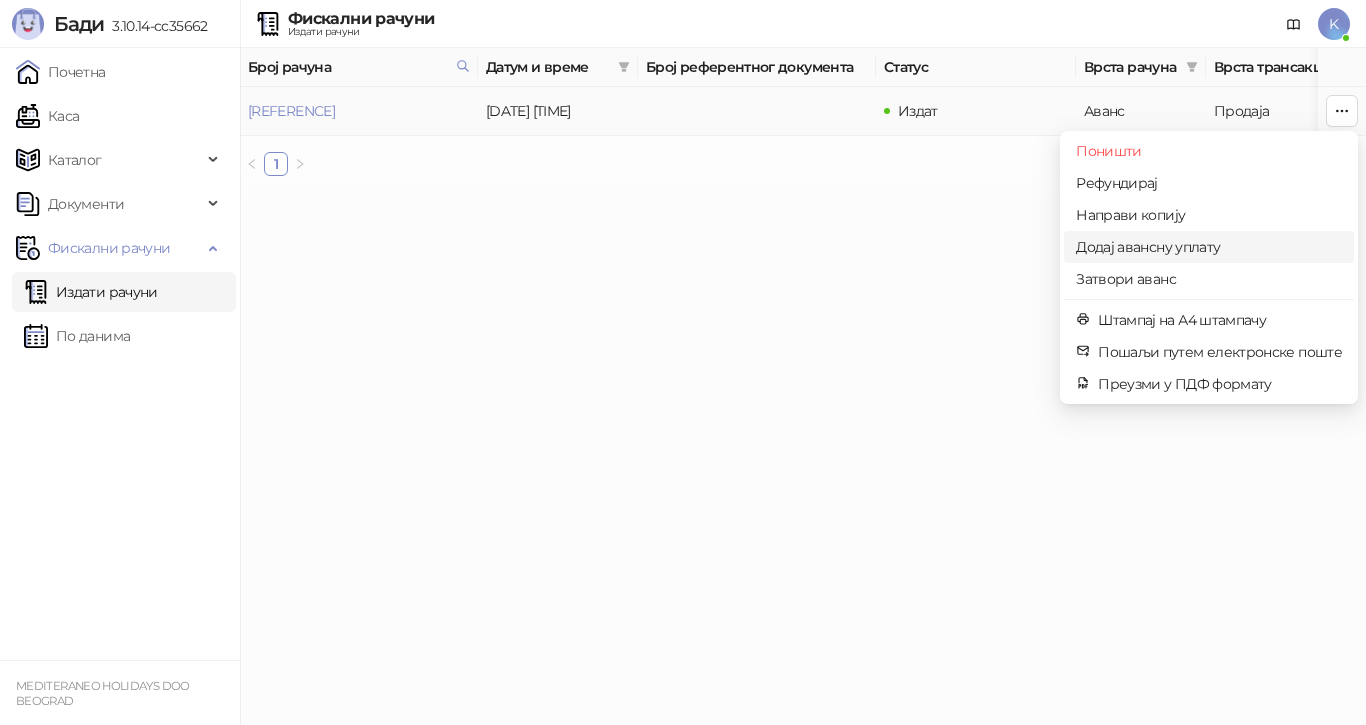 click on "Додај авансну уплату" at bounding box center [1209, 247] 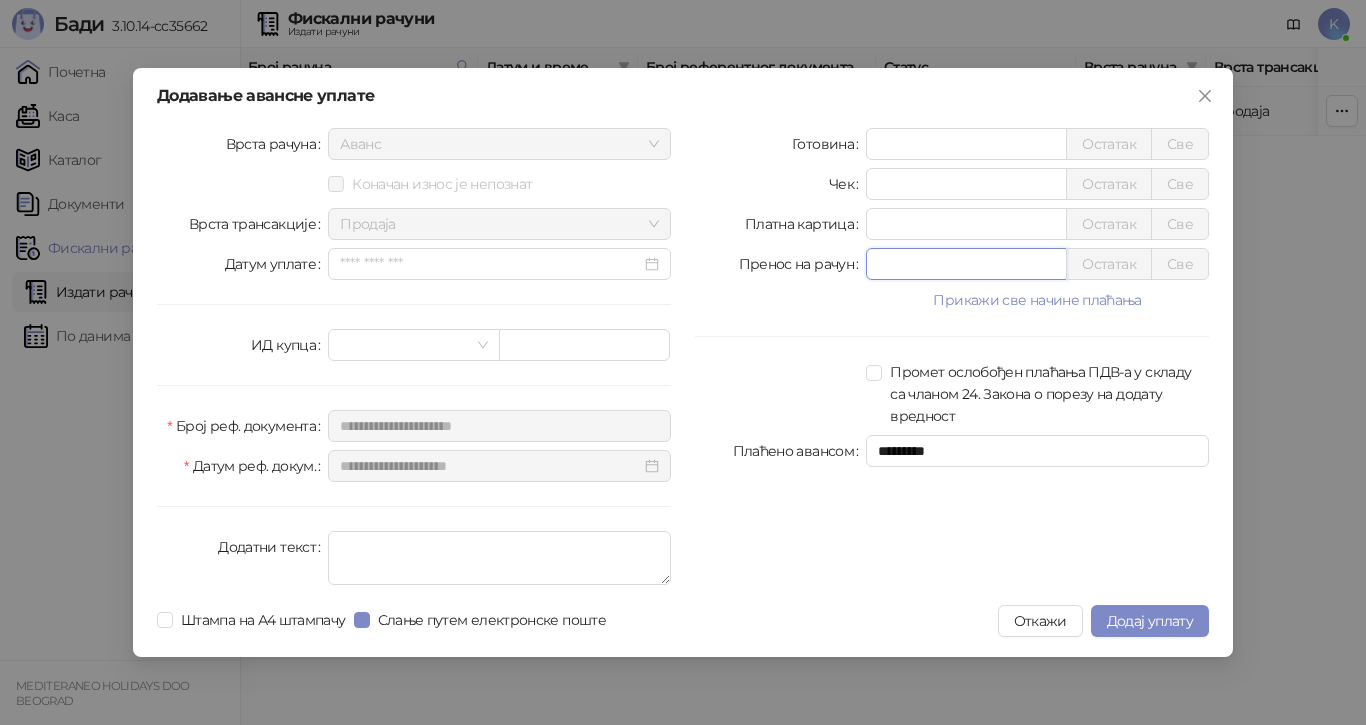 click on "Пренос на рачун * Остатак Све" at bounding box center [952, 264] 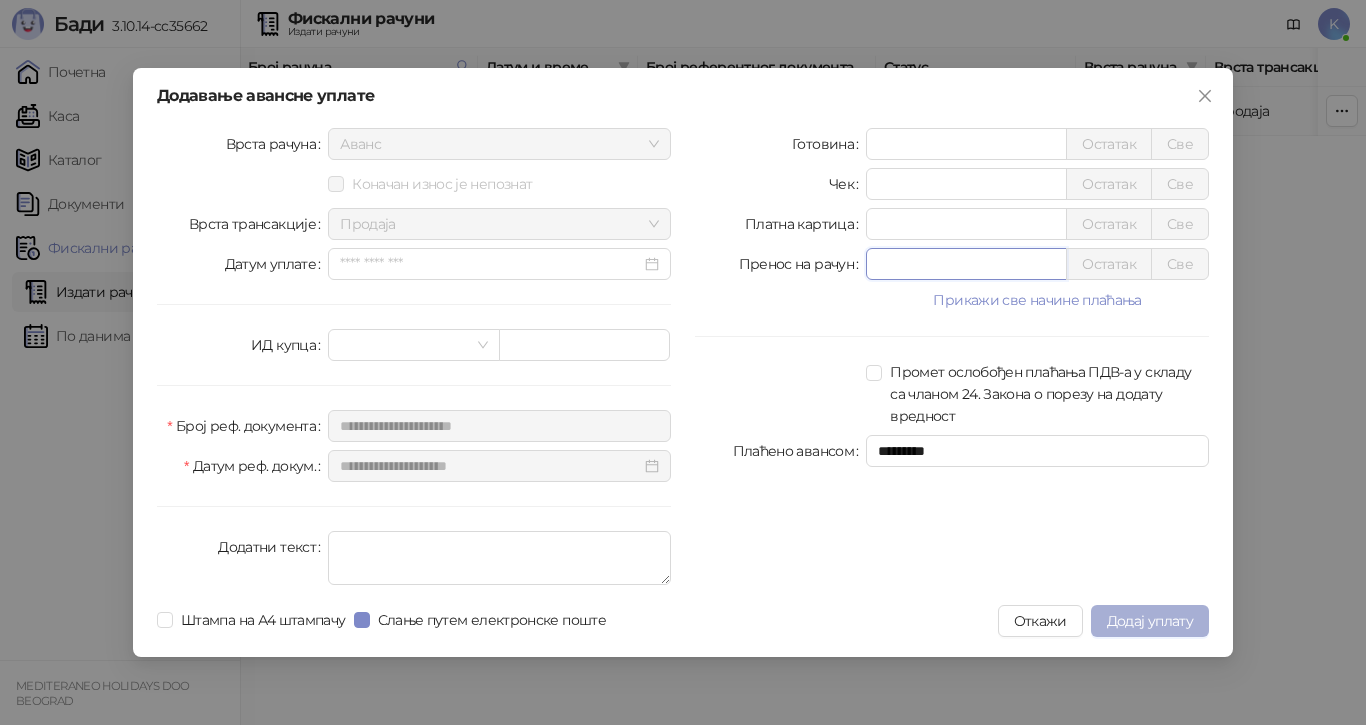 type on "*****" 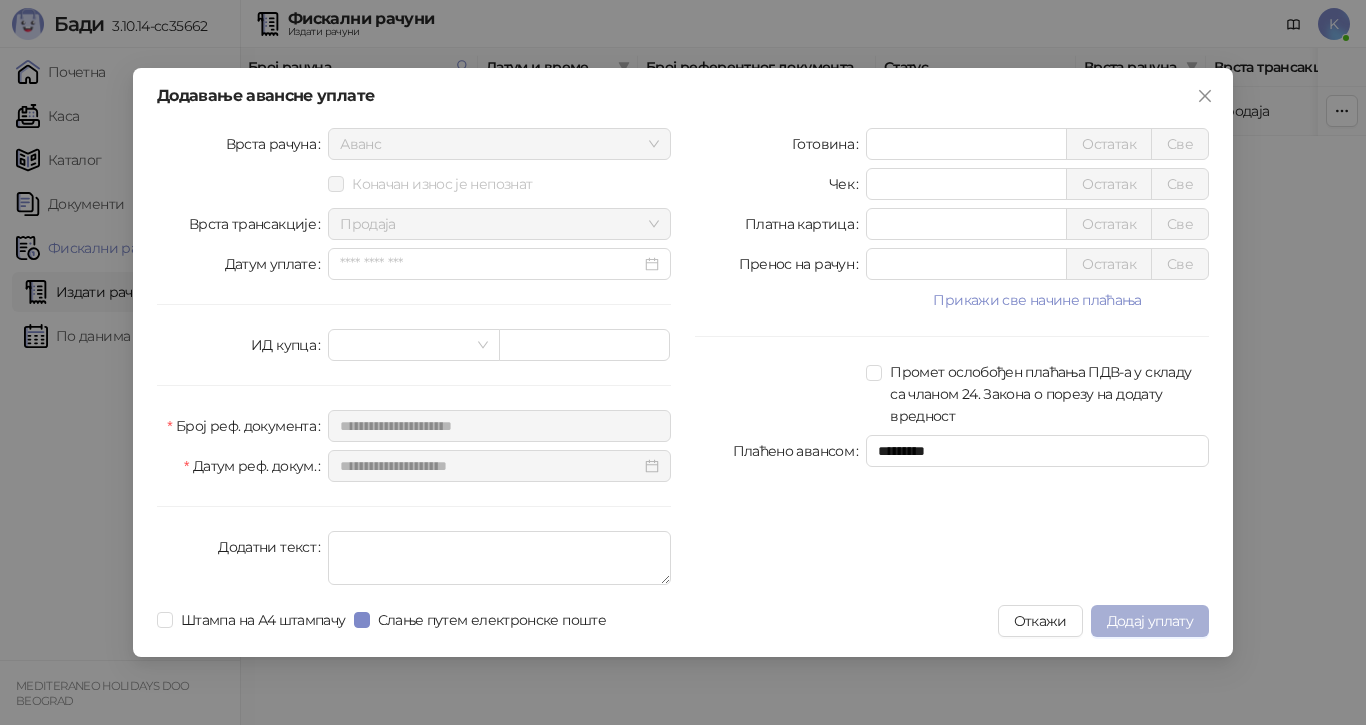 click on "Додај уплату" at bounding box center [1150, 621] 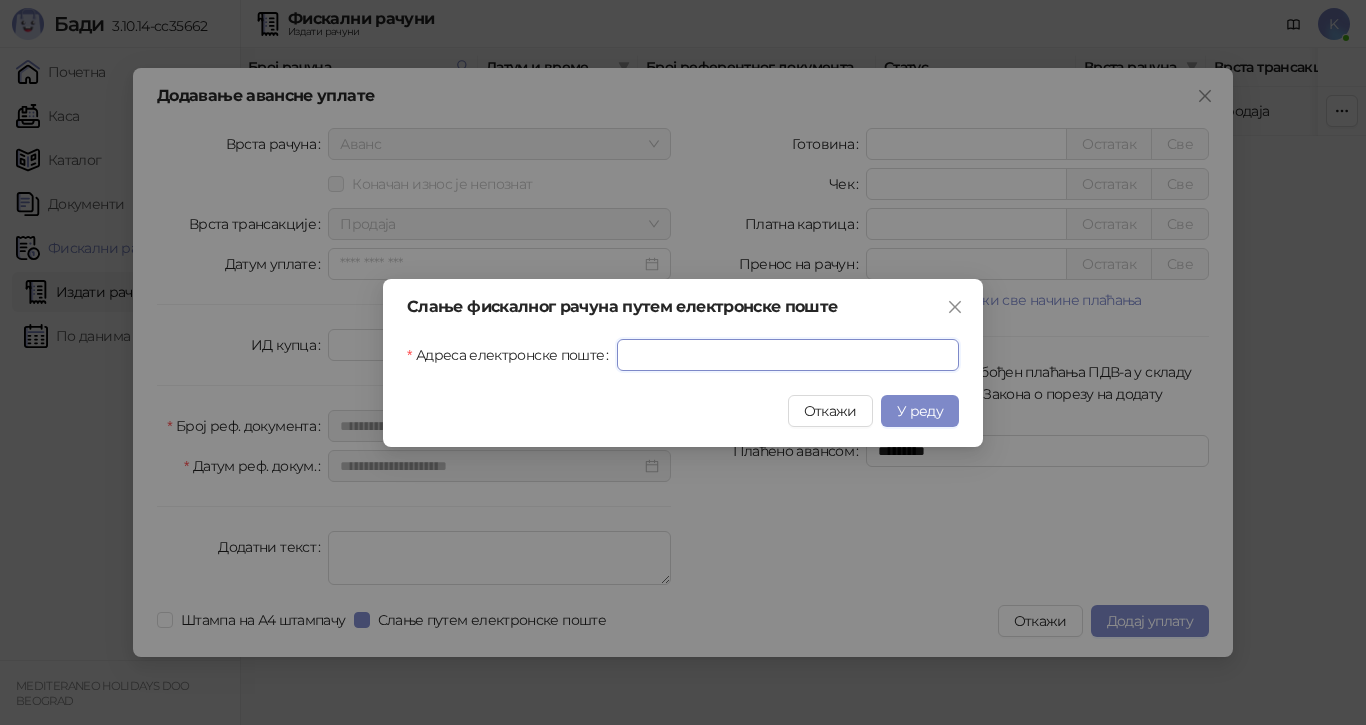 drag, startPoint x: 690, startPoint y: 343, endPoint x: 690, endPoint y: 355, distance: 12 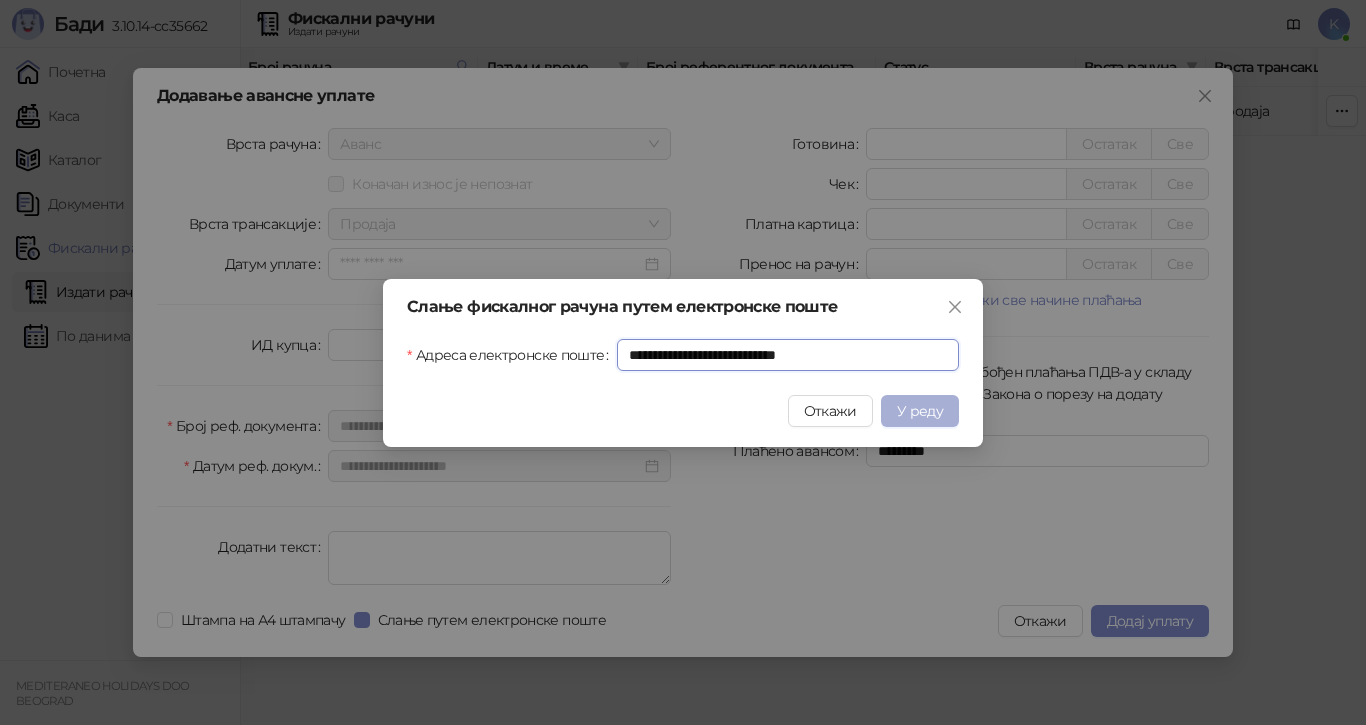 type on "**********" 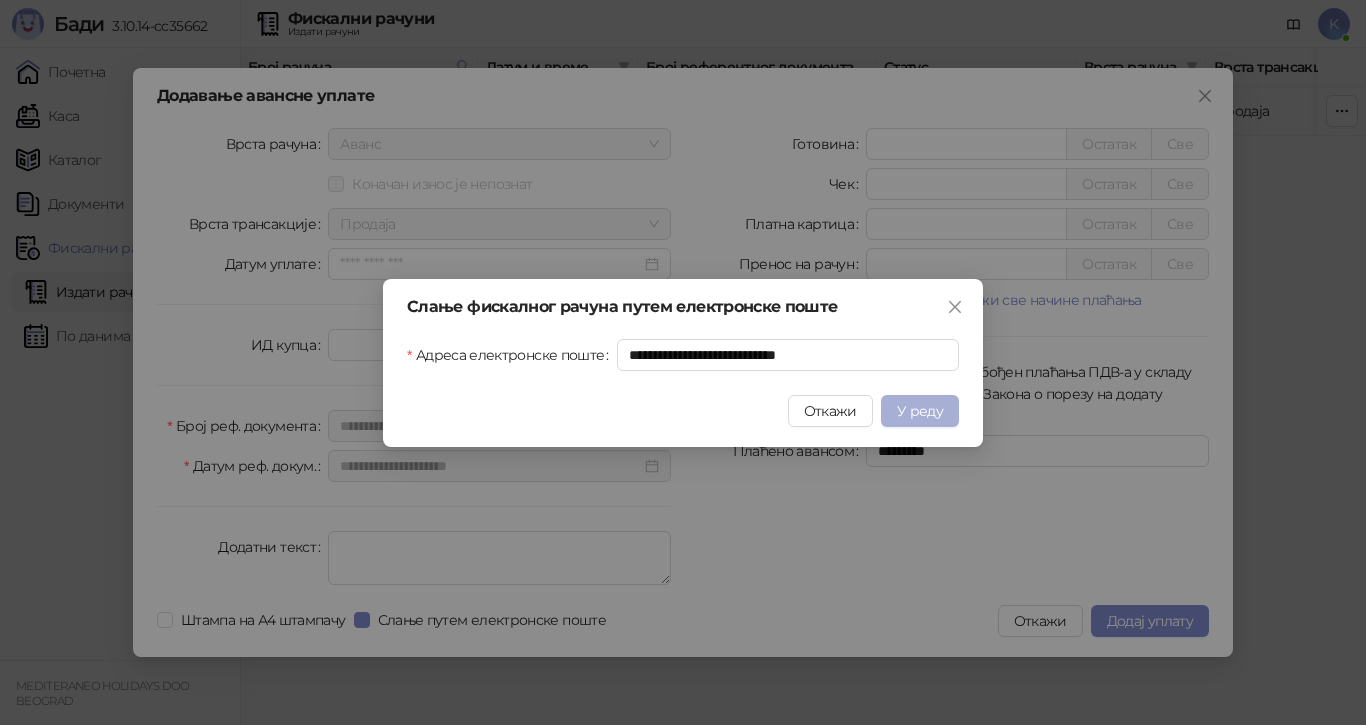 click on "У реду" at bounding box center (920, 411) 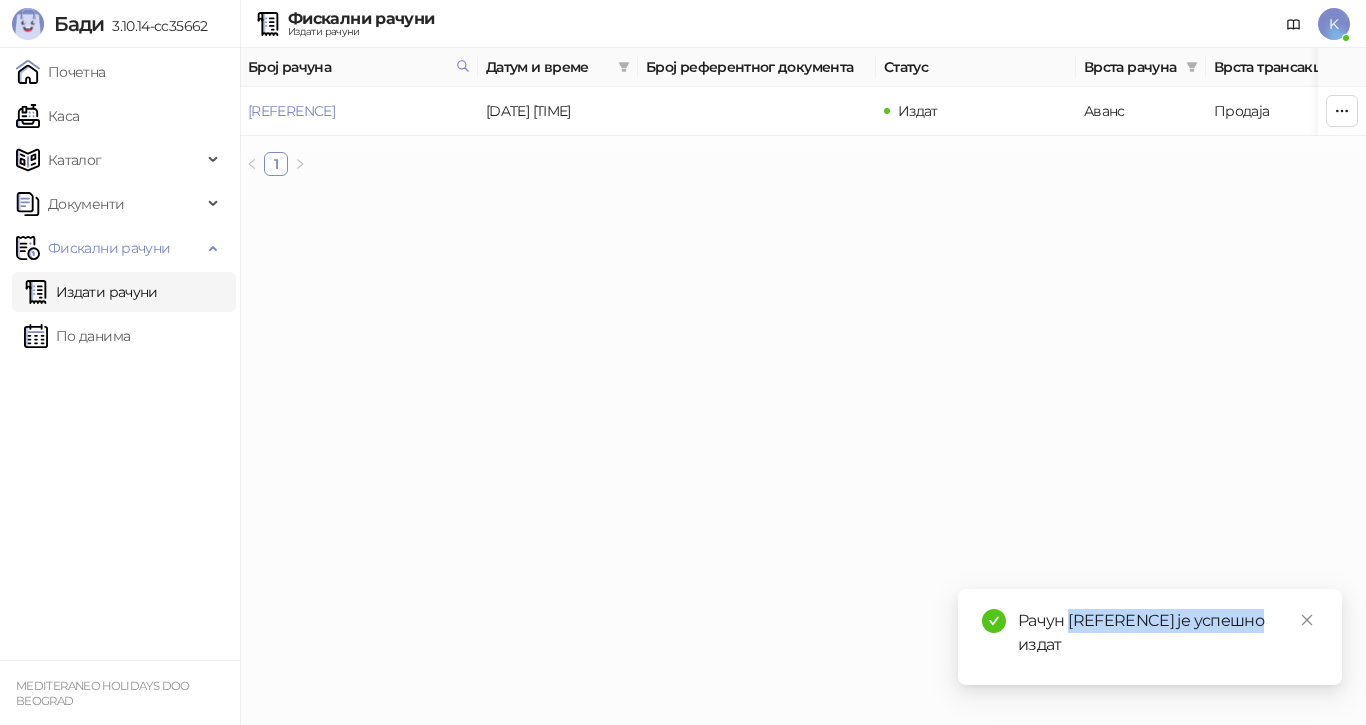 drag, startPoint x: 1275, startPoint y: 621, endPoint x: 1068, endPoint y: 620, distance: 207.00241 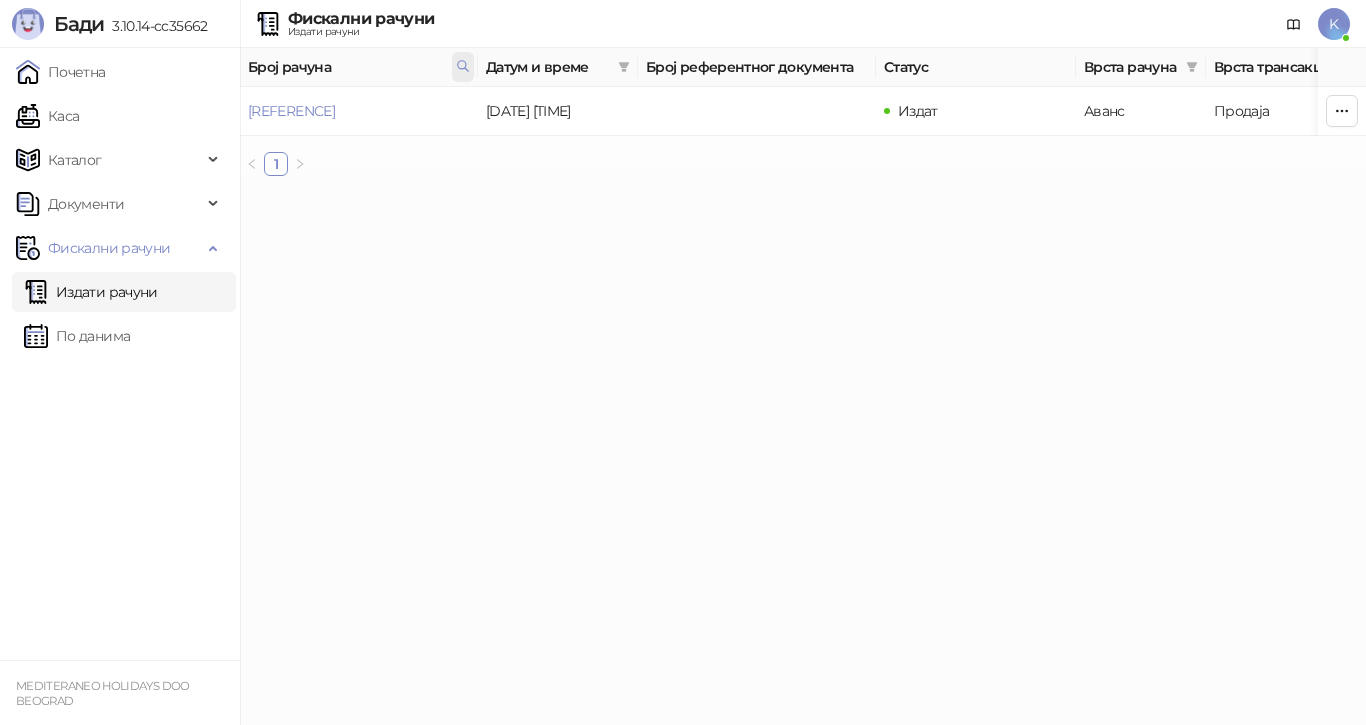 click 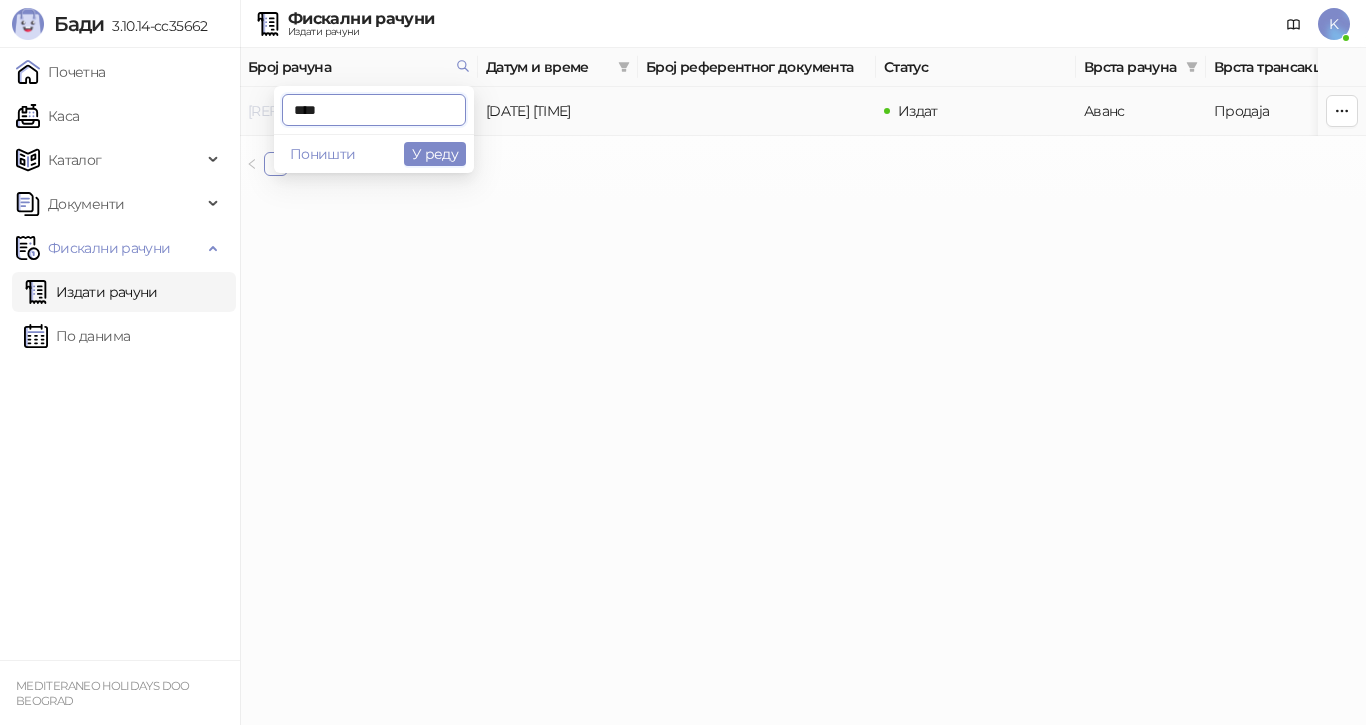drag, startPoint x: 343, startPoint y: 111, endPoint x: 263, endPoint y: 111, distance: 80 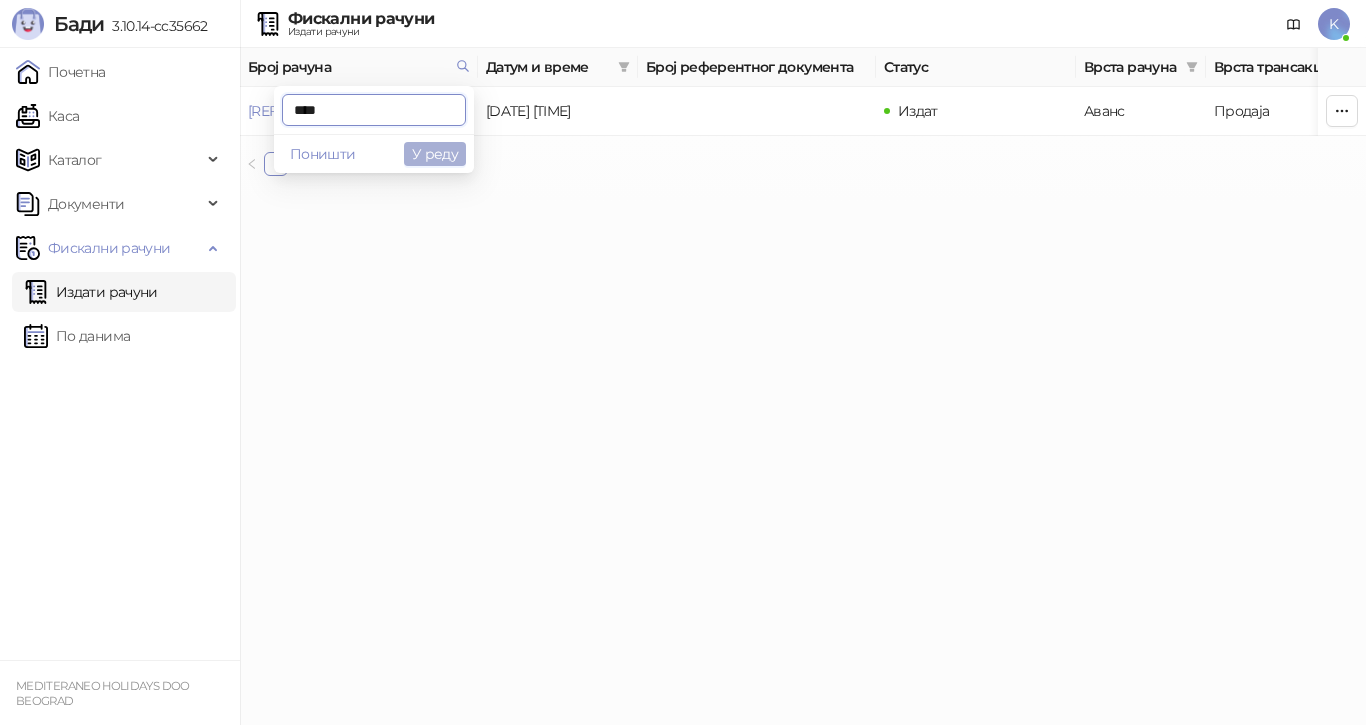type on "****" 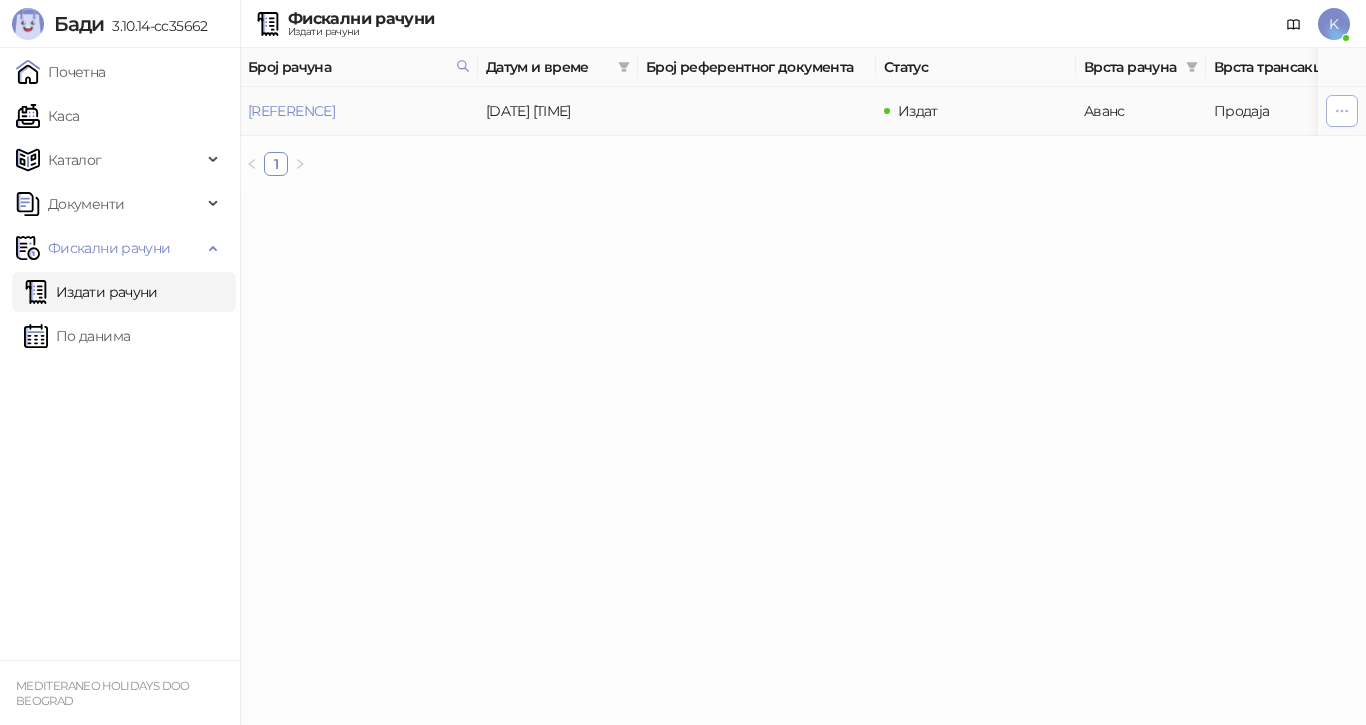 click 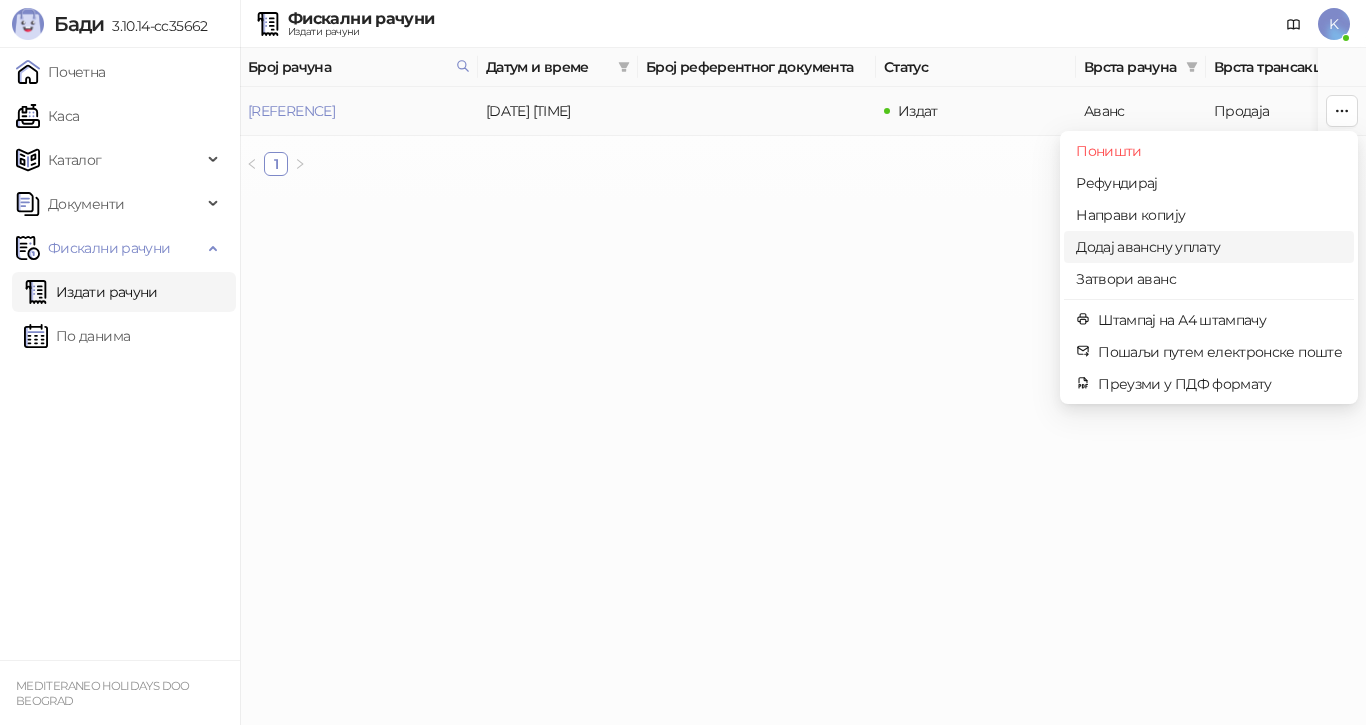click on "Додај авансну уплату" at bounding box center (1209, 247) 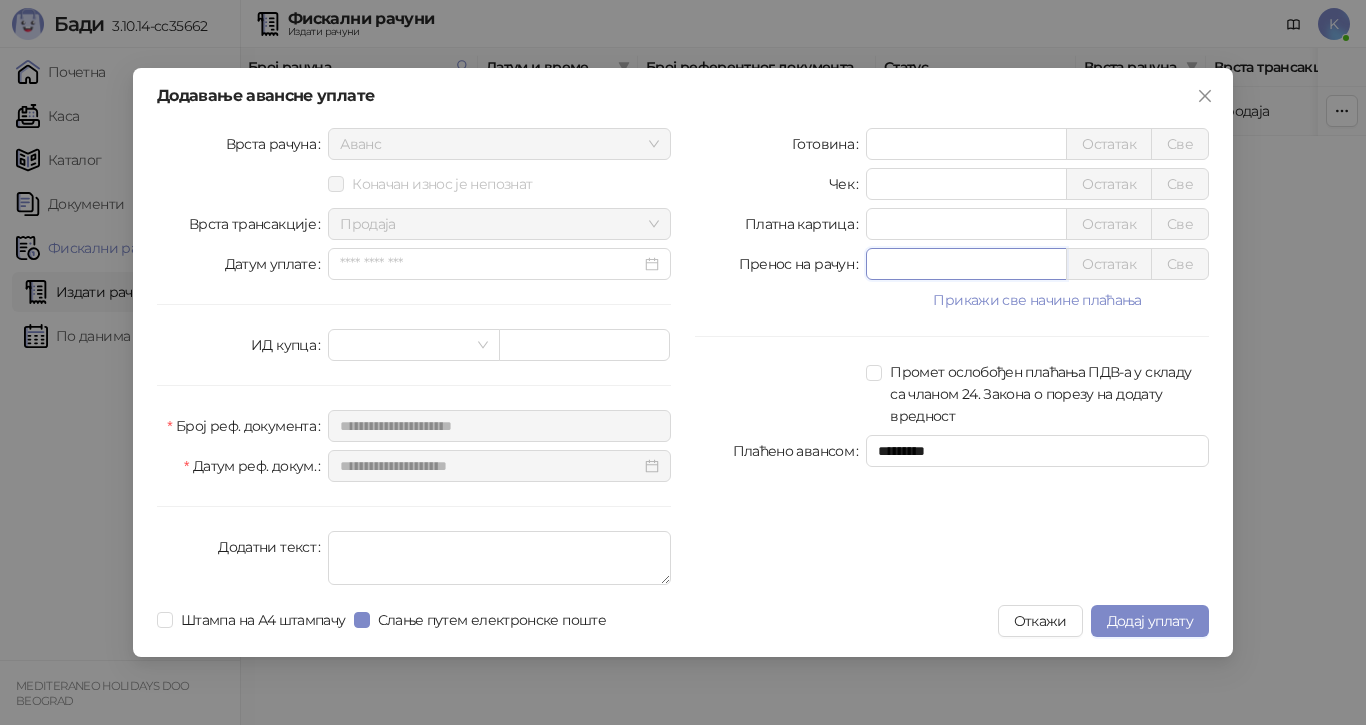 drag, startPoint x: 887, startPoint y: 269, endPoint x: 835, endPoint y: 272, distance: 52.086468 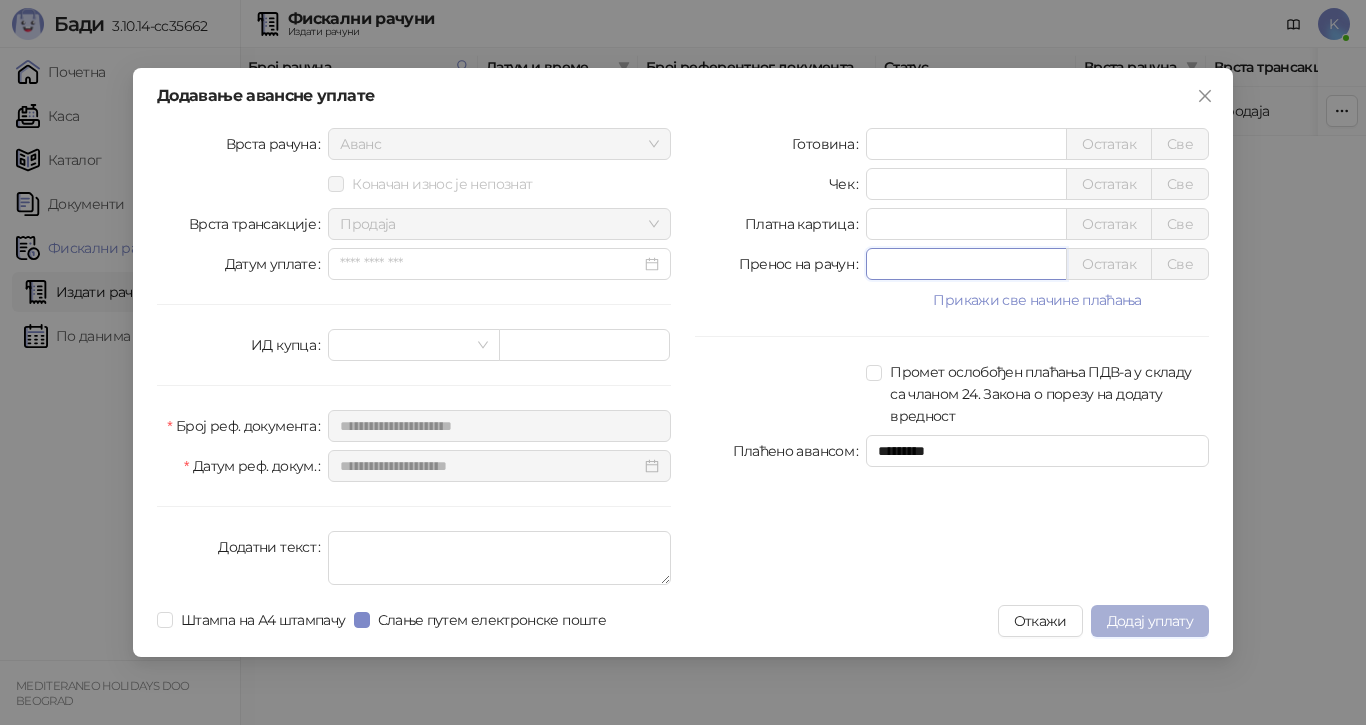 type on "*****" 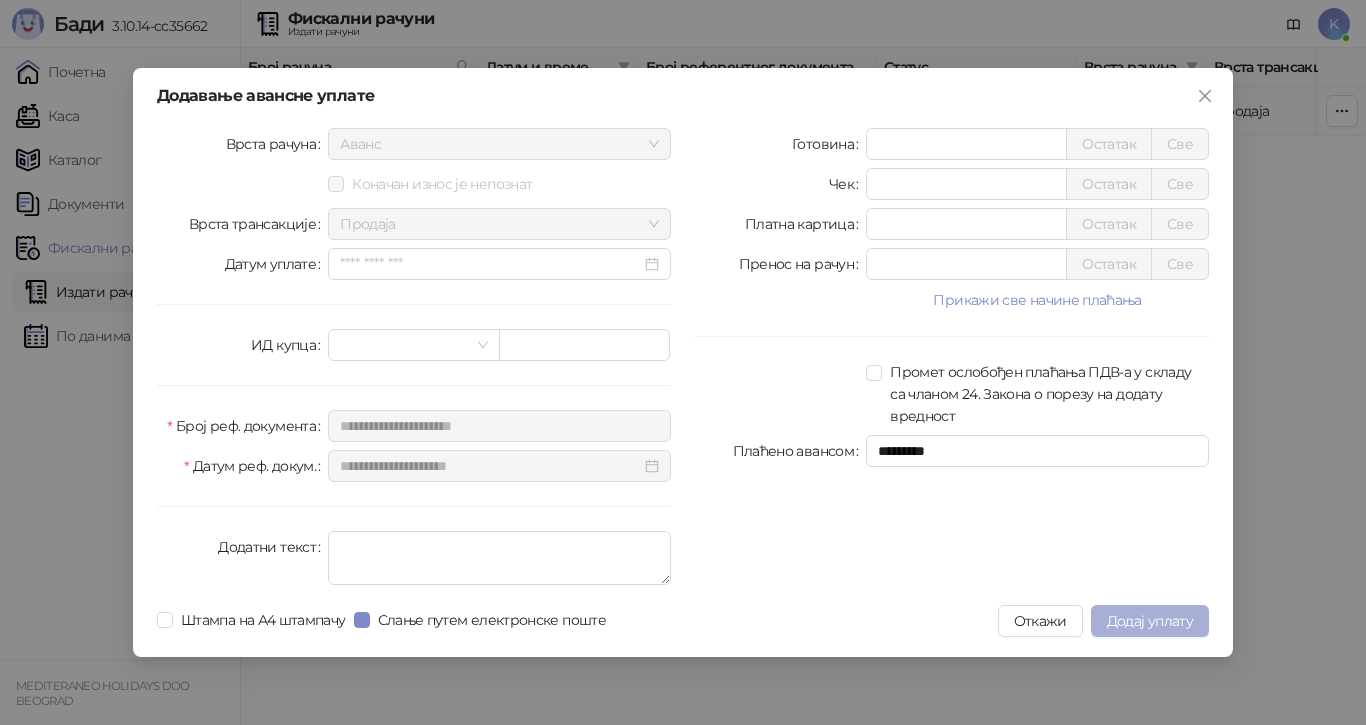 click on "Додај уплату" at bounding box center (1150, 621) 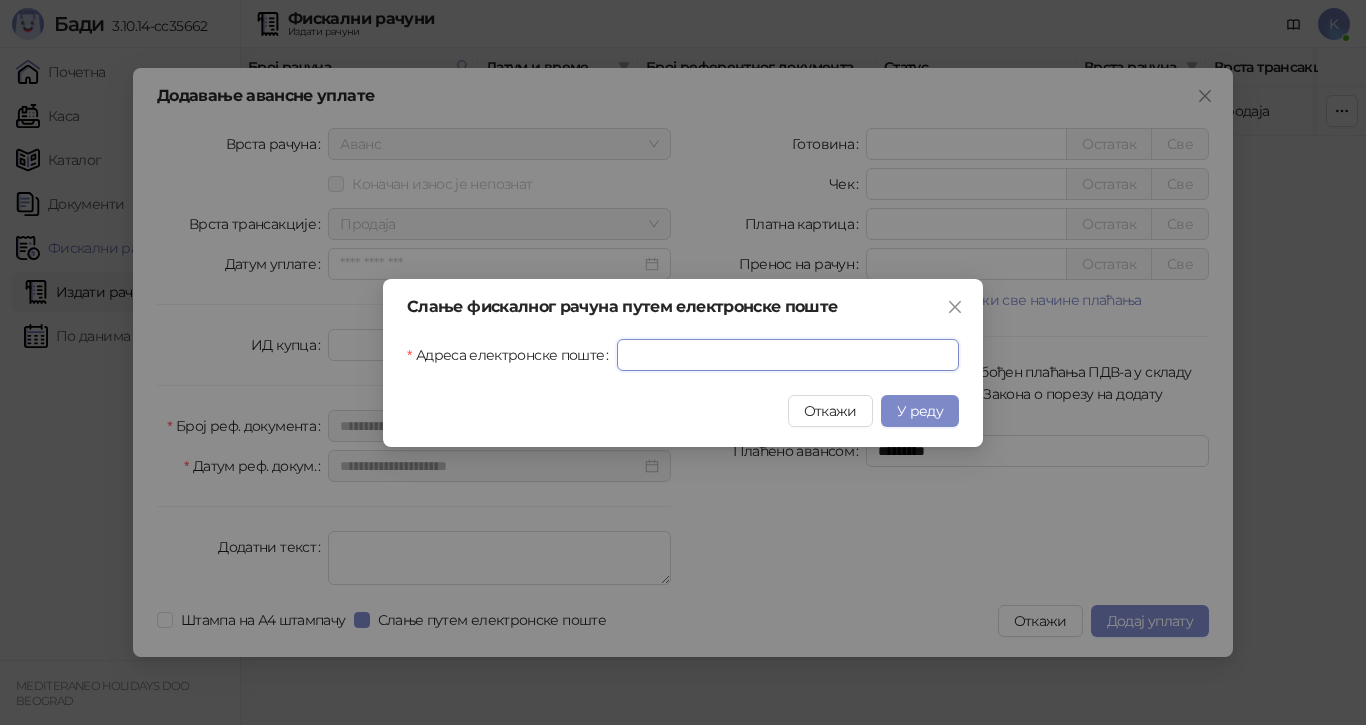 drag, startPoint x: 687, startPoint y: 350, endPoint x: 683, endPoint y: 380, distance: 30.265491 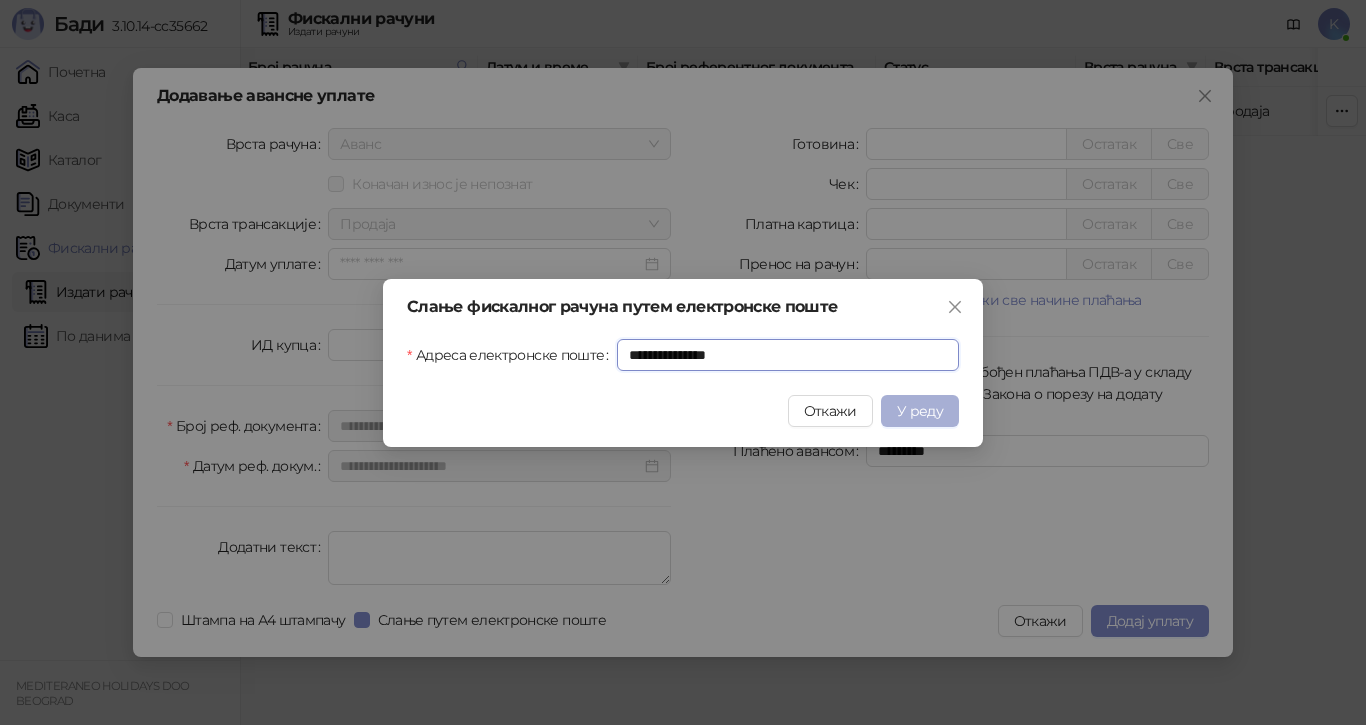 type on "**********" 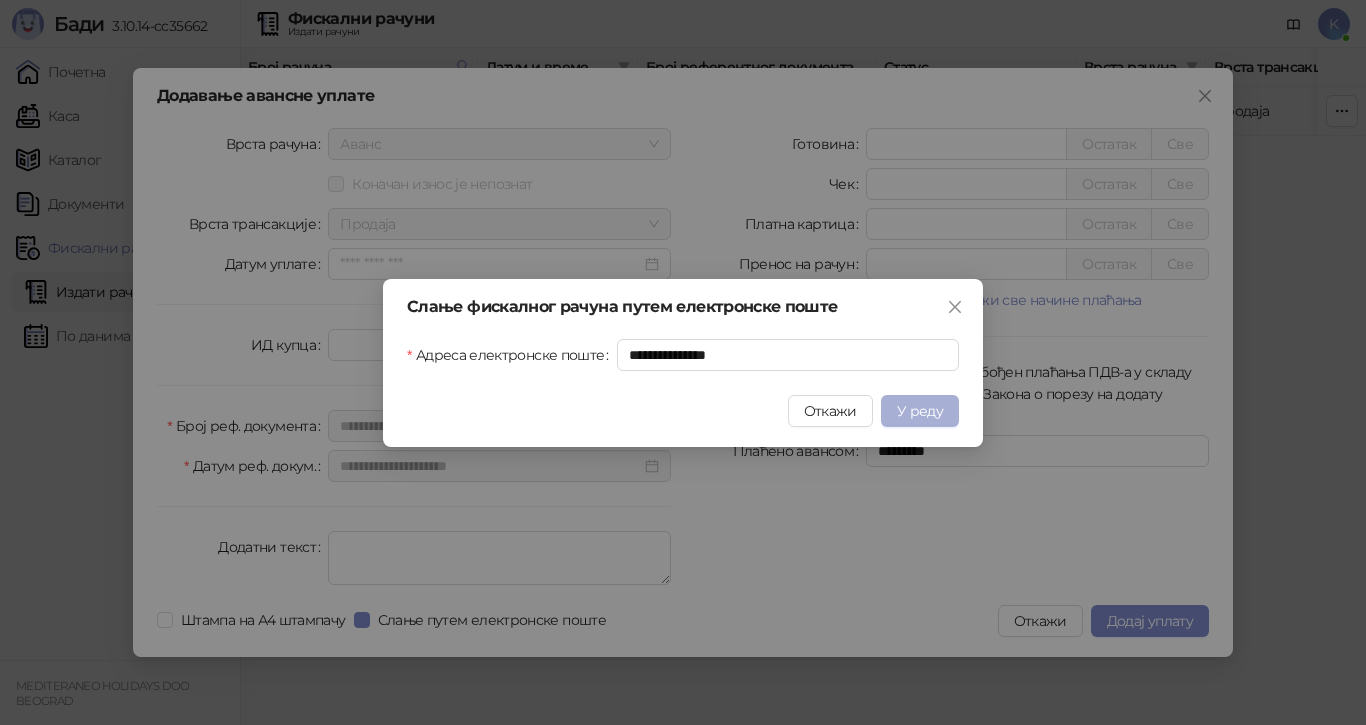 click on "У реду" at bounding box center [920, 411] 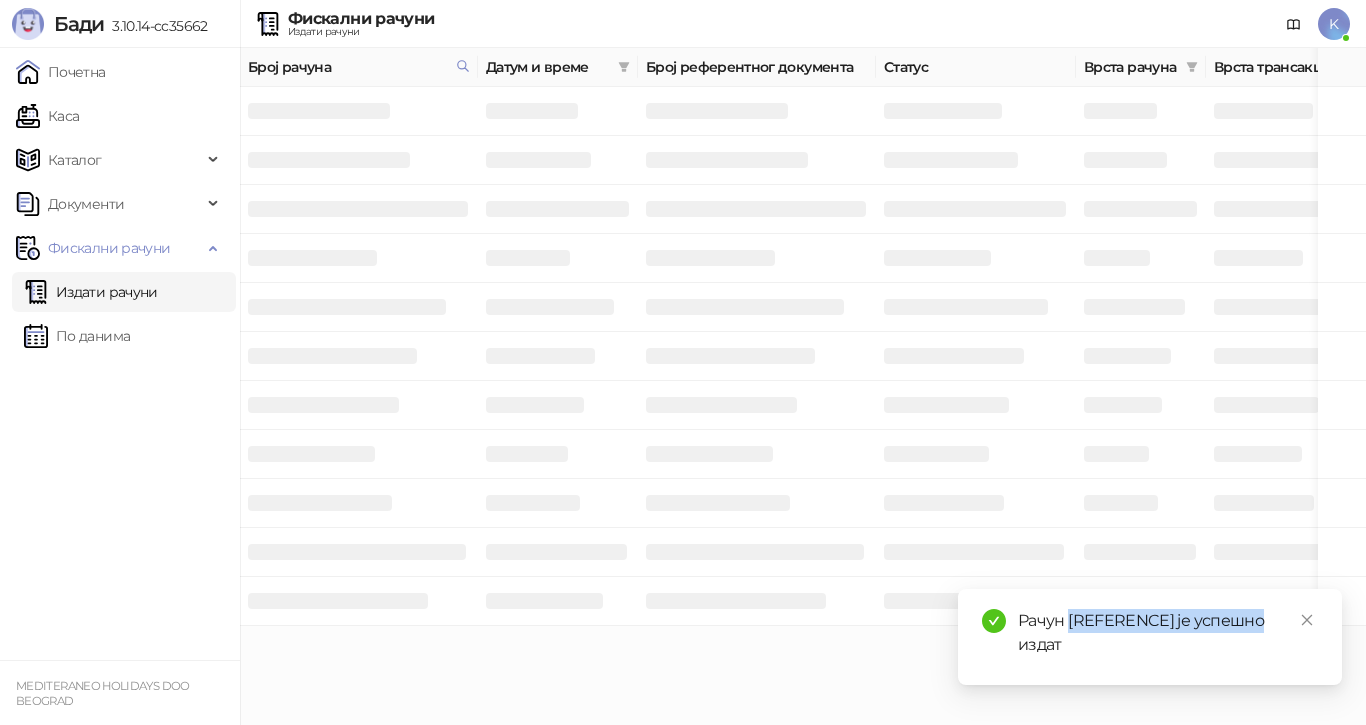 drag, startPoint x: 1274, startPoint y: 622, endPoint x: 1070, endPoint y: 615, distance: 204.12006 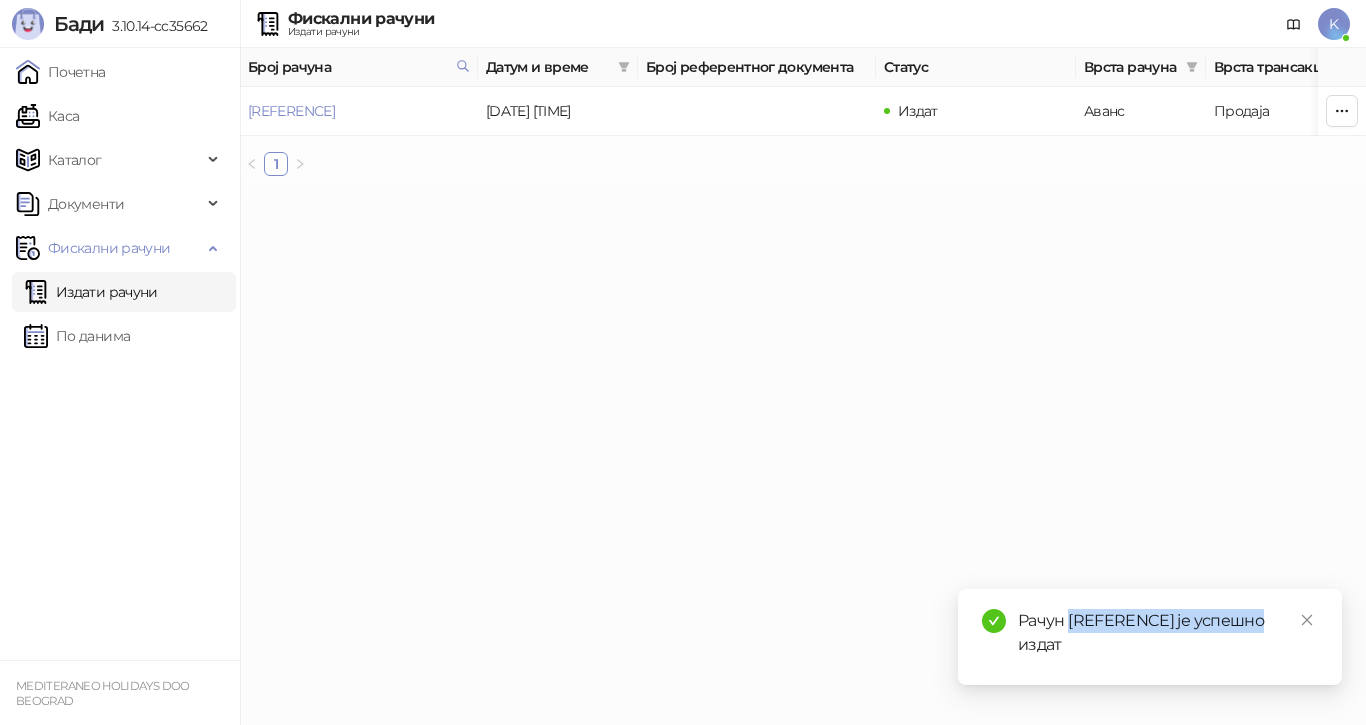 copy on "[REFERENCE]" 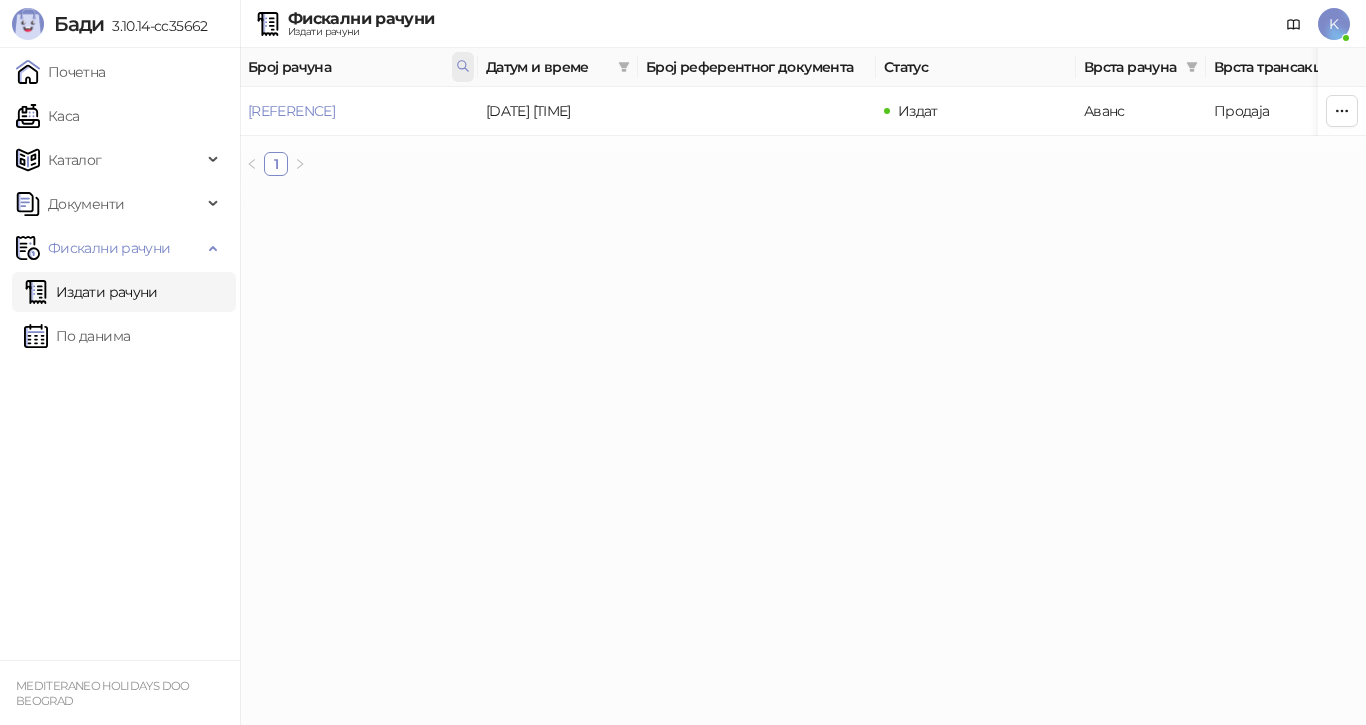 click 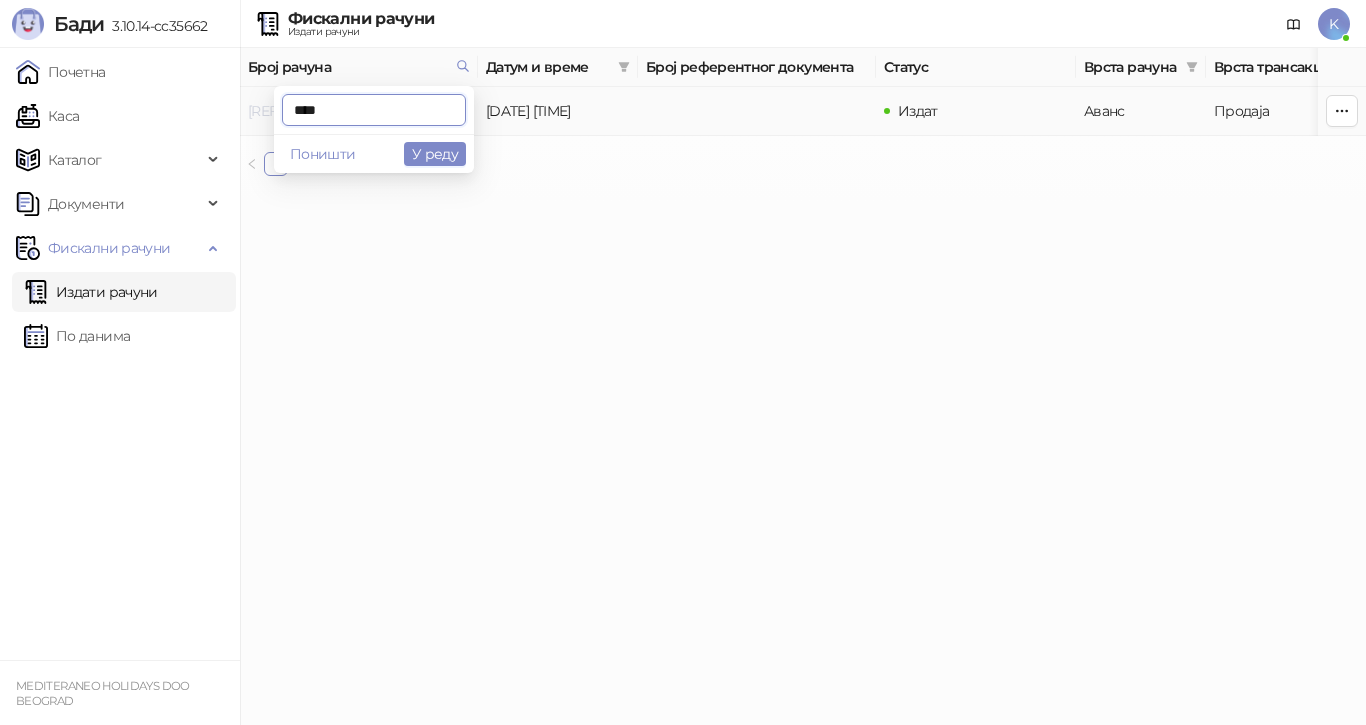 drag, startPoint x: 324, startPoint y: 105, endPoint x: 252, endPoint y: 105, distance: 72 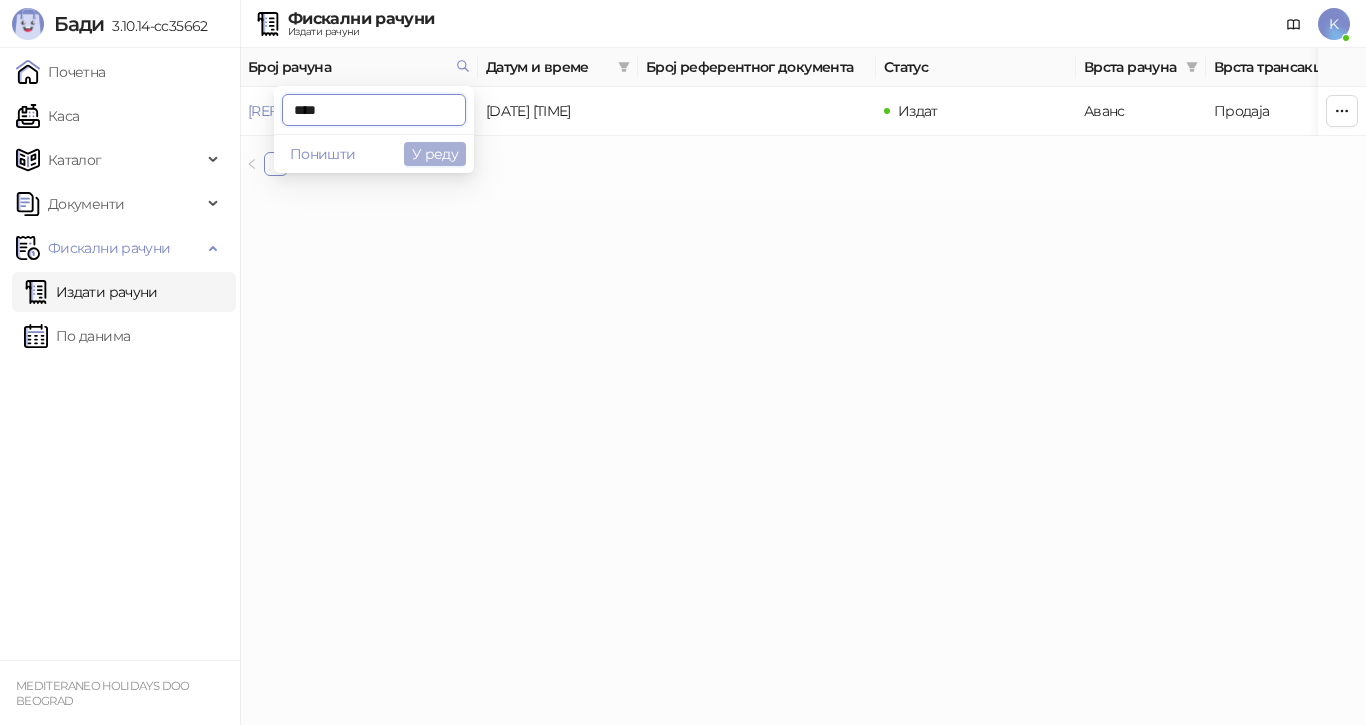 type on "****" 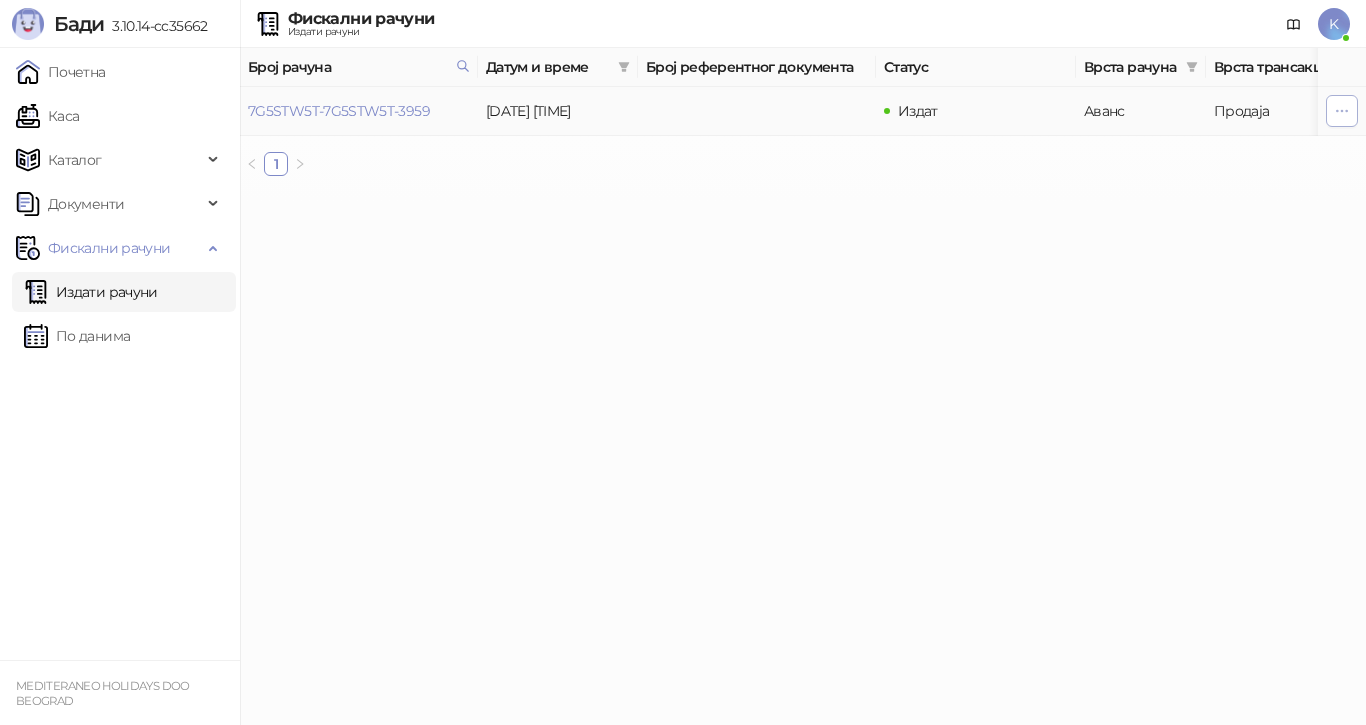 click 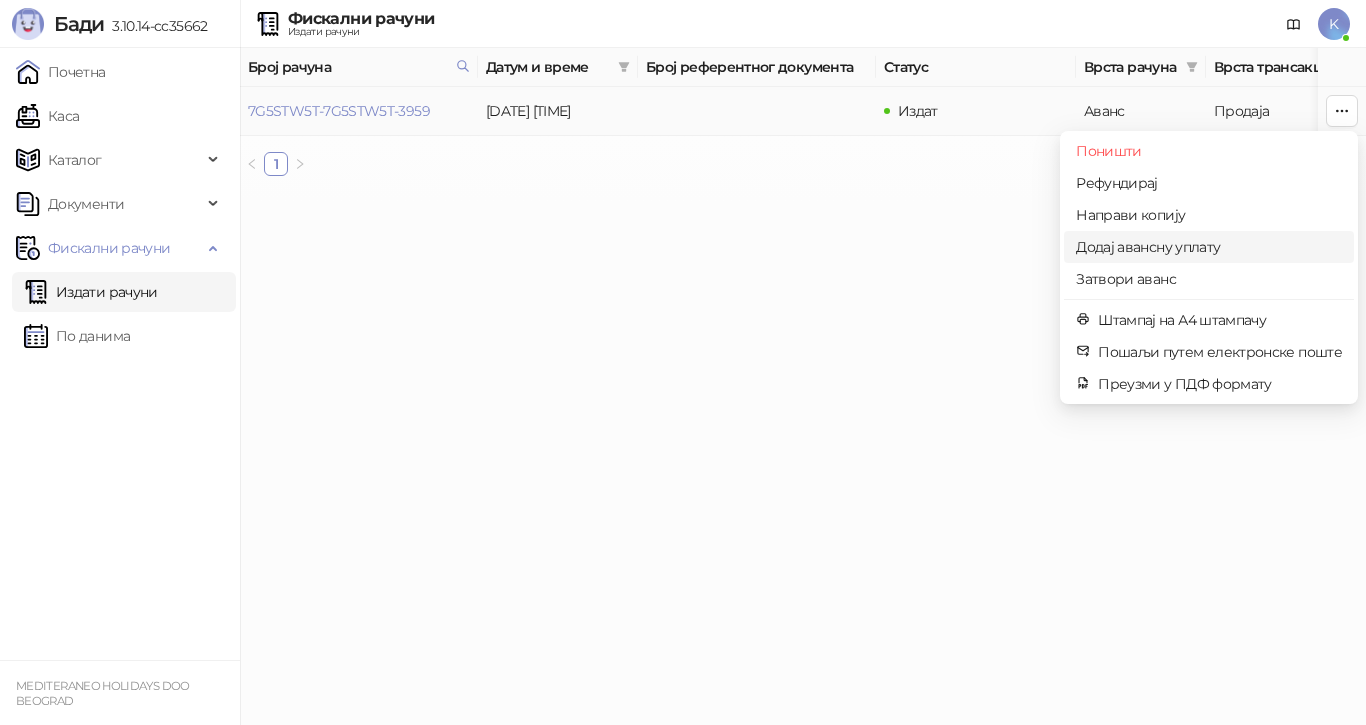 click on "Додај авансну уплату" at bounding box center (1209, 247) 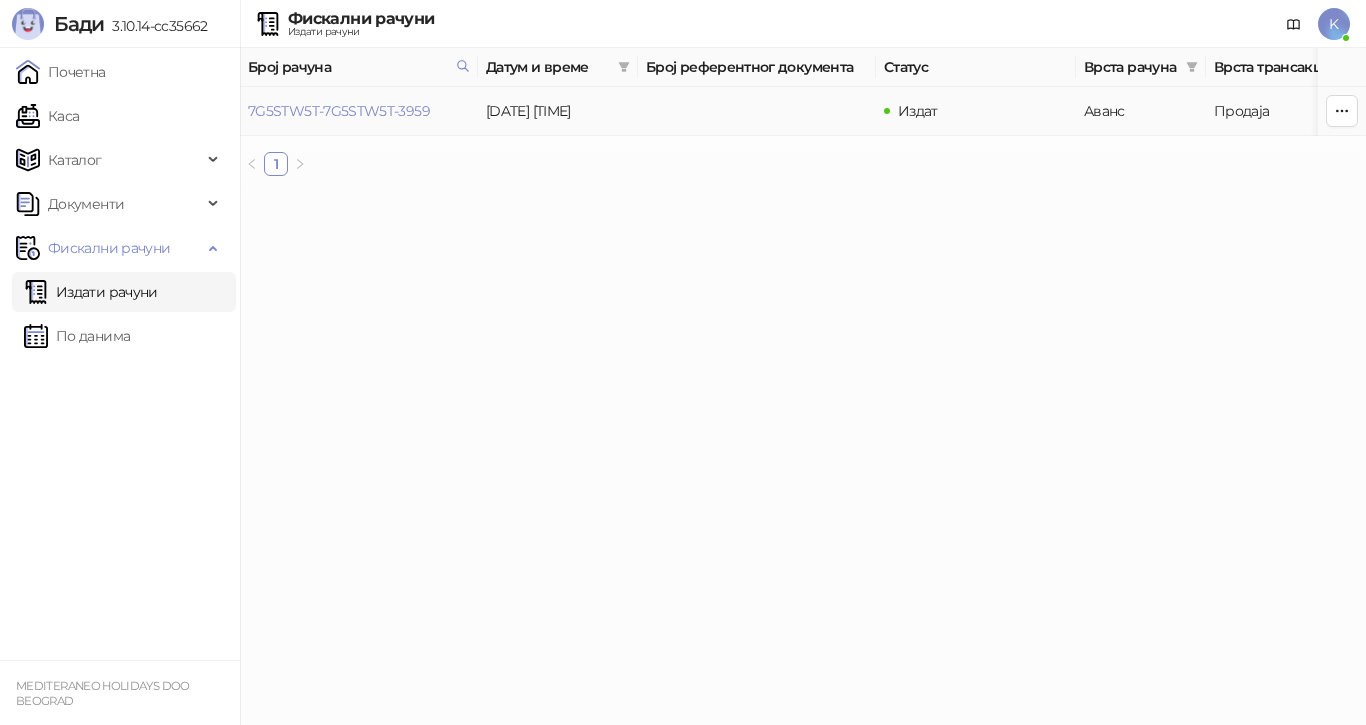 type on "**********" 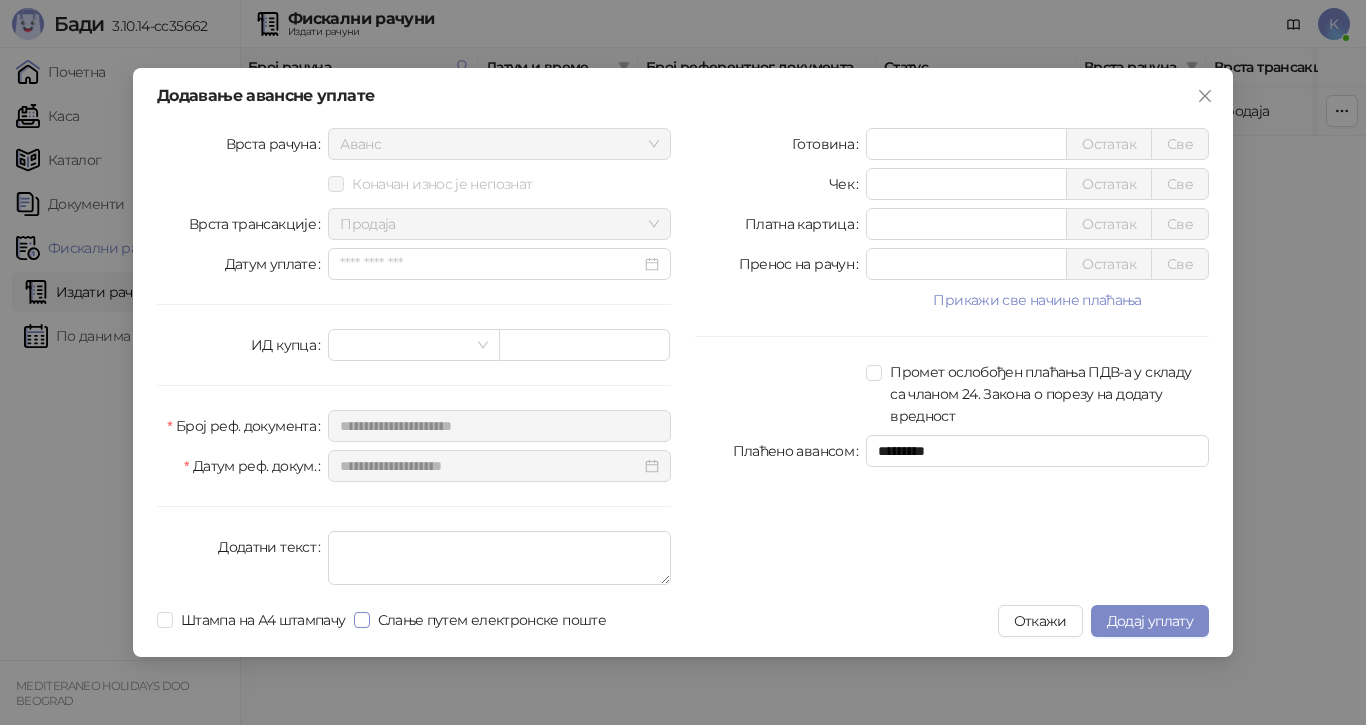 click on "Слање путем електронске поште" at bounding box center [492, 620] 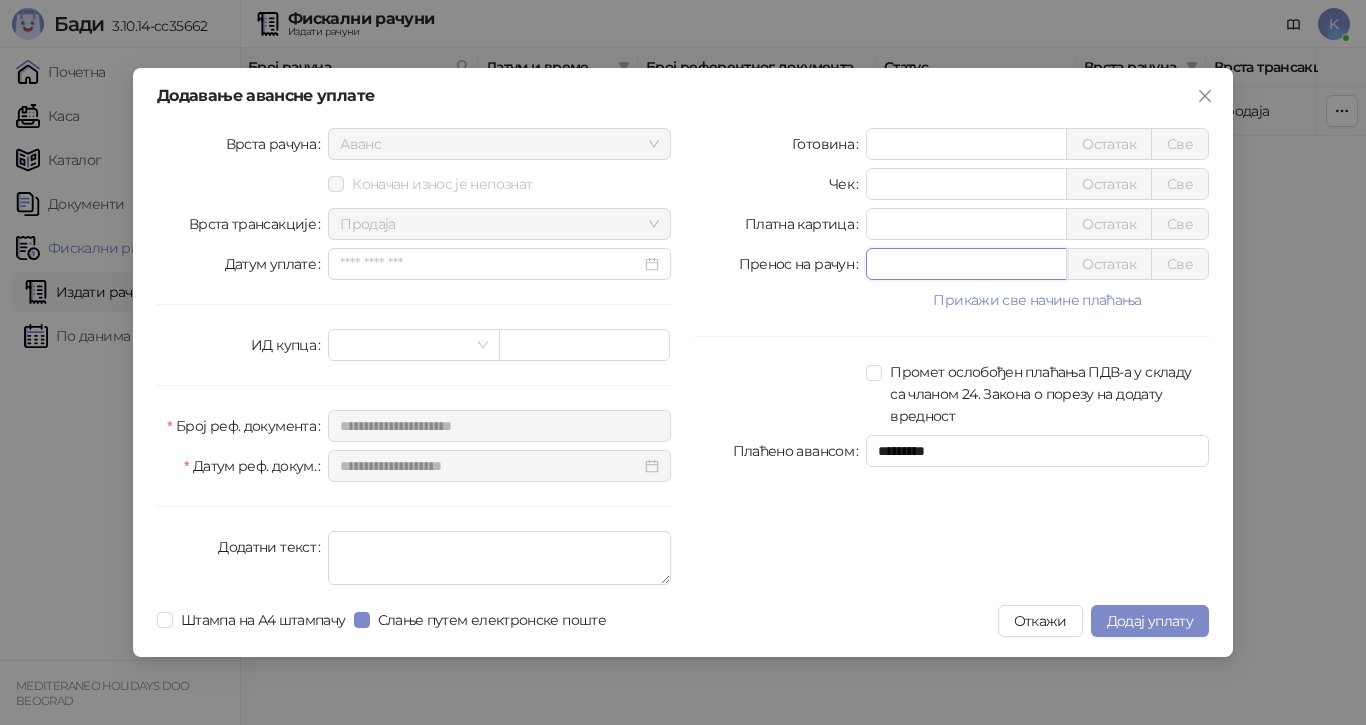 drag, startPoint x: 888, startPoint y: 264, endPoint x: 835, endPoint y: 271, distance: 53.460266 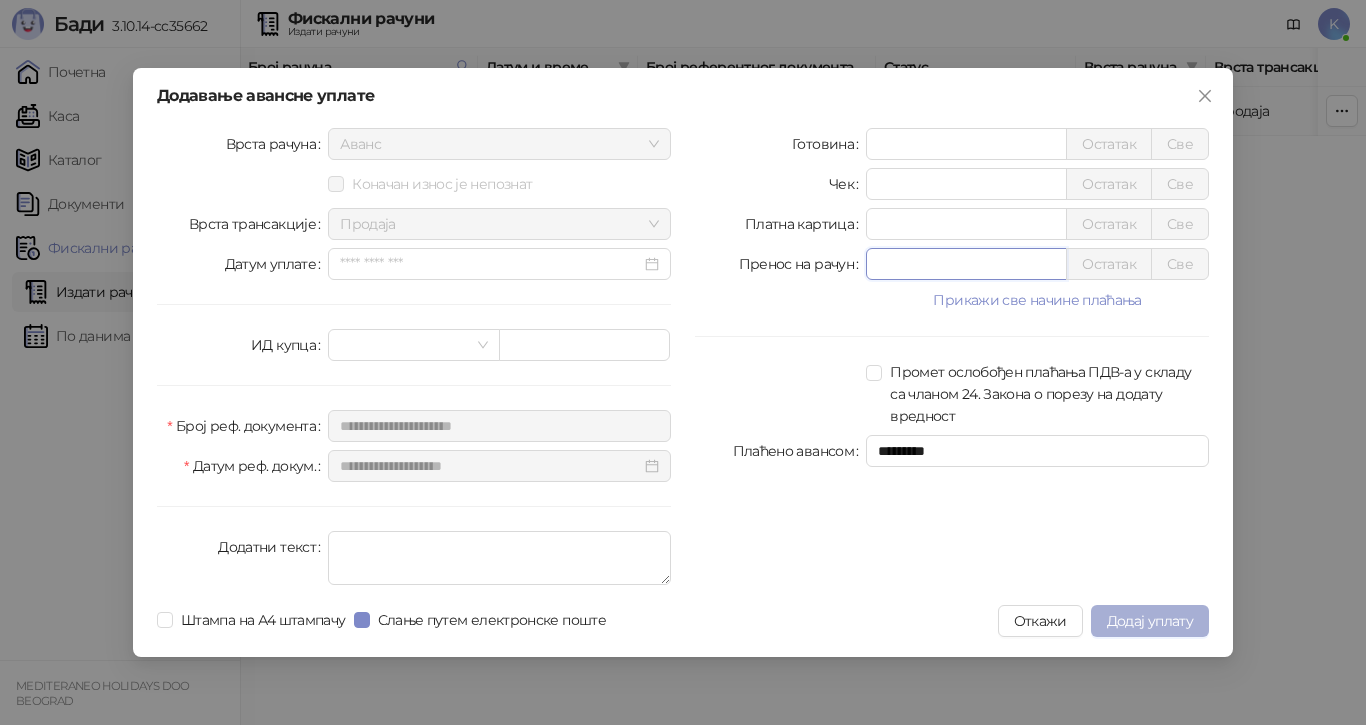 type on "*****" 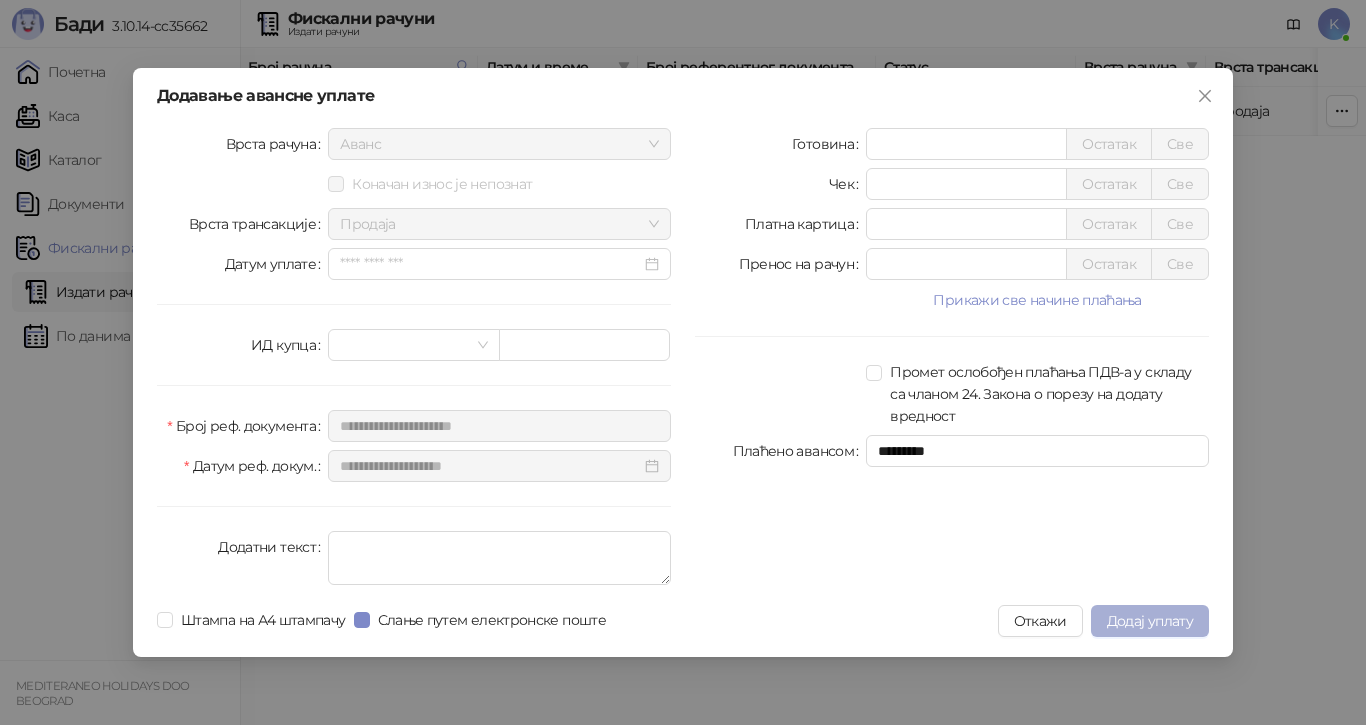 click on "Додај уплату" at bounding box center (1150, 621) 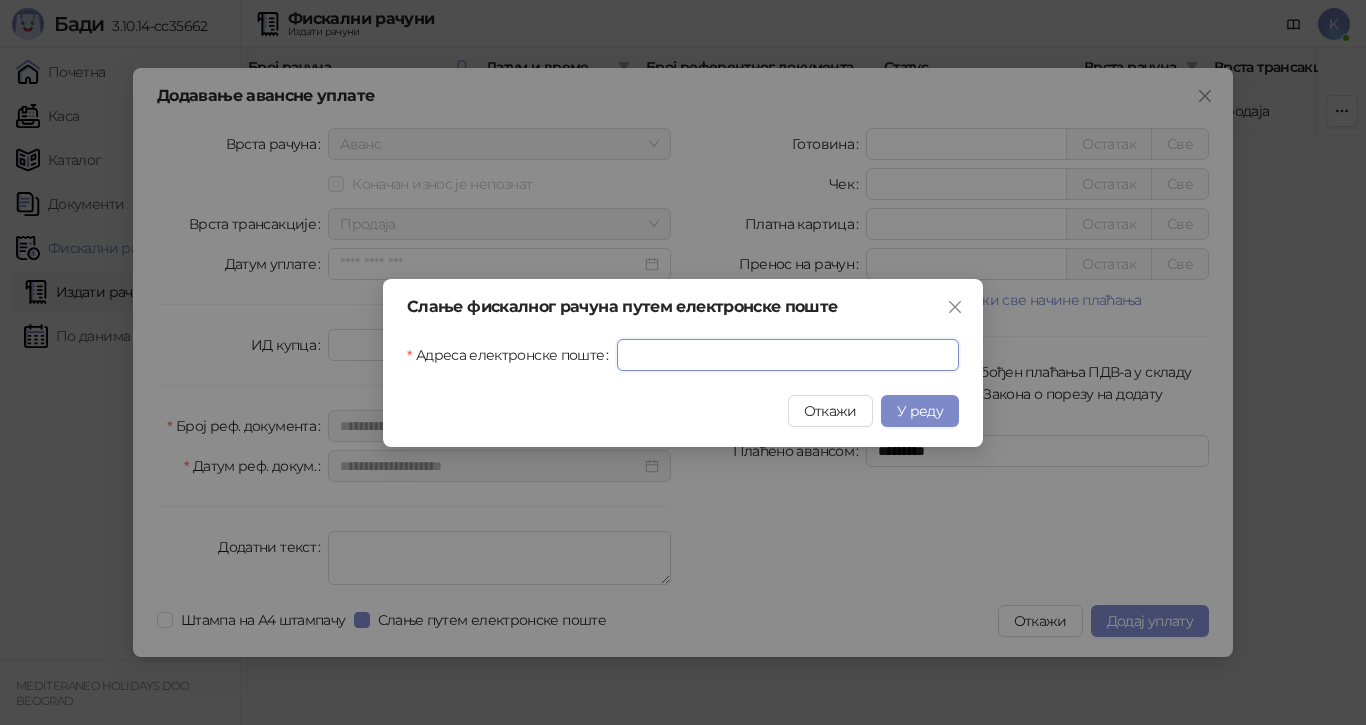 drag, startPoint x: 727, startPoint y: 352, endPoint x: 734, endPoint y: 392, distance: 40.60788 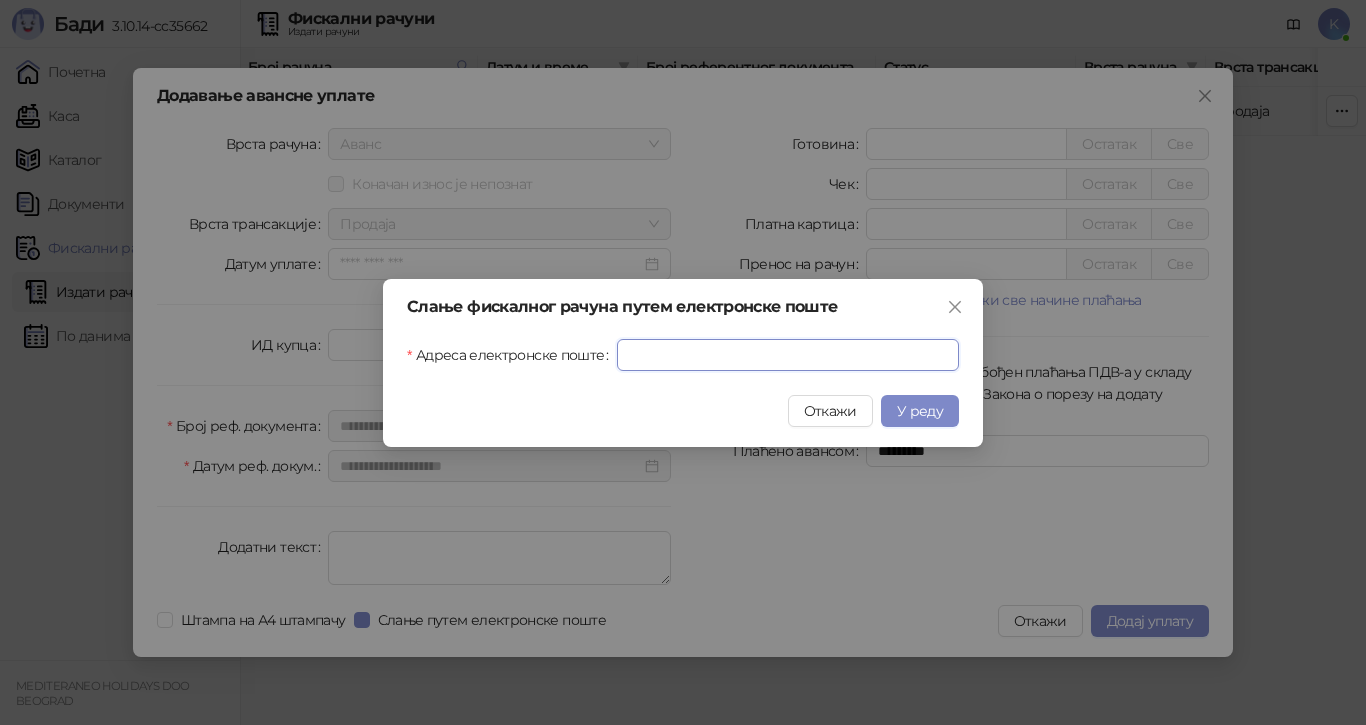 paste on "**********" 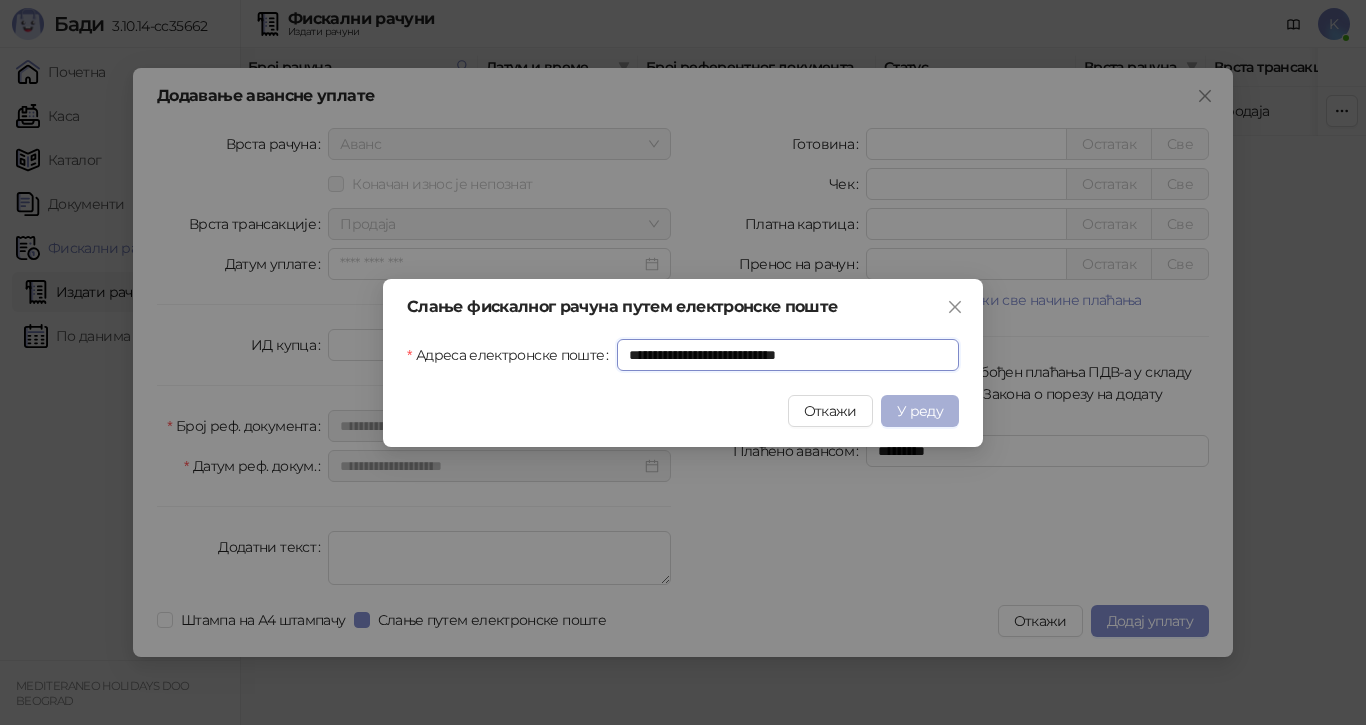 type on "**********" 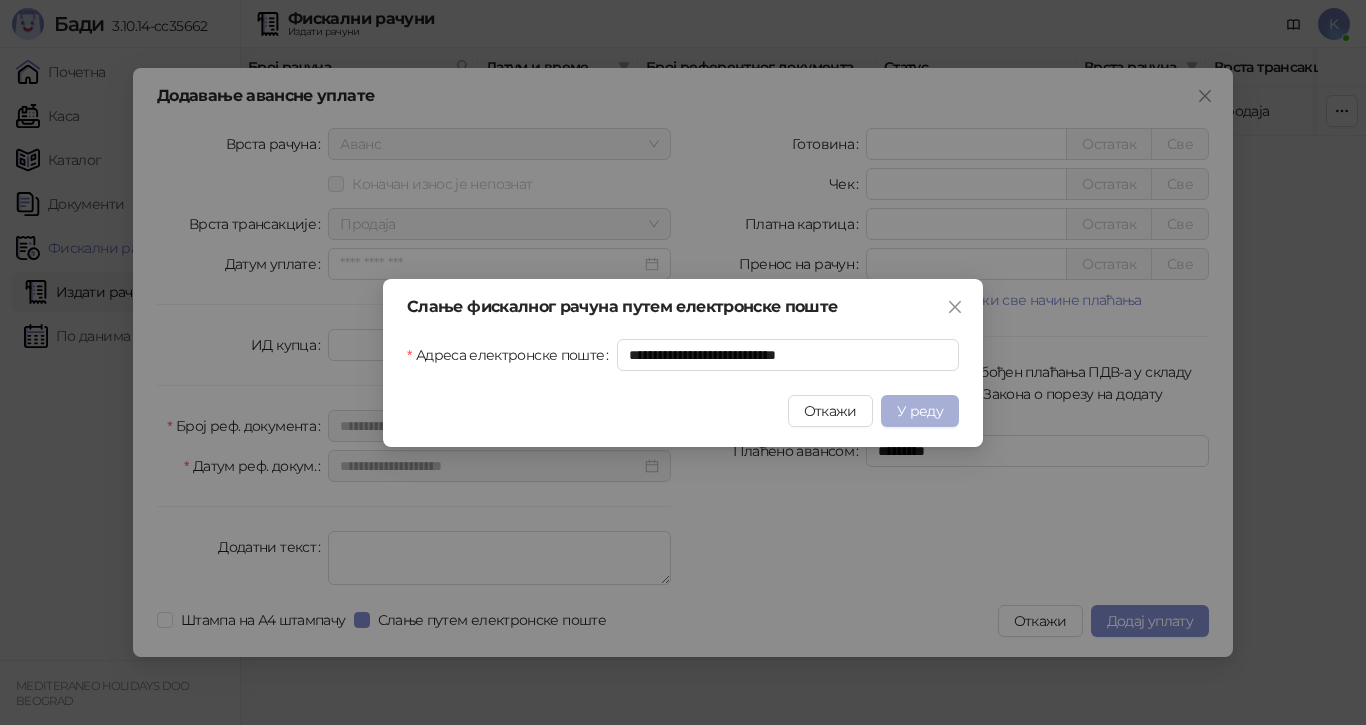 click on "У реду" at bounding box center [920, 411] 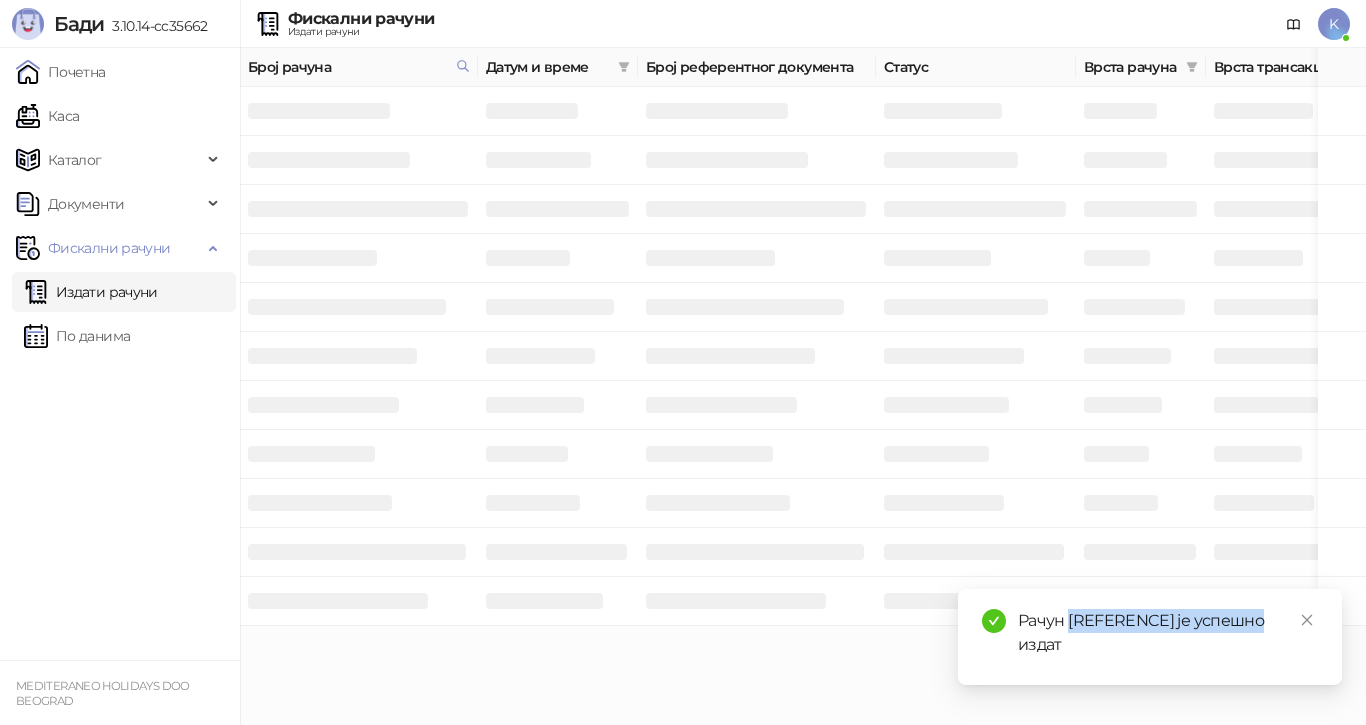 drag, startPoint x: 1276, startPoint y: 619, endPoint x: 1068, endPoint y: 618, distance: 208.00241 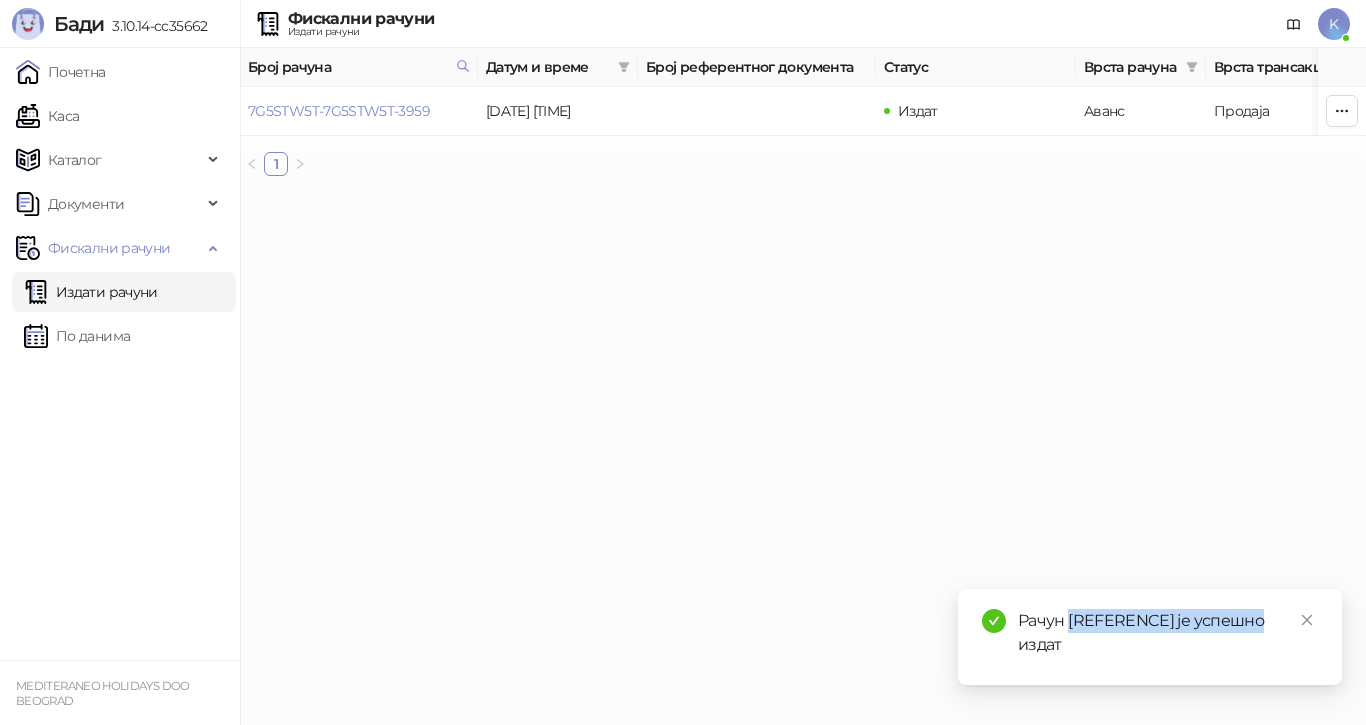copy on "[REFERENCE]" 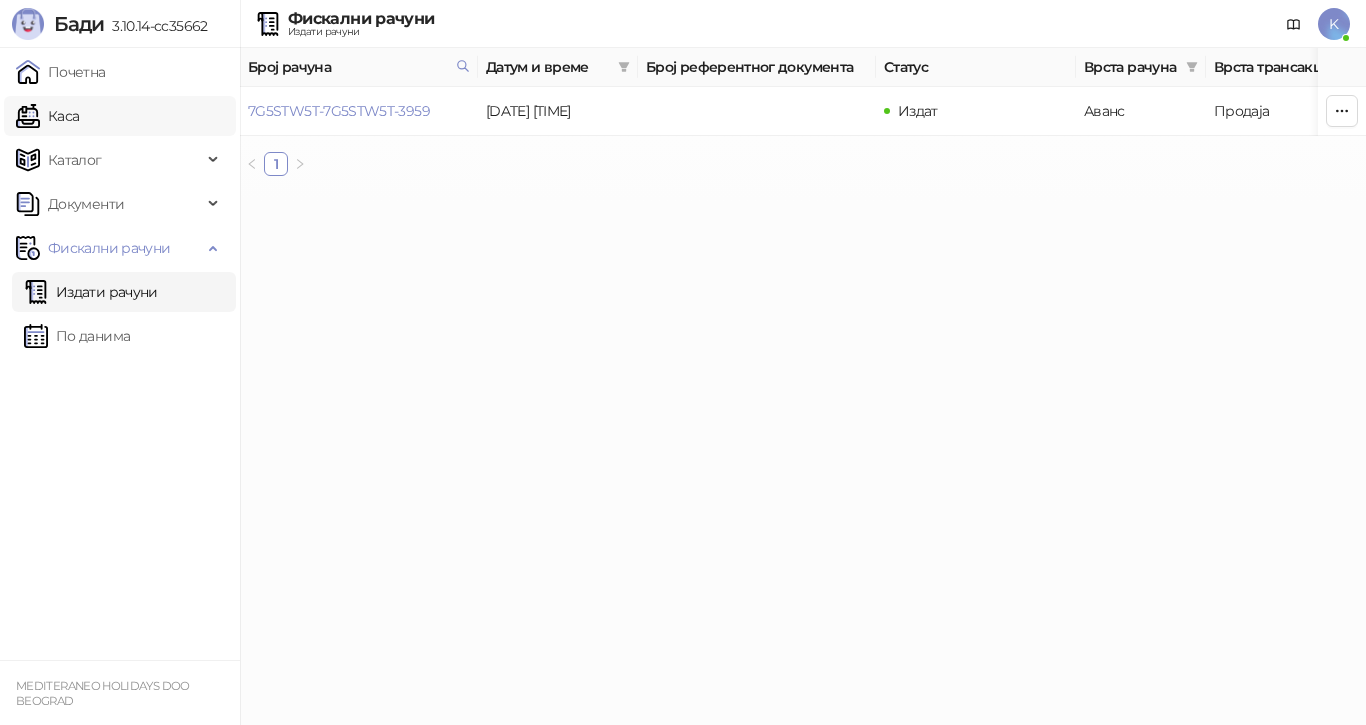 click on "Каса" at bounding box center (47, 116) 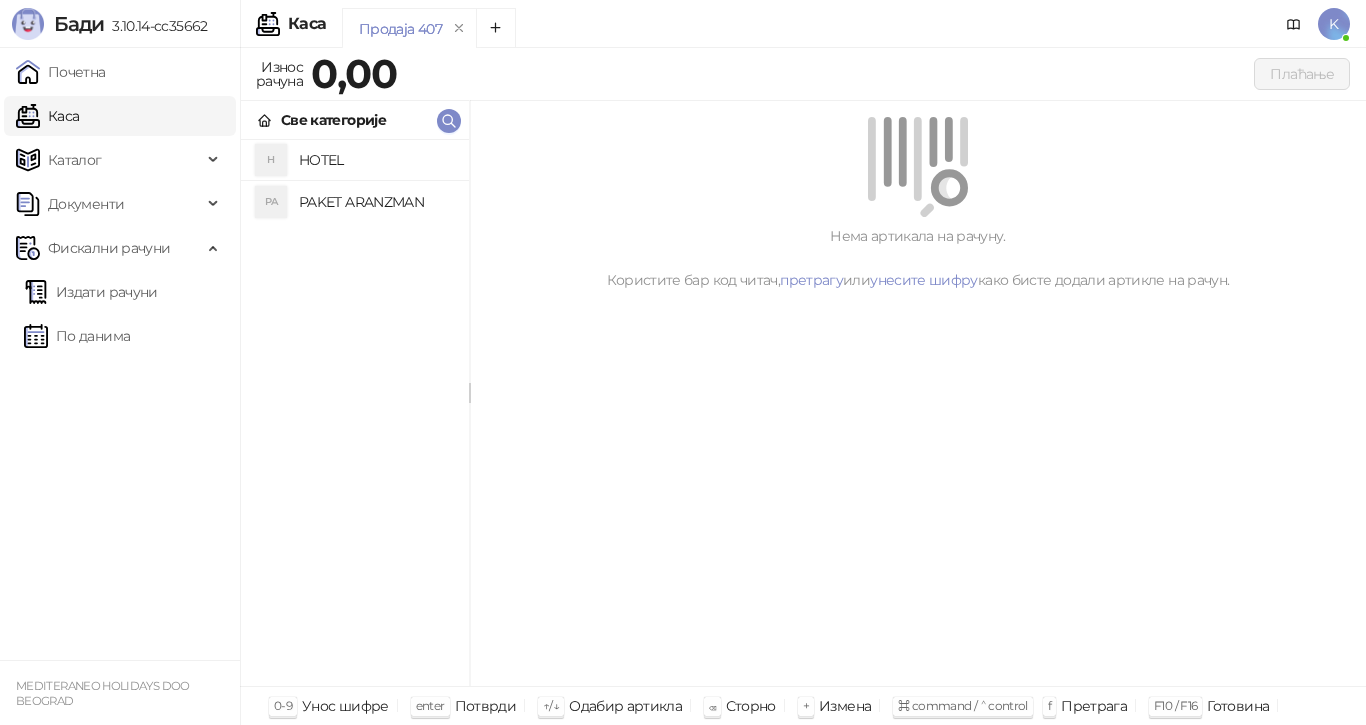 click on "PAKET ARANZMAN" at bounding box center (376, 202) 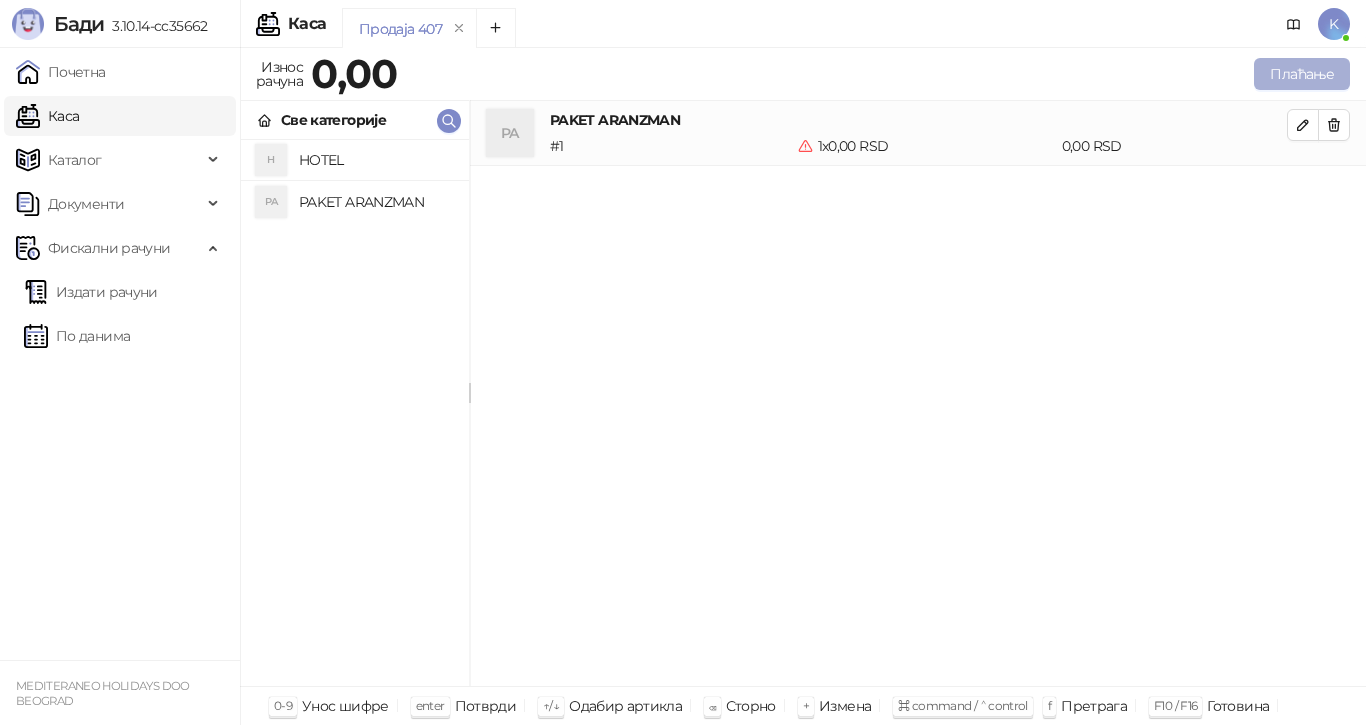 click on "Плаћање" at bounding box center [1302, 74] 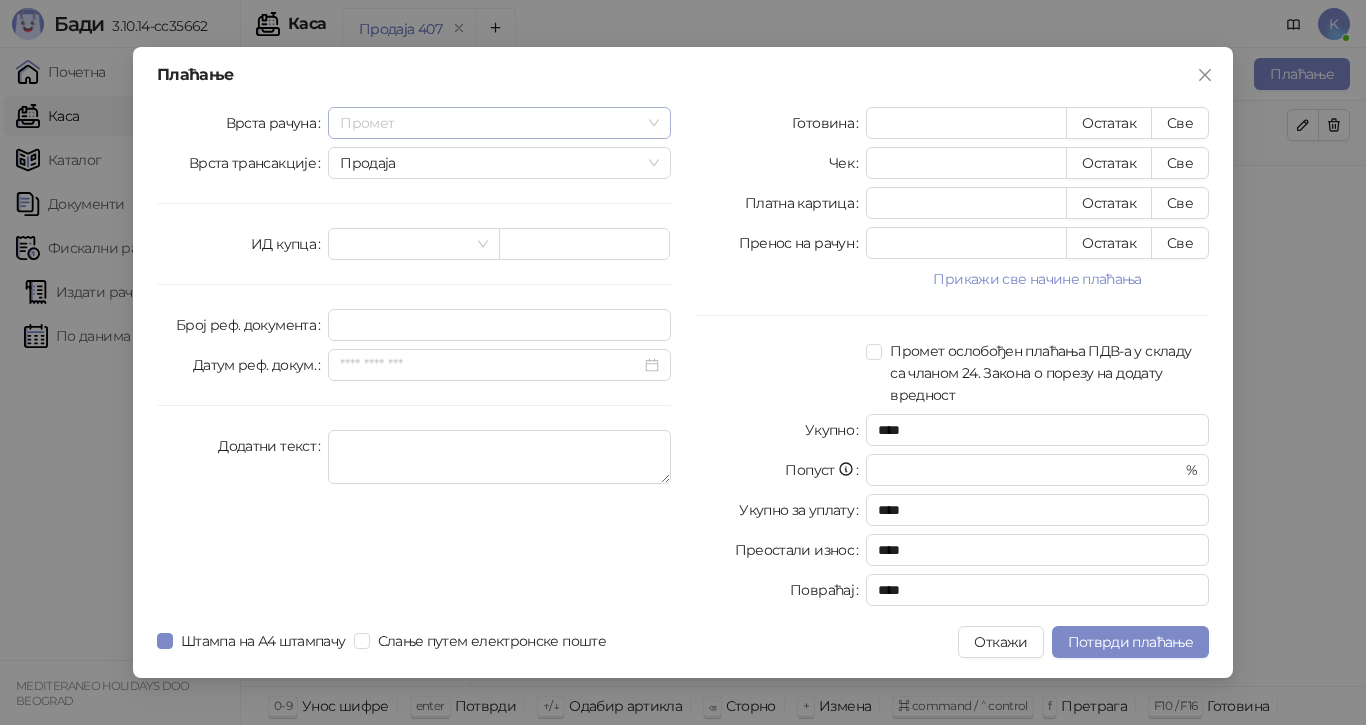 click on "Промет" at bounding box center [499, 123] 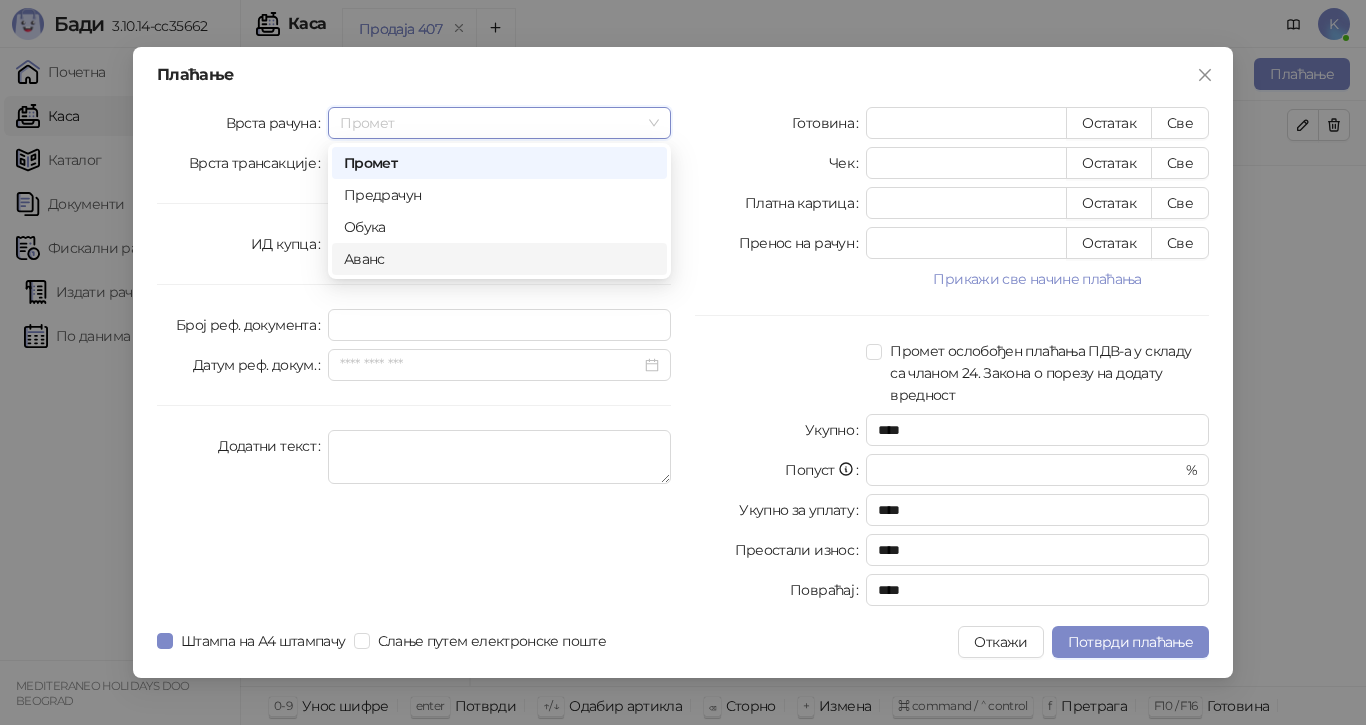 click on "Аванс" at bounding box center [499, 259] 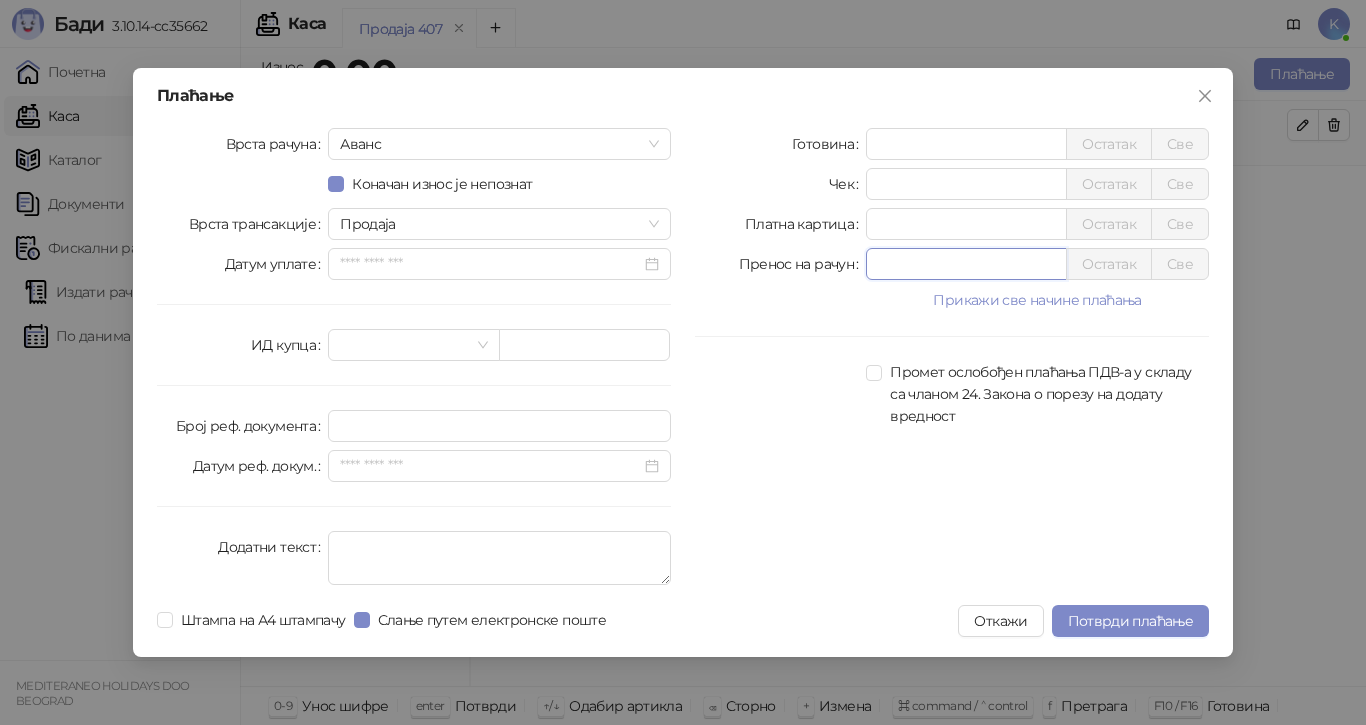 click on "Пренос на рачун * Остатак Све" at bounding box center (952, 264) 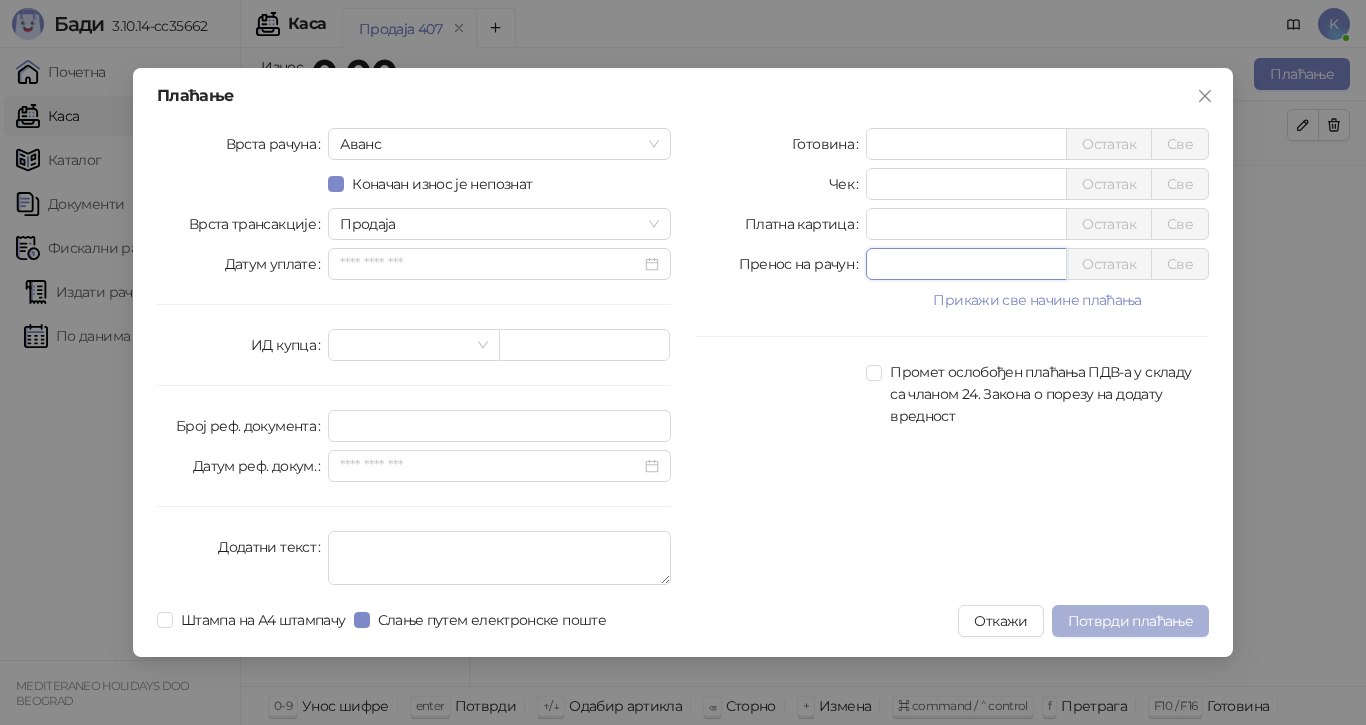 type on "******" 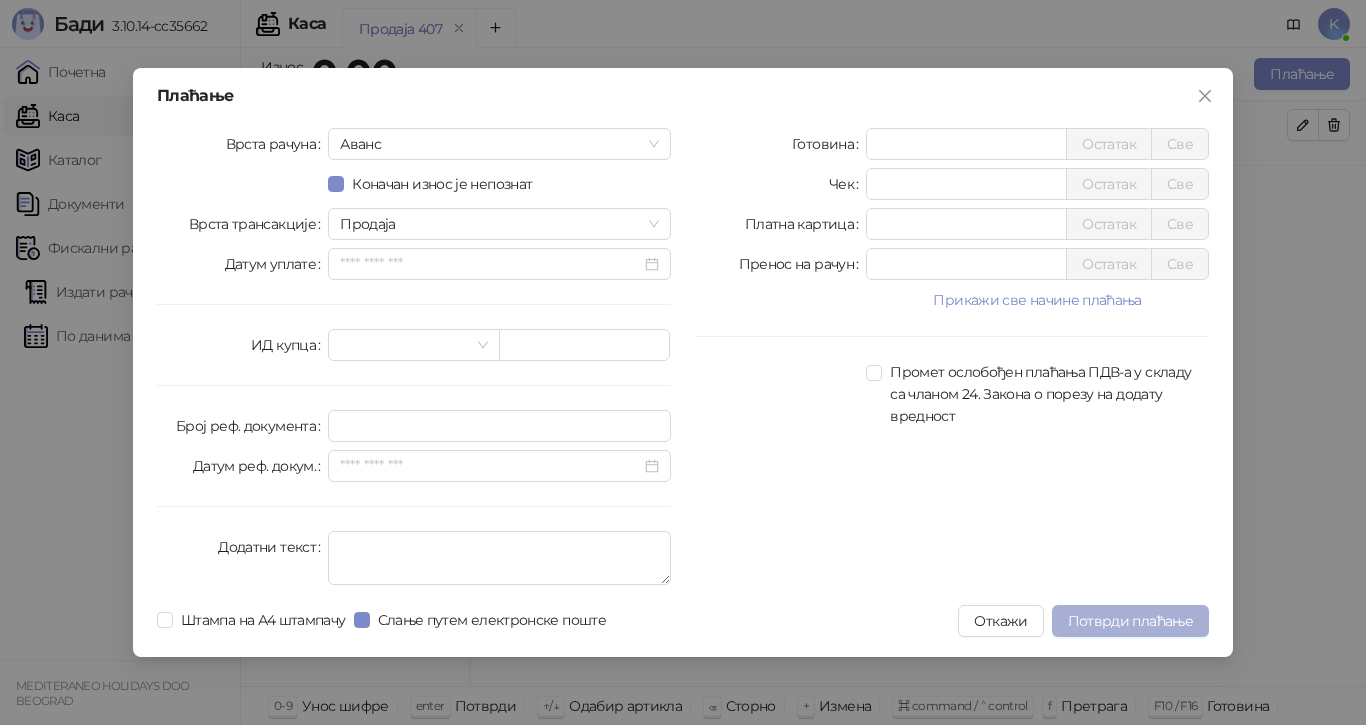 click on "Потврди плаћање" at bounding box center (1130, 621) 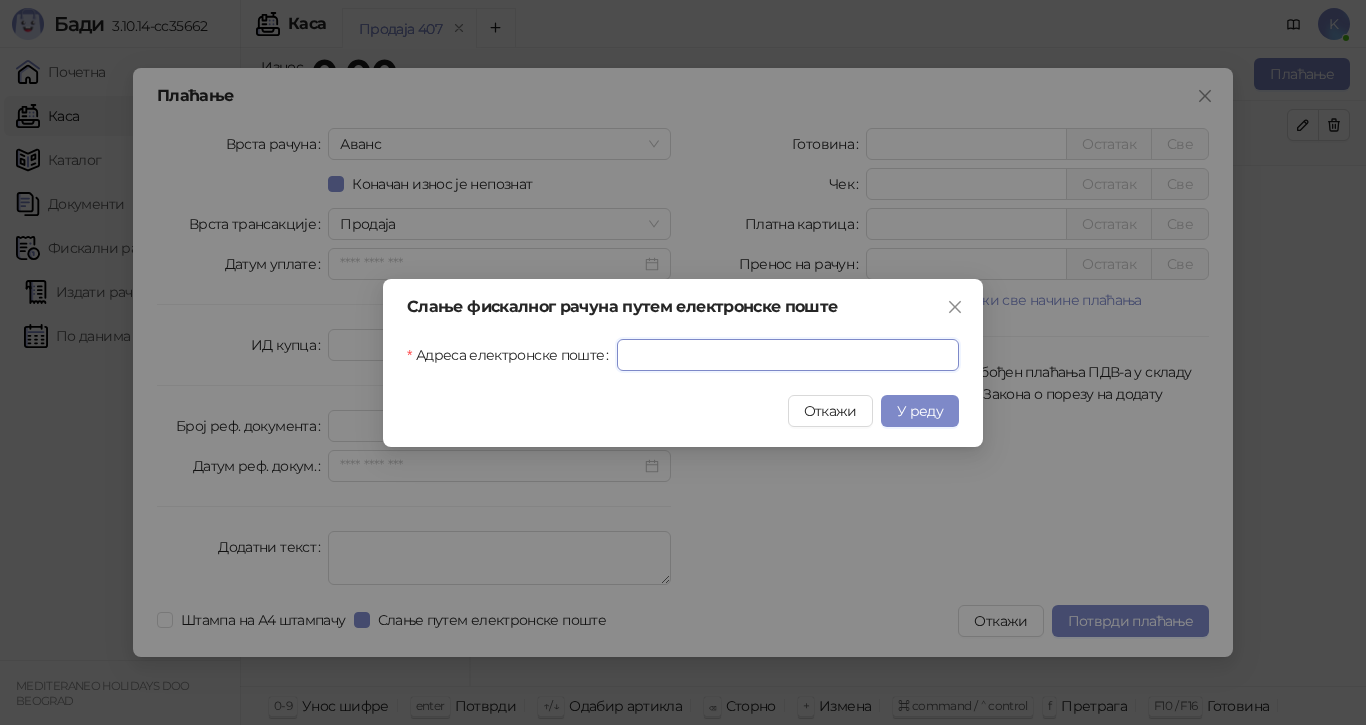drag, startPoint x: 693, startPoint y: 354, endPoint x: 681, endPoint y: 428, distance: 74.96666 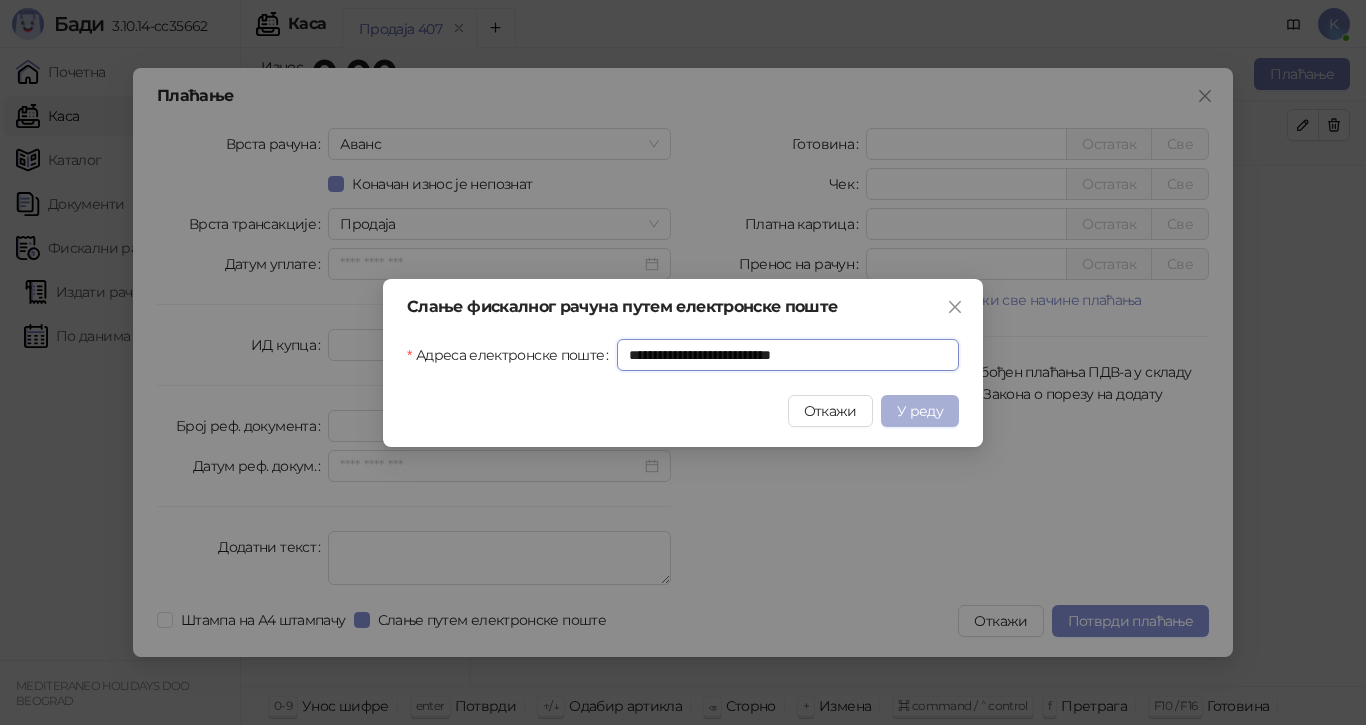 type on "**********" 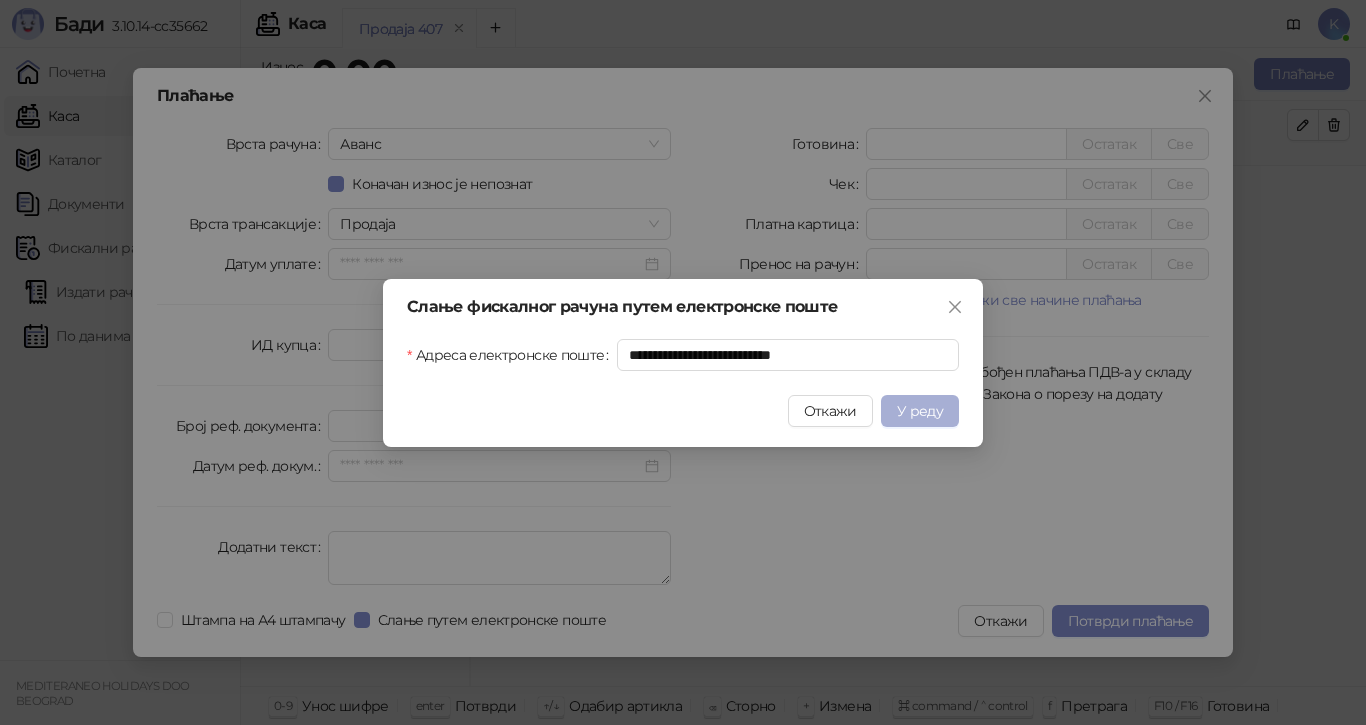 click on "У реду" at bounding box center (920, 411) 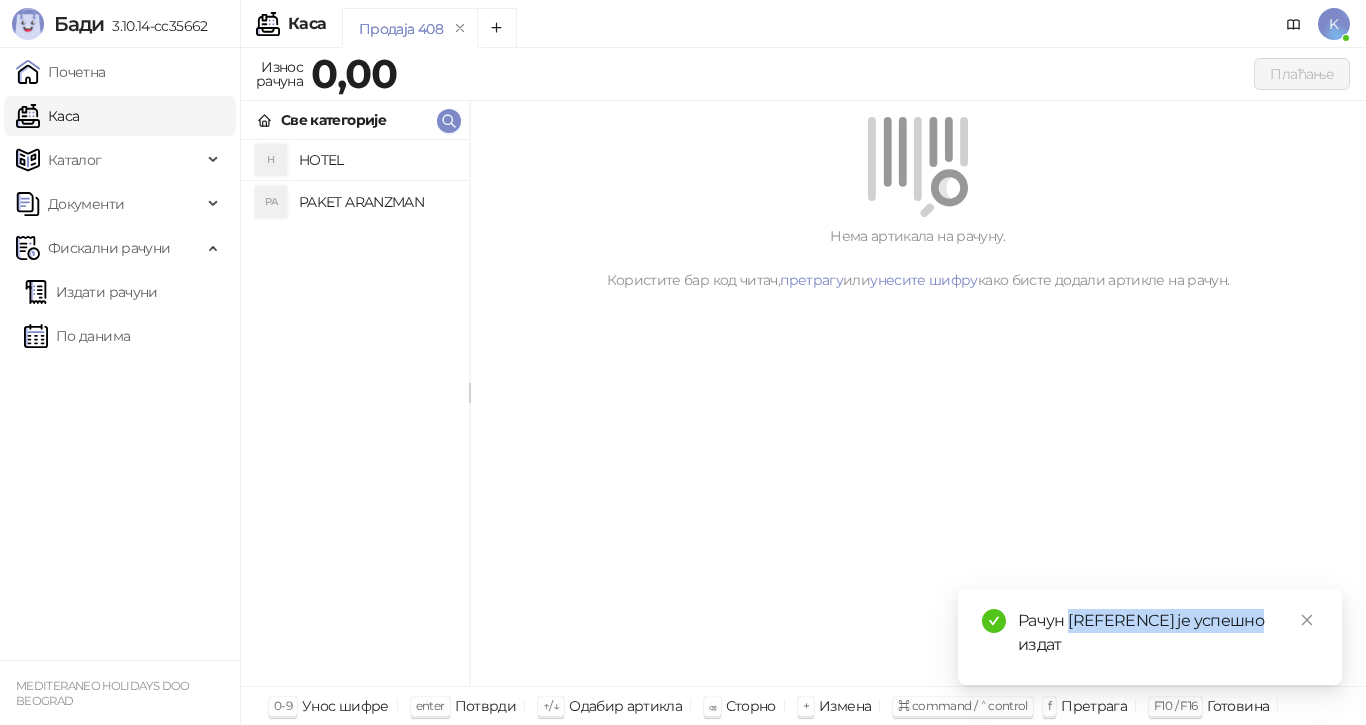drag, startPoint x: 1259, startPoint y: 621, endPoint x: 1070, endPoint y: 621, distance: 189 